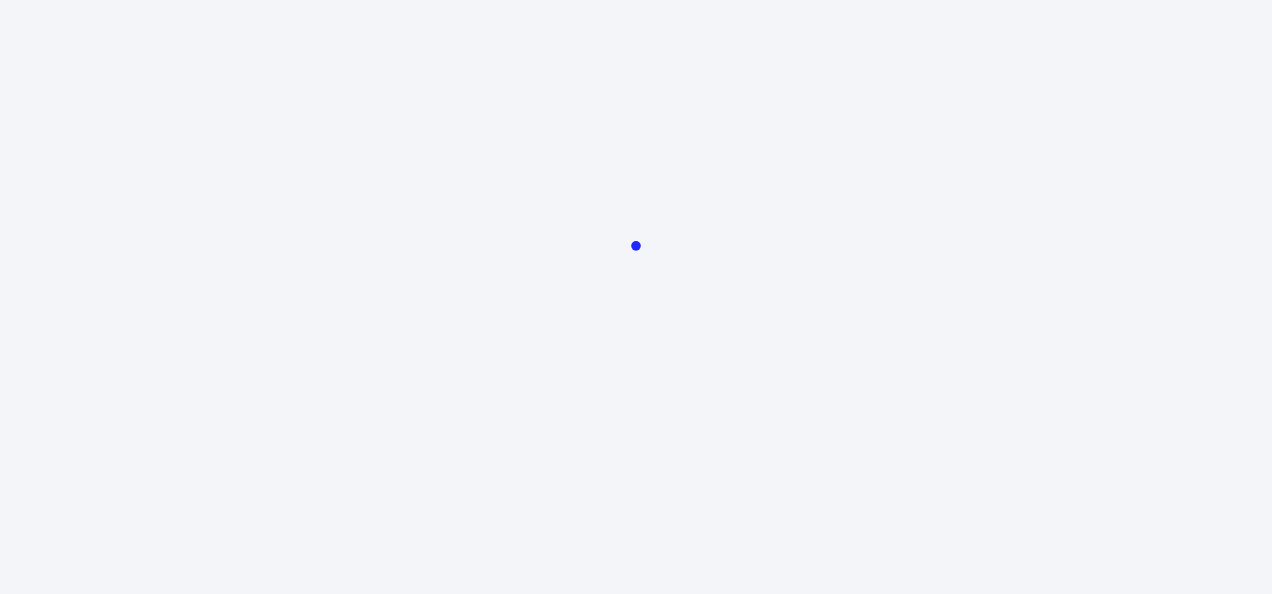 scroll, scrollTop: 0, scrollLeft: 0, axis: both 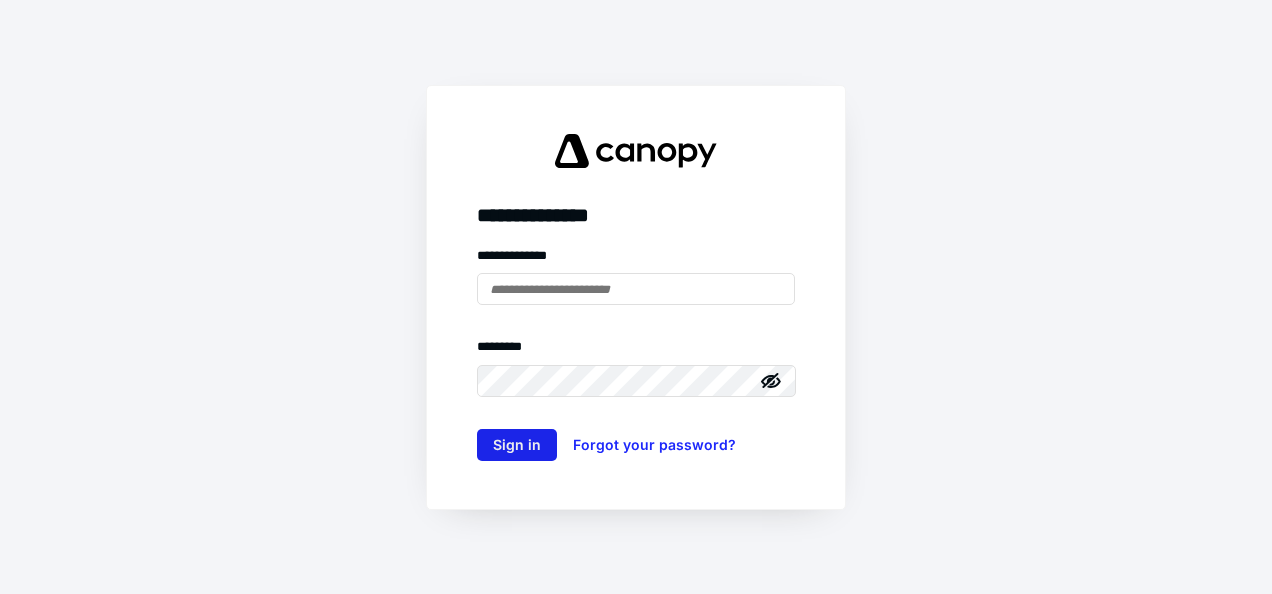 type on "**********" 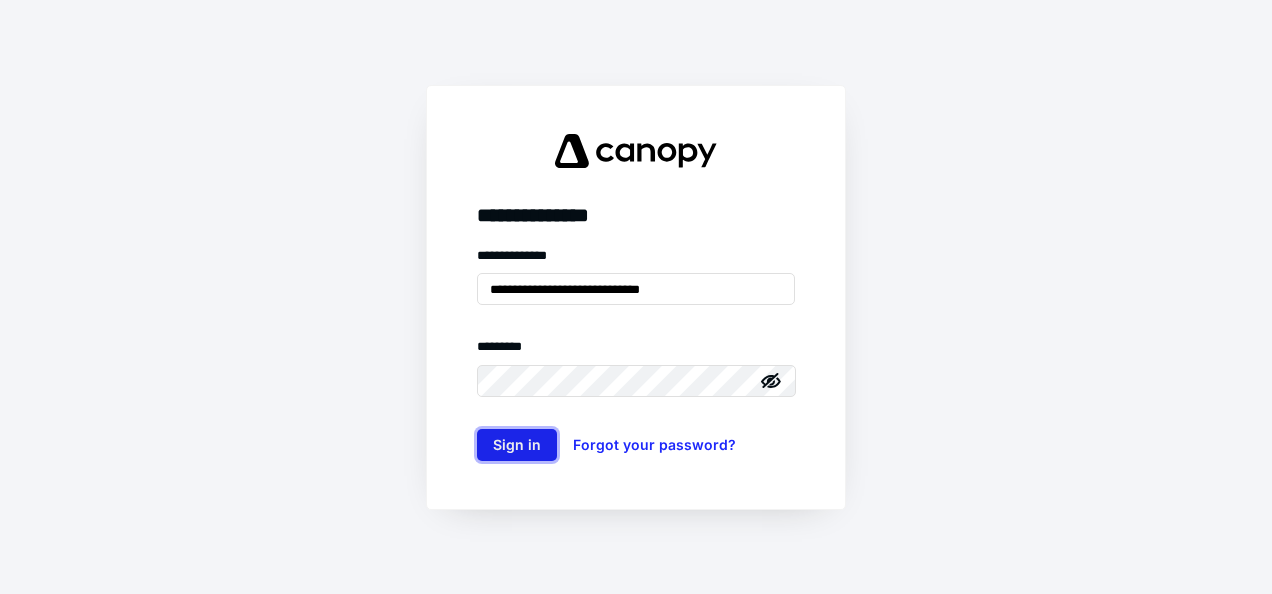 click on "Sign in" at bounding box center [517, 445] 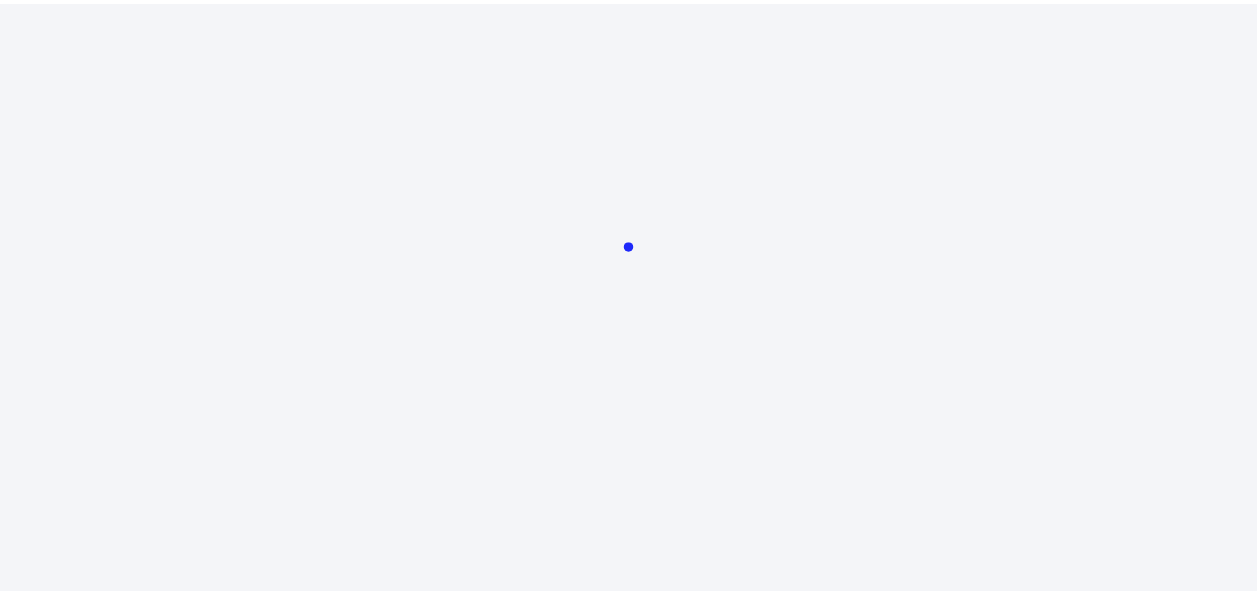 scroll, scrollTop: 0, scrollLeft: 0, axis: both 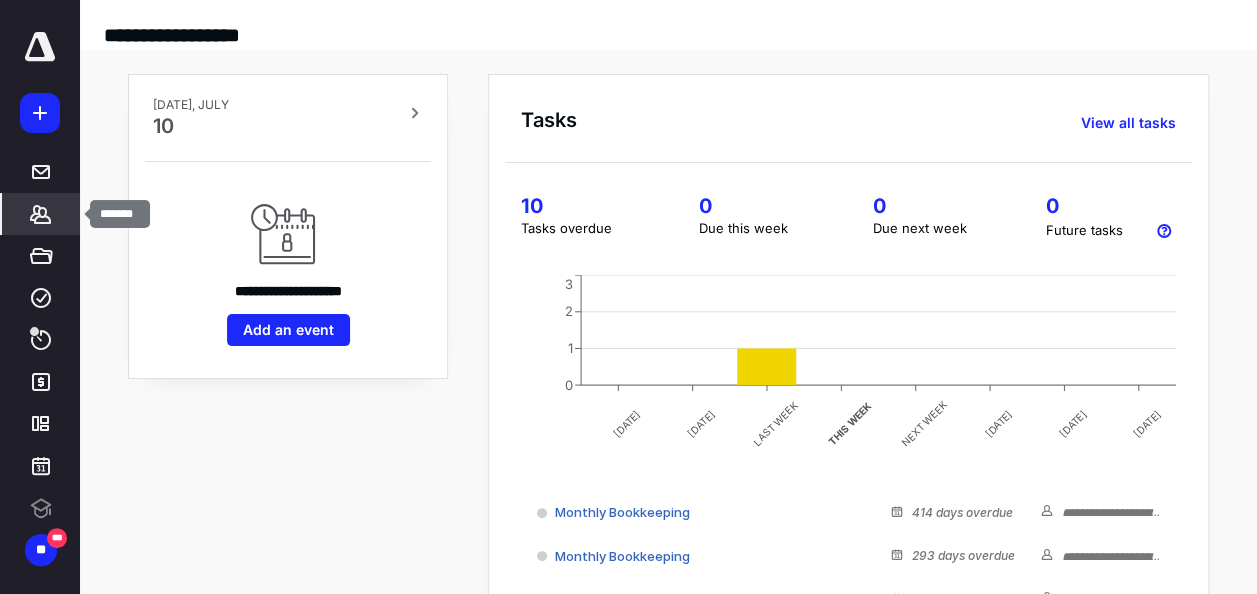 click 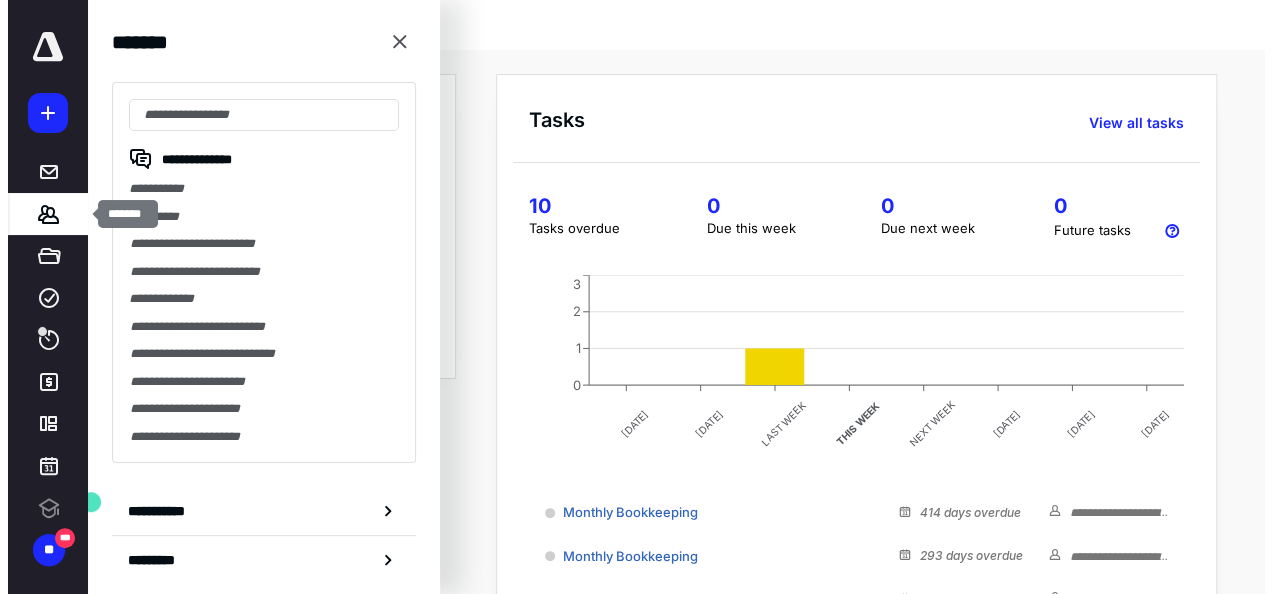 scroll, scrollTop: 0, scrollLeft: 0, axis: both 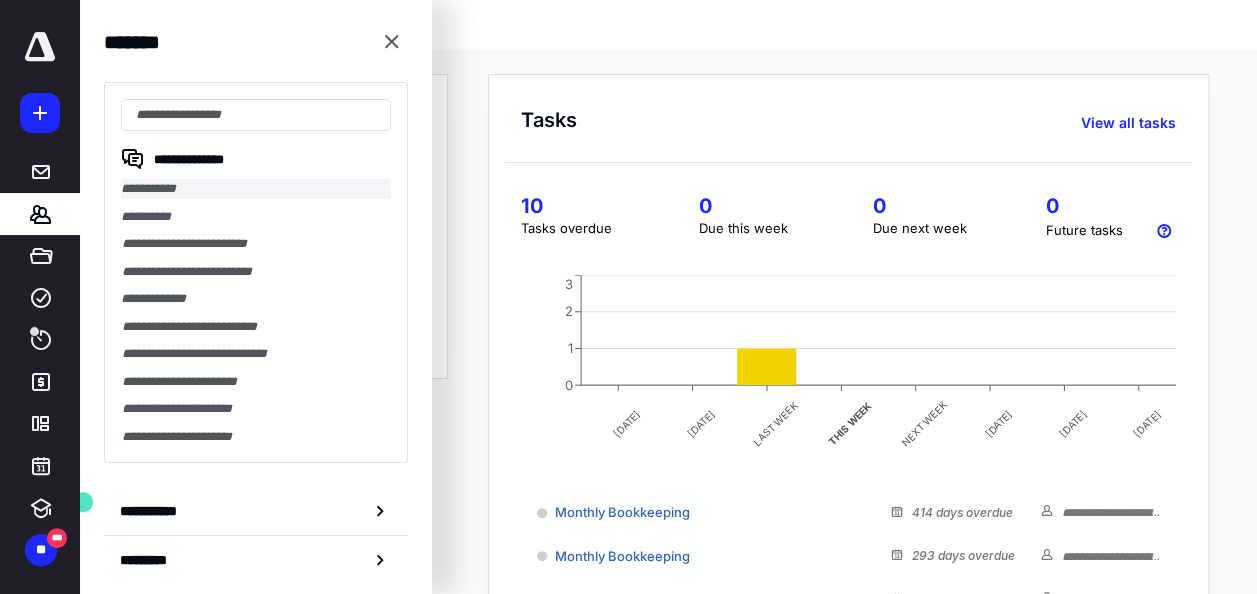 click on "**********" at bounding box center (256, 189) 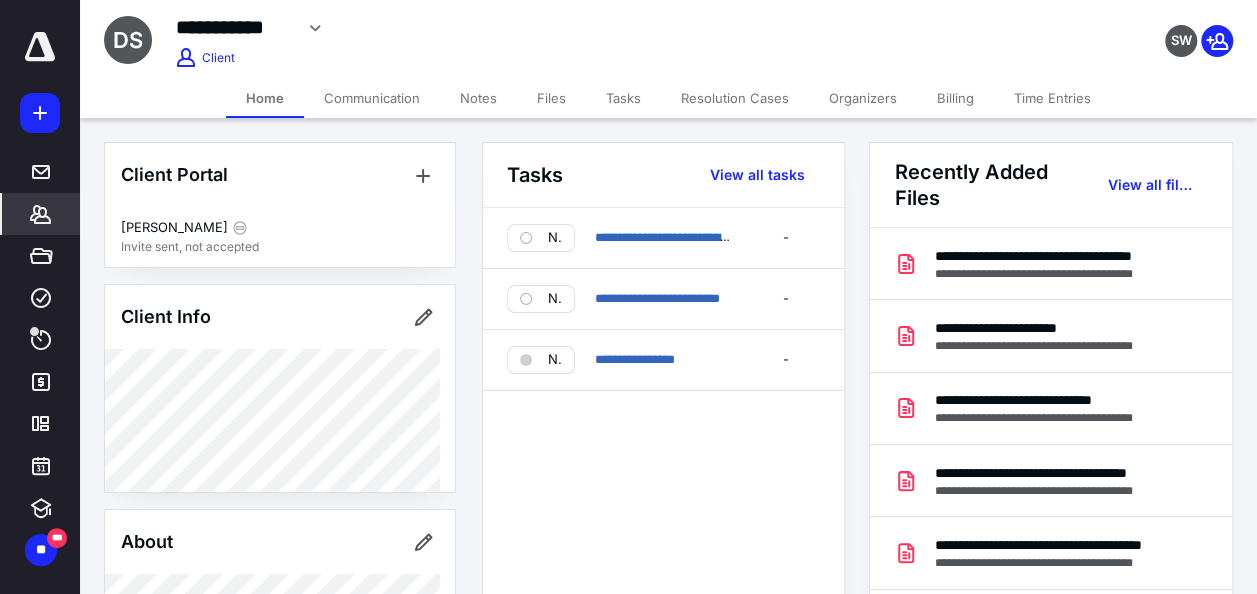 click on "Files" at bounding box center (551, 98) 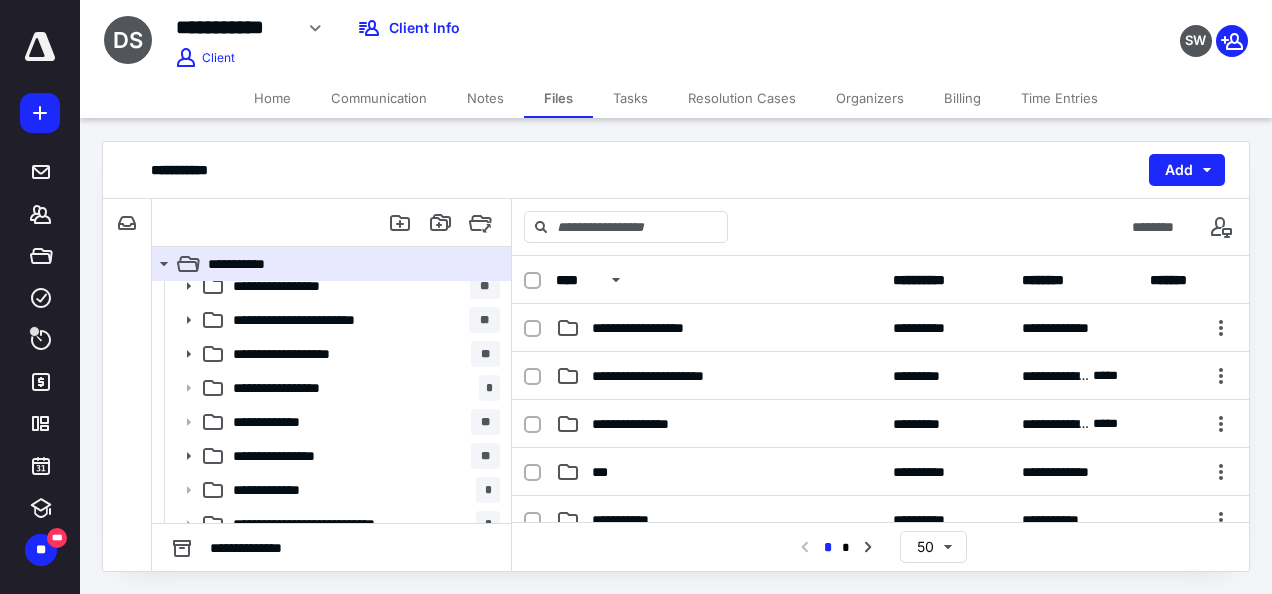 scroll, scrollTop: 1332, scrollLeft: 0, axis: vertical 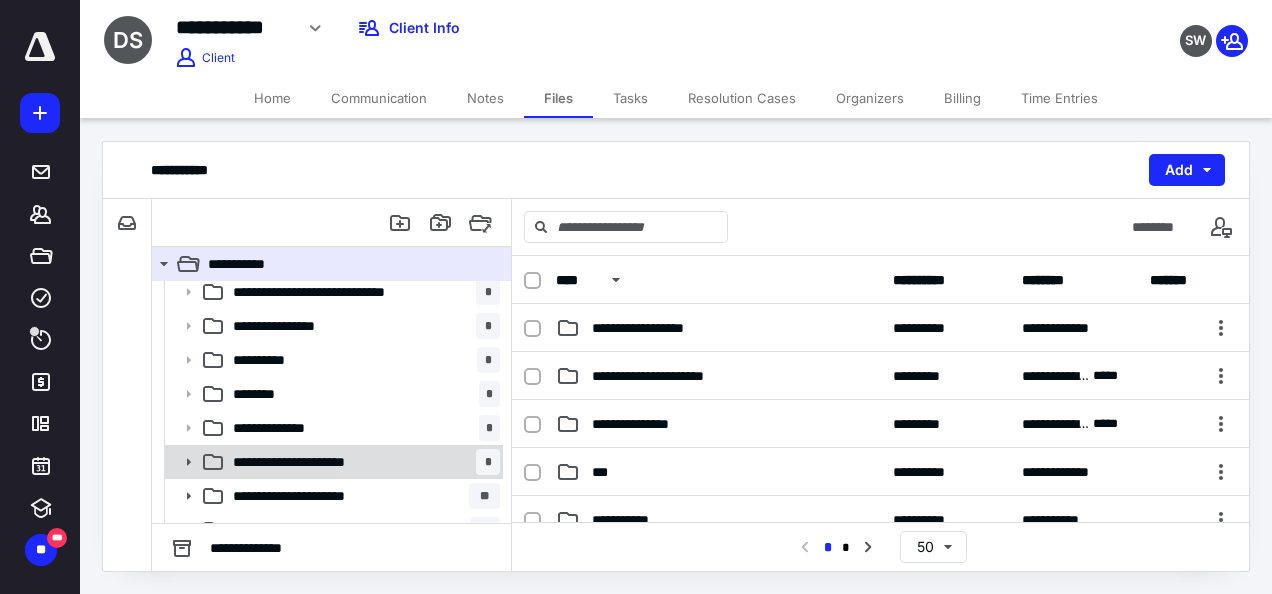 click on "**********" at bounding box center (317, 462) 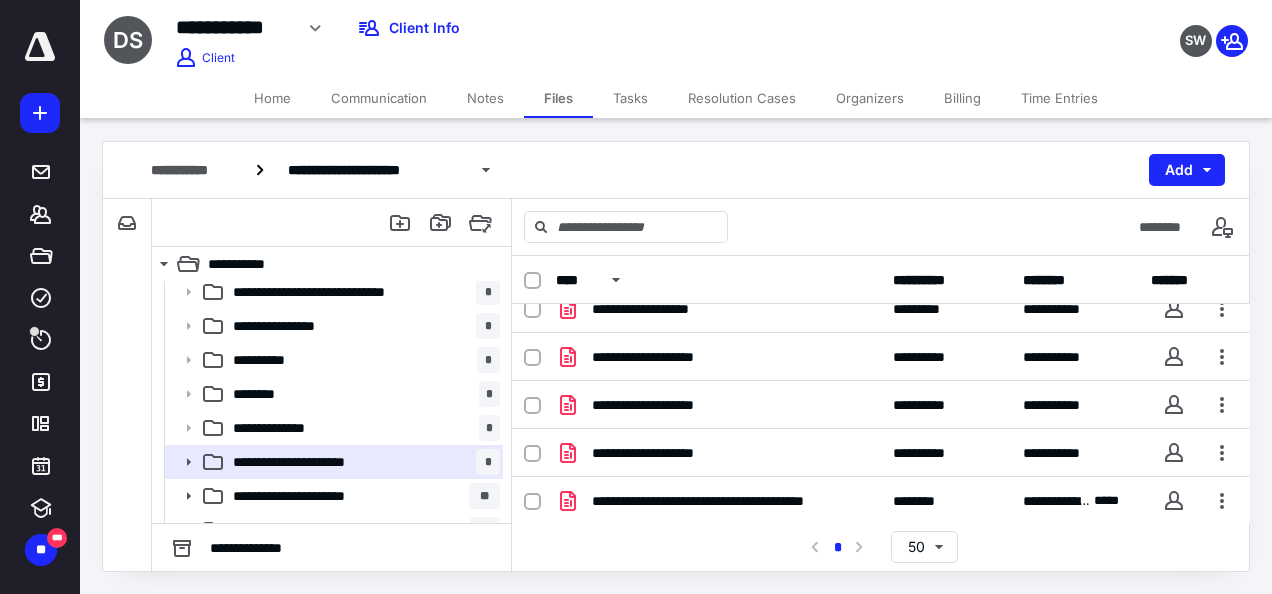scroll, scrollTop: 304, scrollLeft: 0, axis: vertical 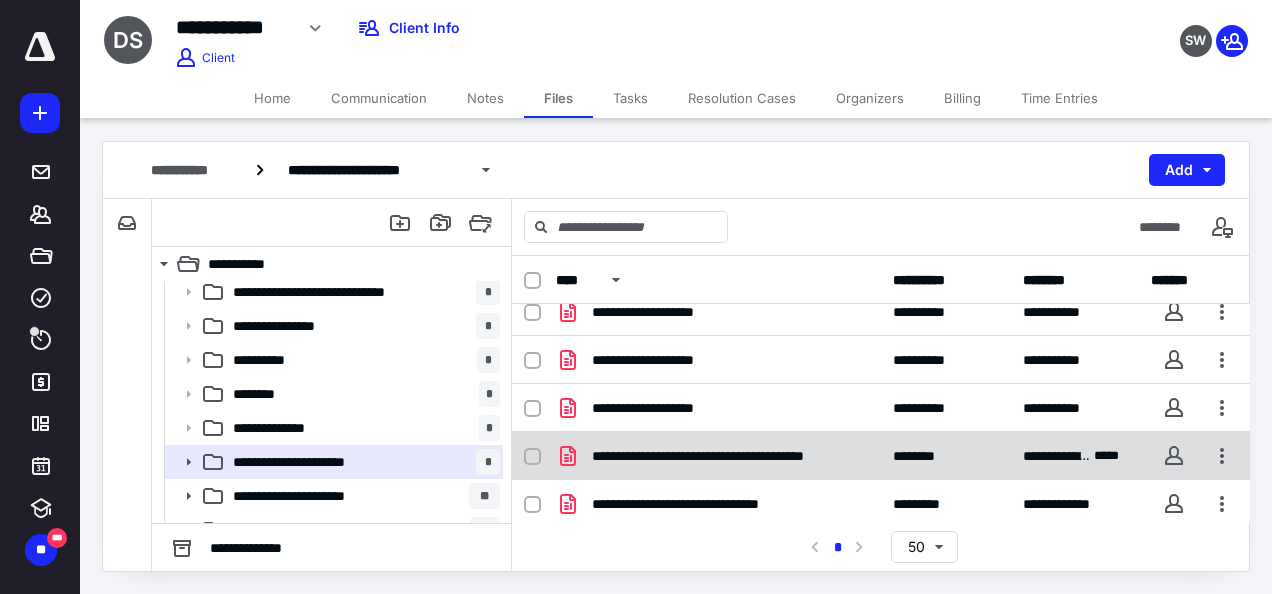 click on "**********" at bounding box center (726, 456) 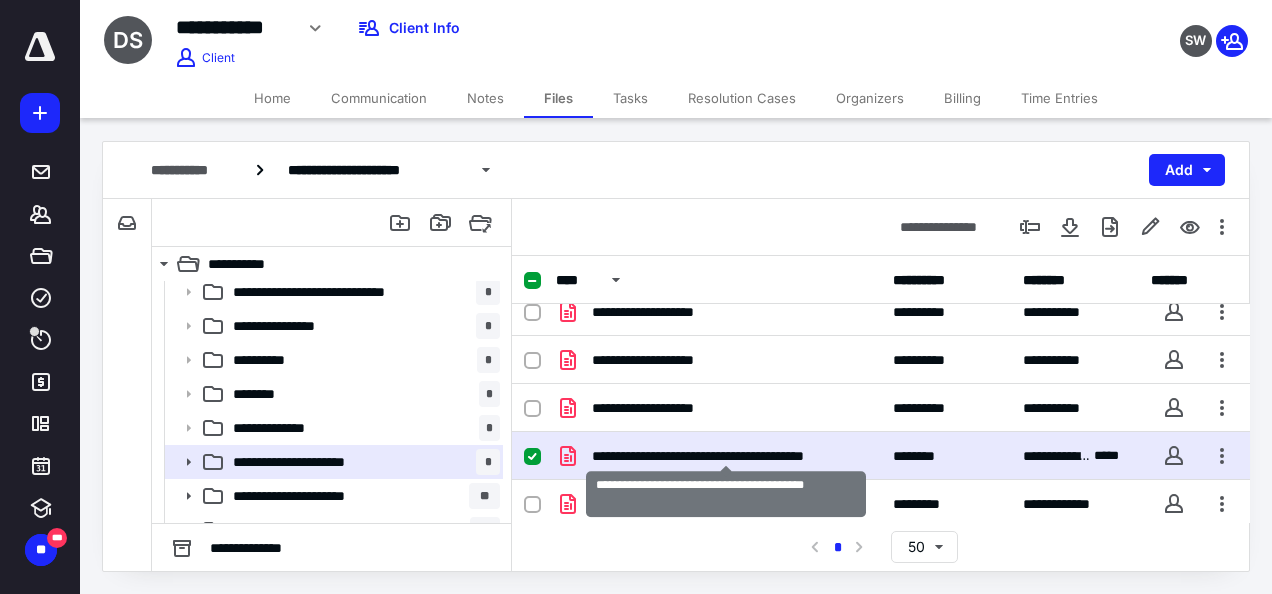 click on "**********" at bounding box center (726, 456) 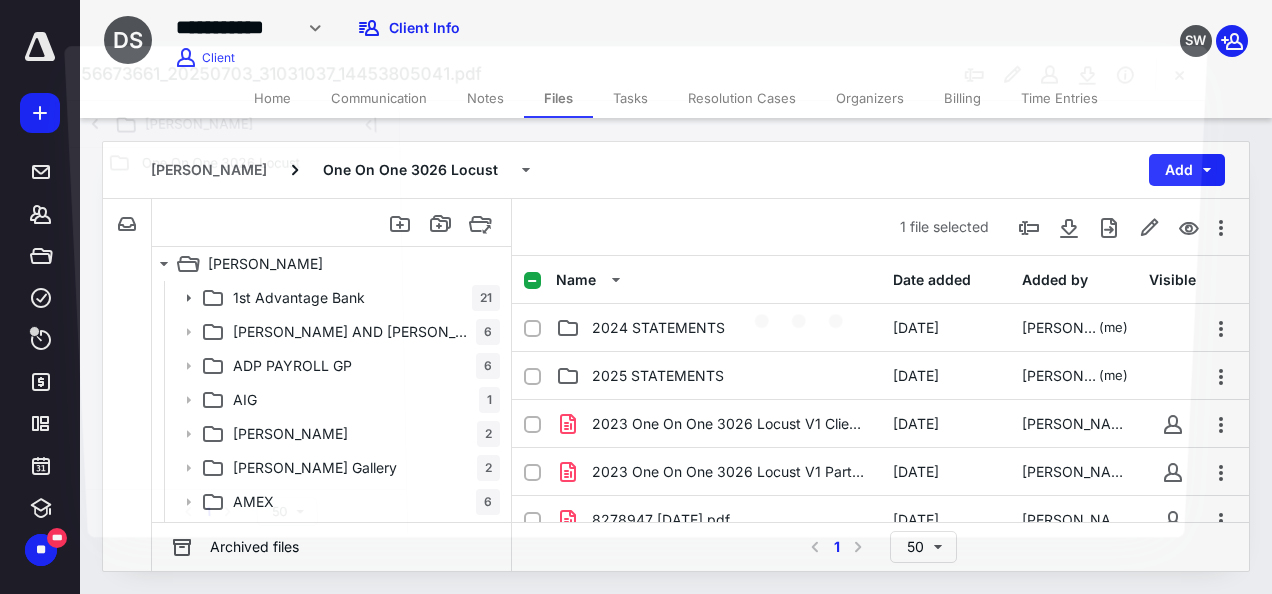 scroll, scrollTop: 1332, scrollLeft: 0, axis: vertical 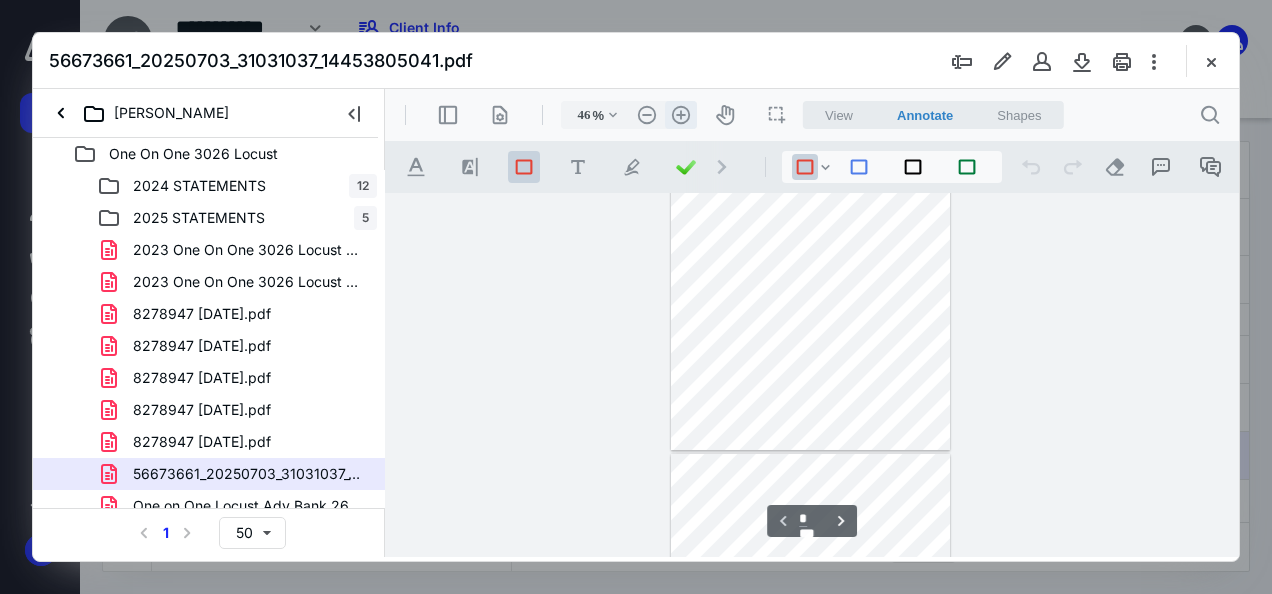 click on ".cls-1{fill:#abb0c4;} icon - header - zoom - in - line" at bounding box center (681, 115) 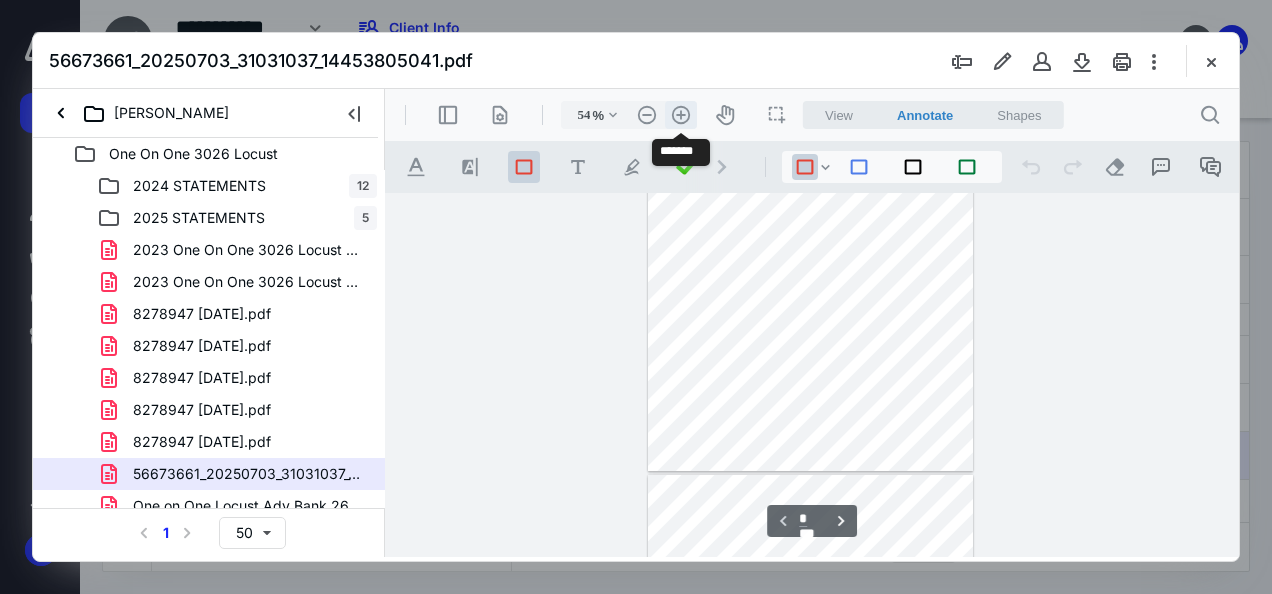 click on ".cls-1{fill:#abb0c4;} icon - header - zoom - in - line" at bounding box center [681, 115] 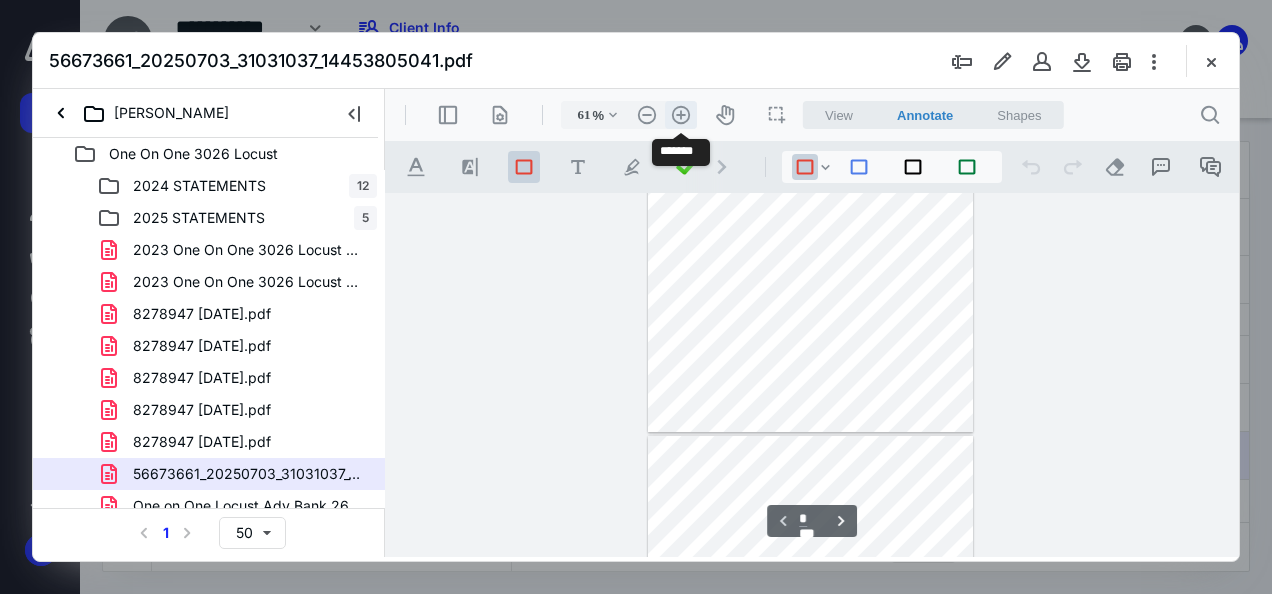 click on ".cls-1{fill:#abb0c4;} icon - header - zoom - in - line" at bounding box center [681, 115] 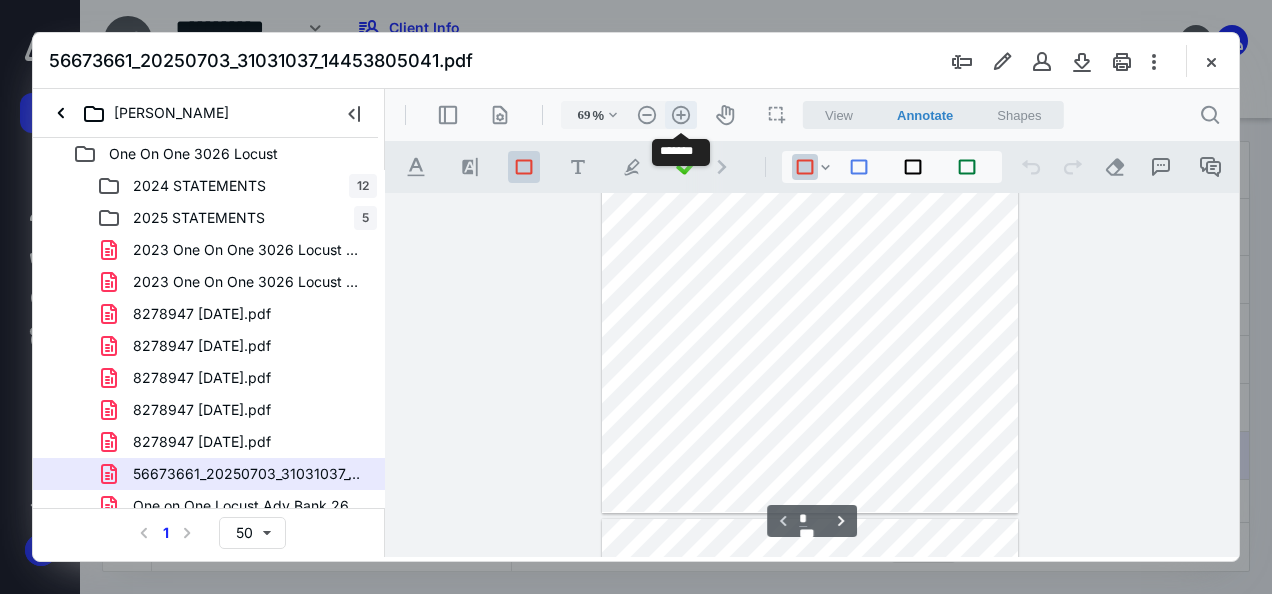 click on ".cls-1{fill:#abb0c4;} icon - header - zoom - in - line" at bounding box center (681, 115) 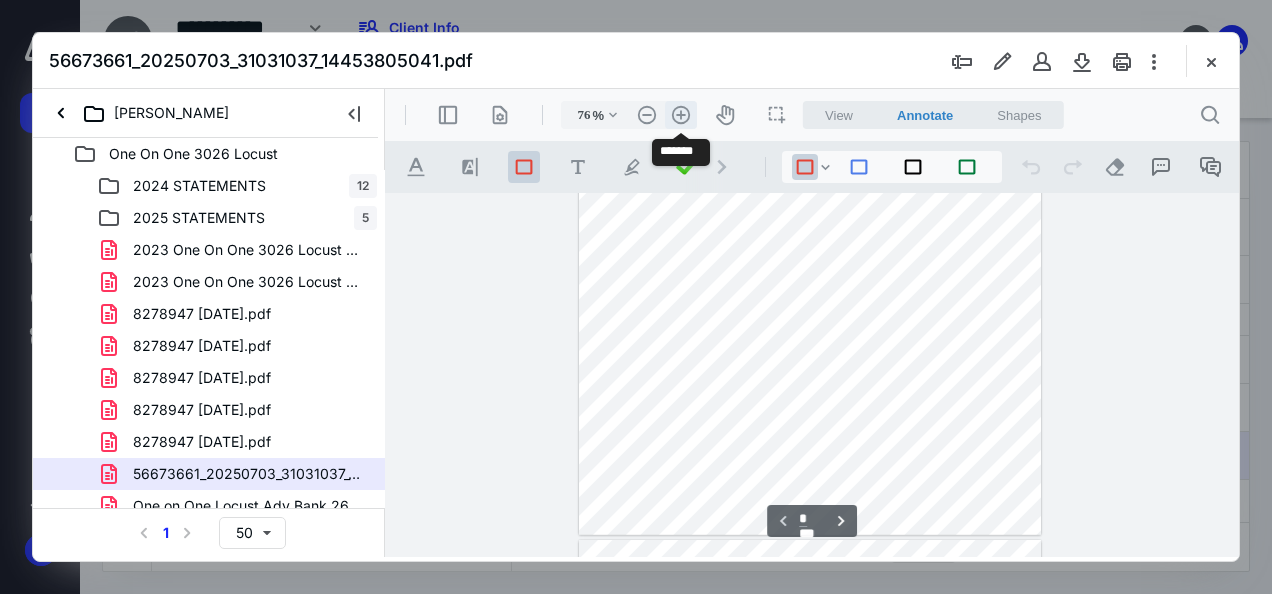 click on ".cls-1{fill:#abb0c4;} icon - header - zoom - in - line" at bounding box center [681, 115] 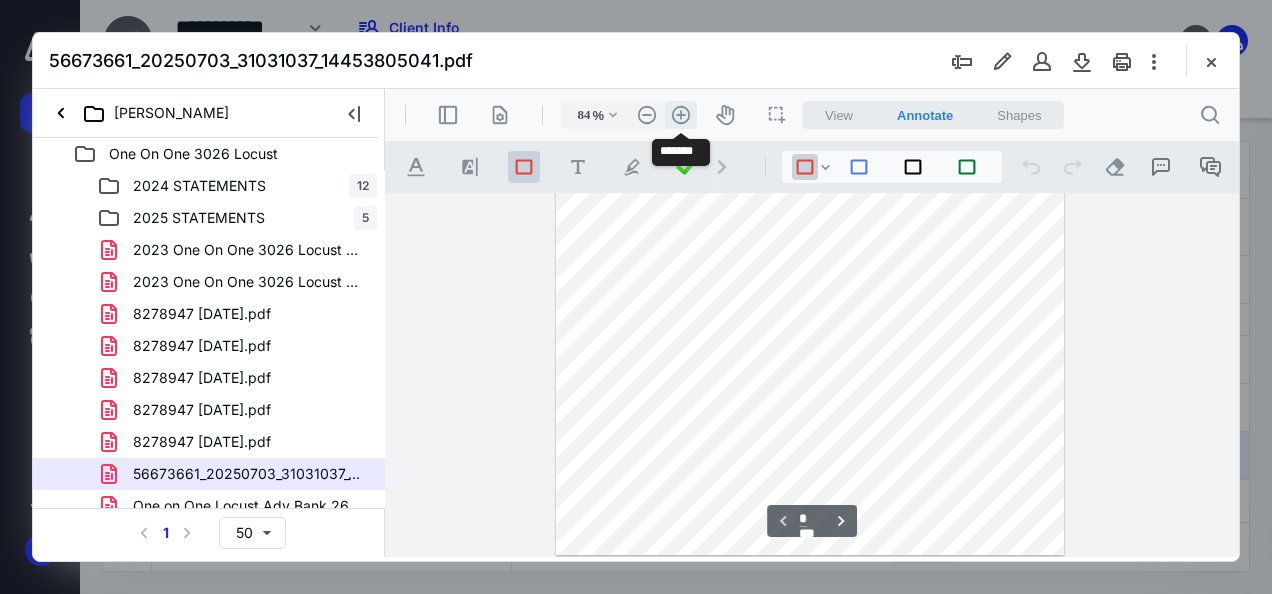 click on ".cls-1{fill:#abb0c4;} icon - header - zoom - in - line" at bounding box center [681, 115] 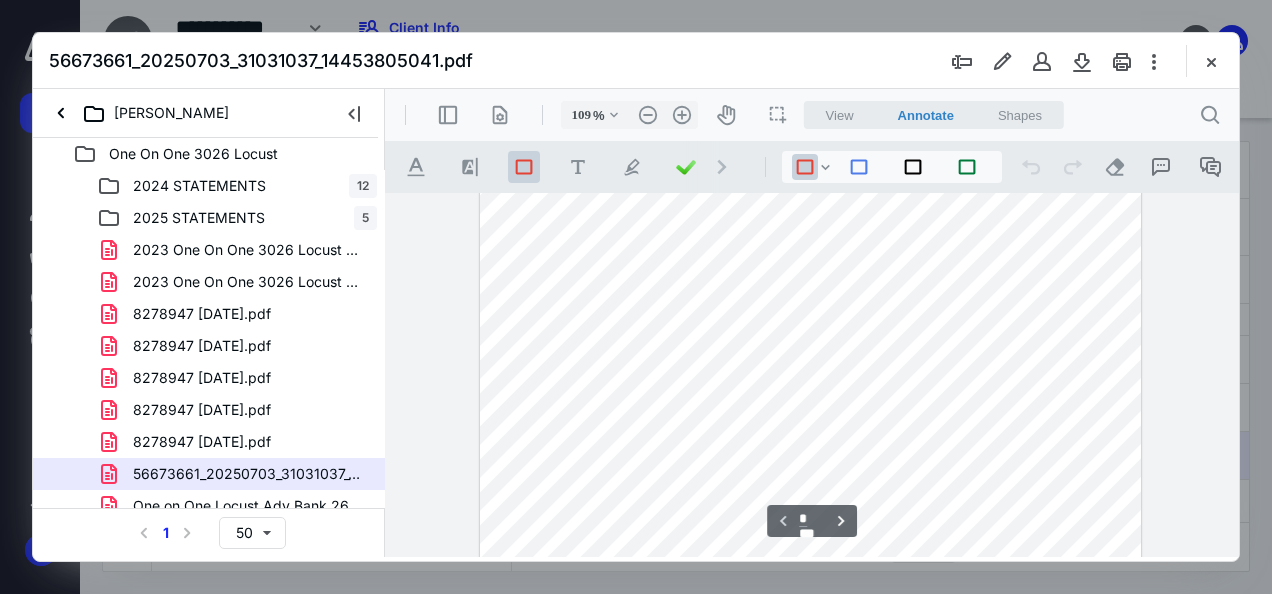 scroll, scrollTop: 400, scrollLeft: 0, axis: vertical 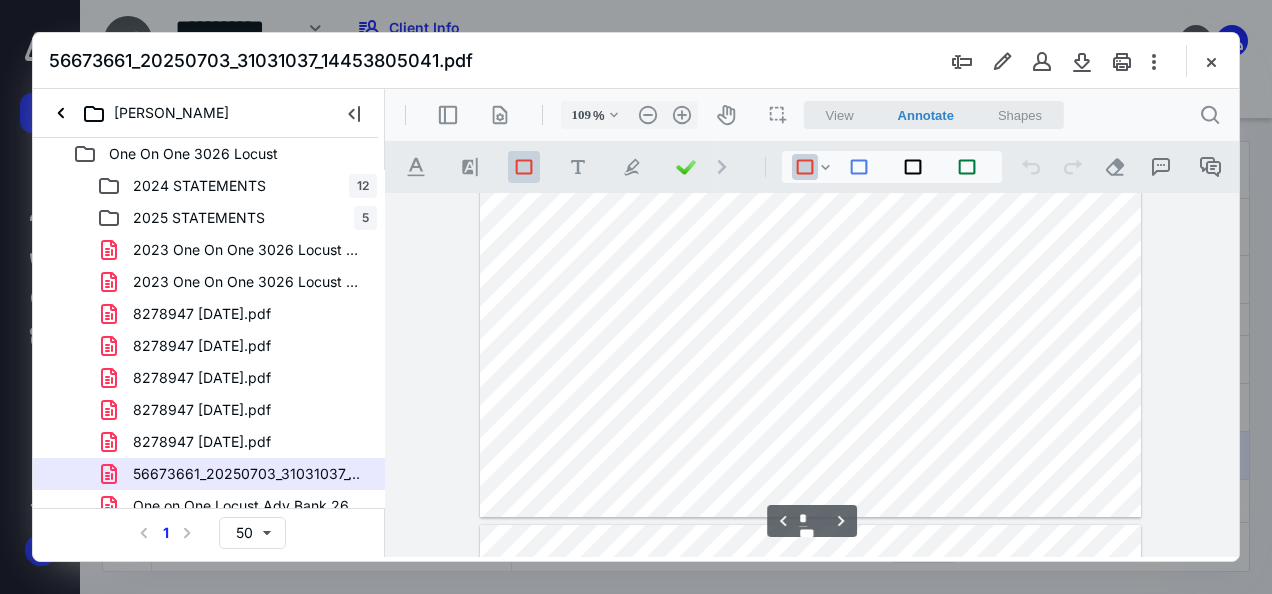 type on "*" 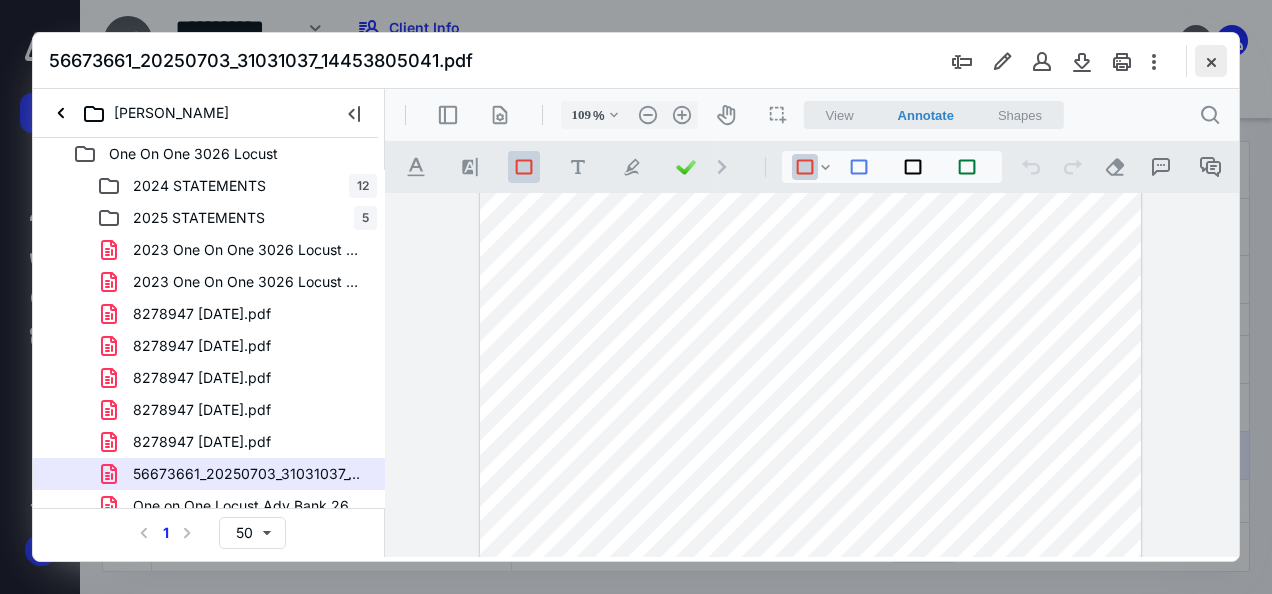 click at bounding box center (1211, 61) 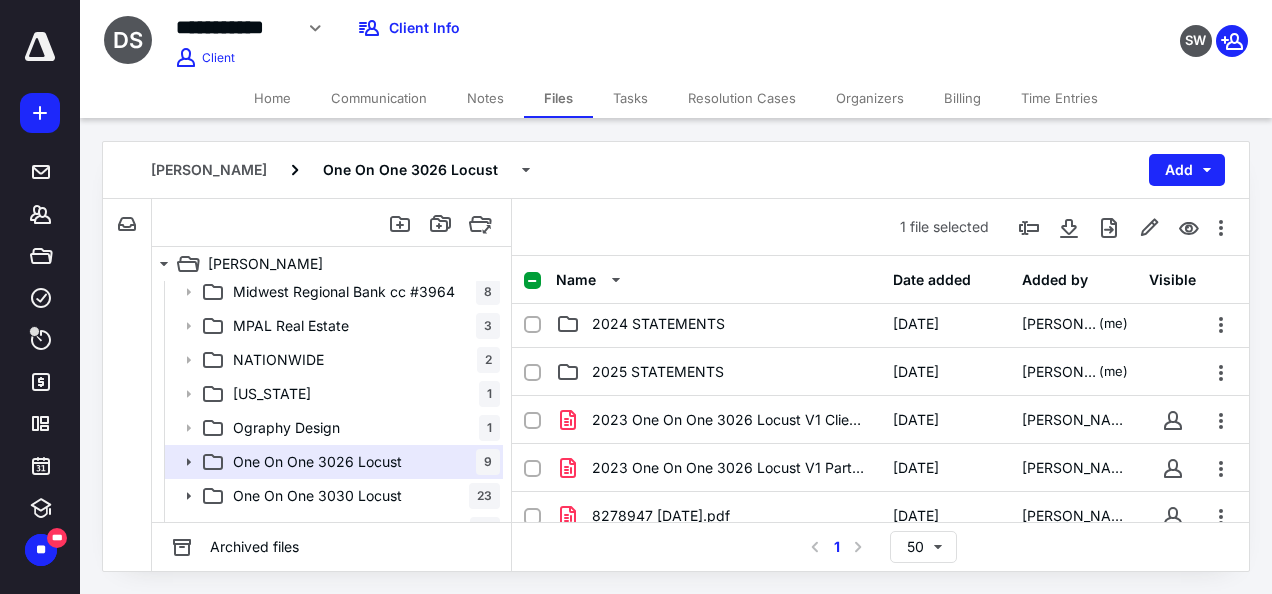 scroll, scrollTop: 0, scrollLeft: 0, axis: both 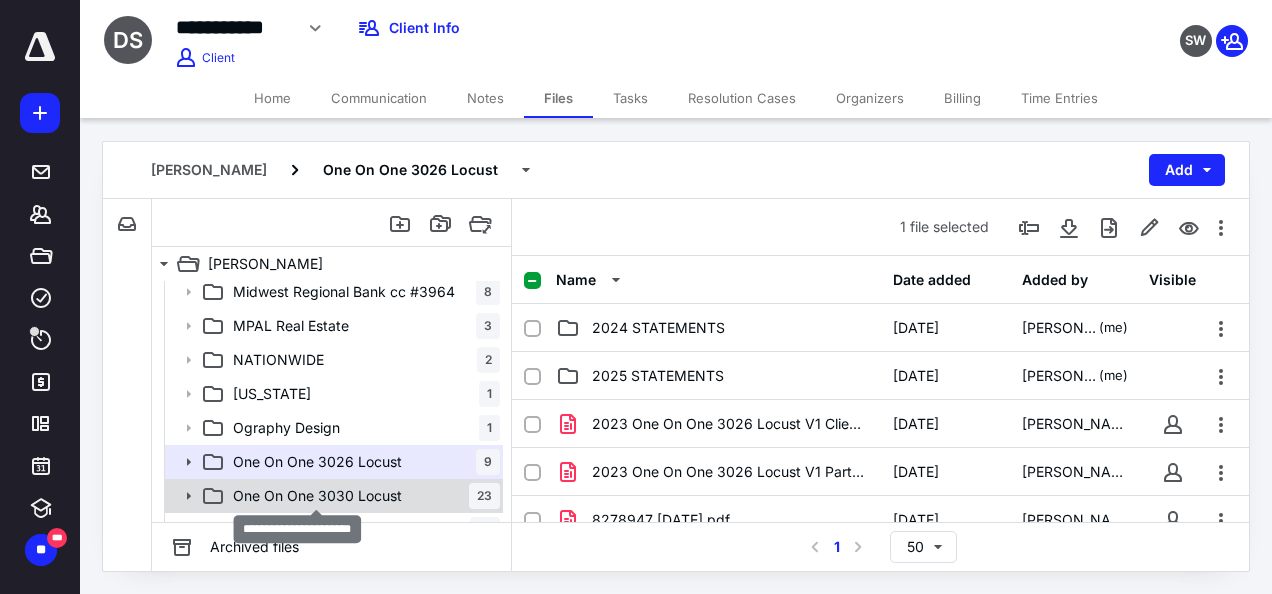 click on "One On One 3030 Locust" at bounding box center [317, 496] 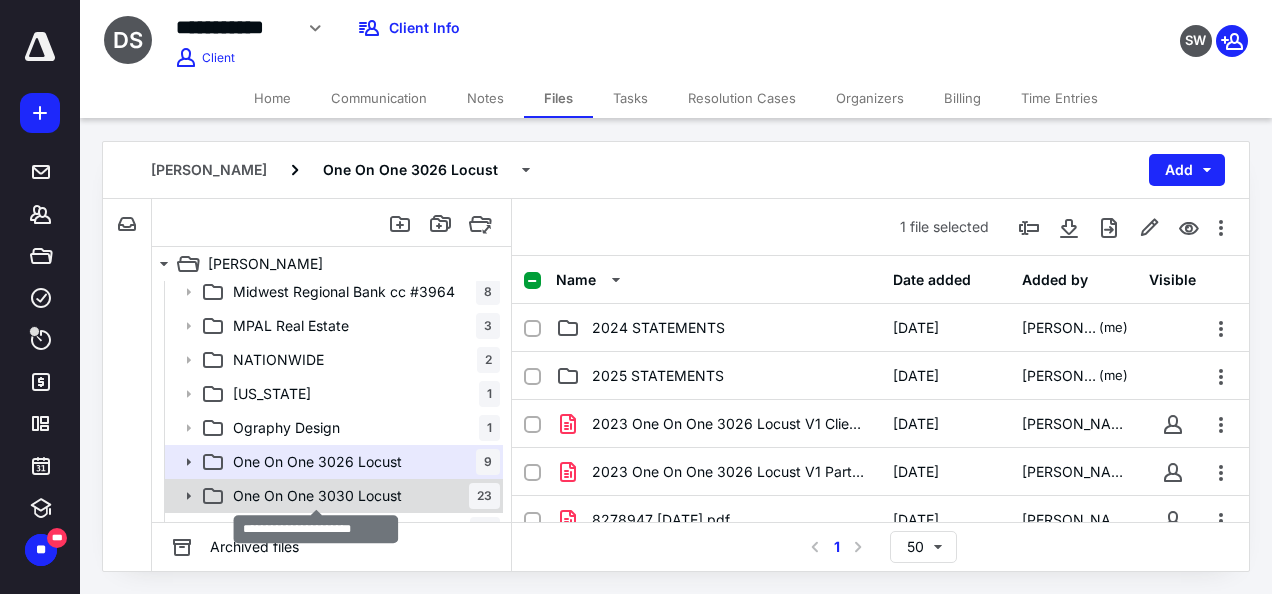 click on "One On One 3030 Locust" at bounding box center [317, 496] 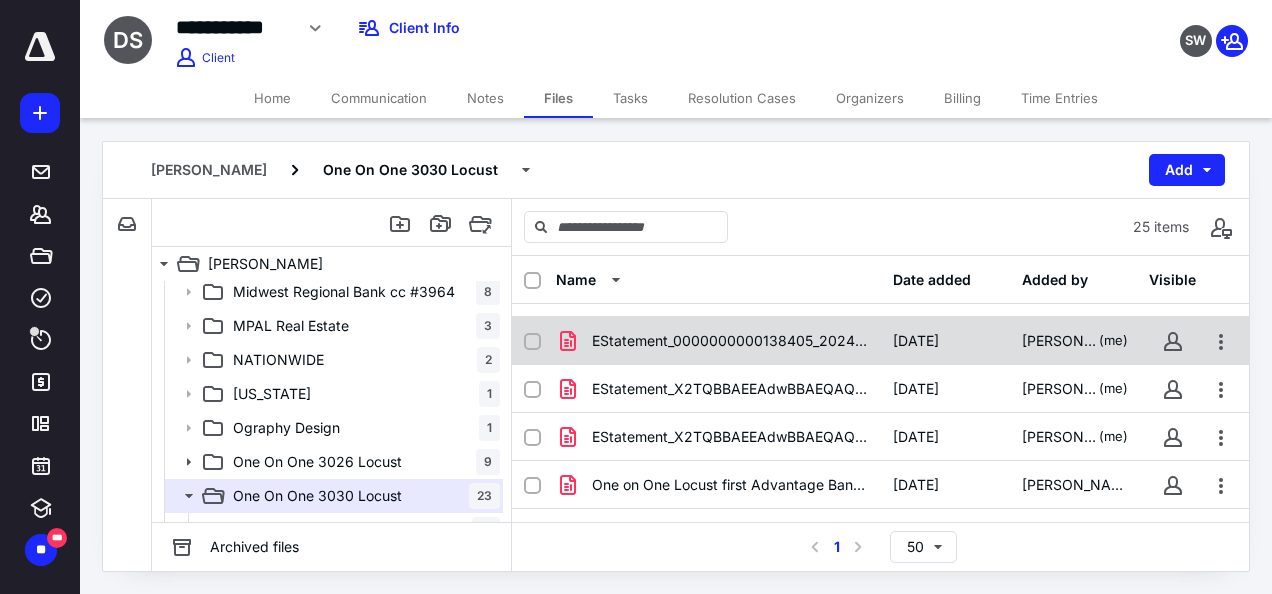 scroll, scrollTop: 872, scrollLeft: 0, axis: vertical 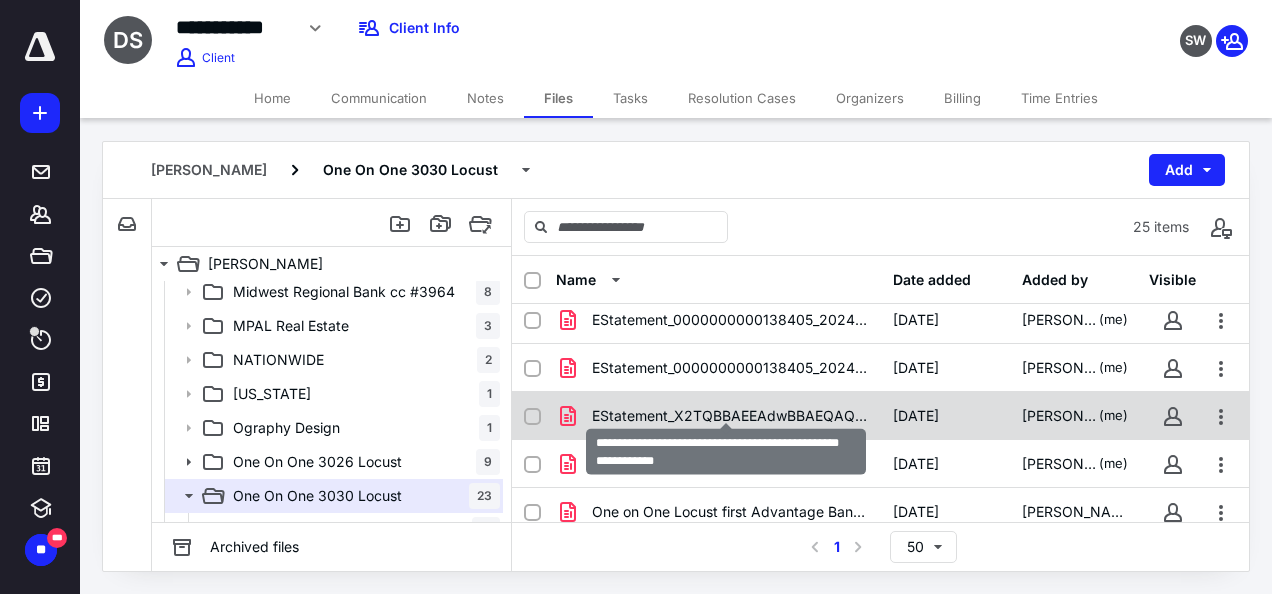 click on "EStatement_X2TQBBAEEAdwBBAEQAQQBBAE0AQQBBAHcAQQBEAEEAQQBNA.pdf" at bounding box center [730, 416] 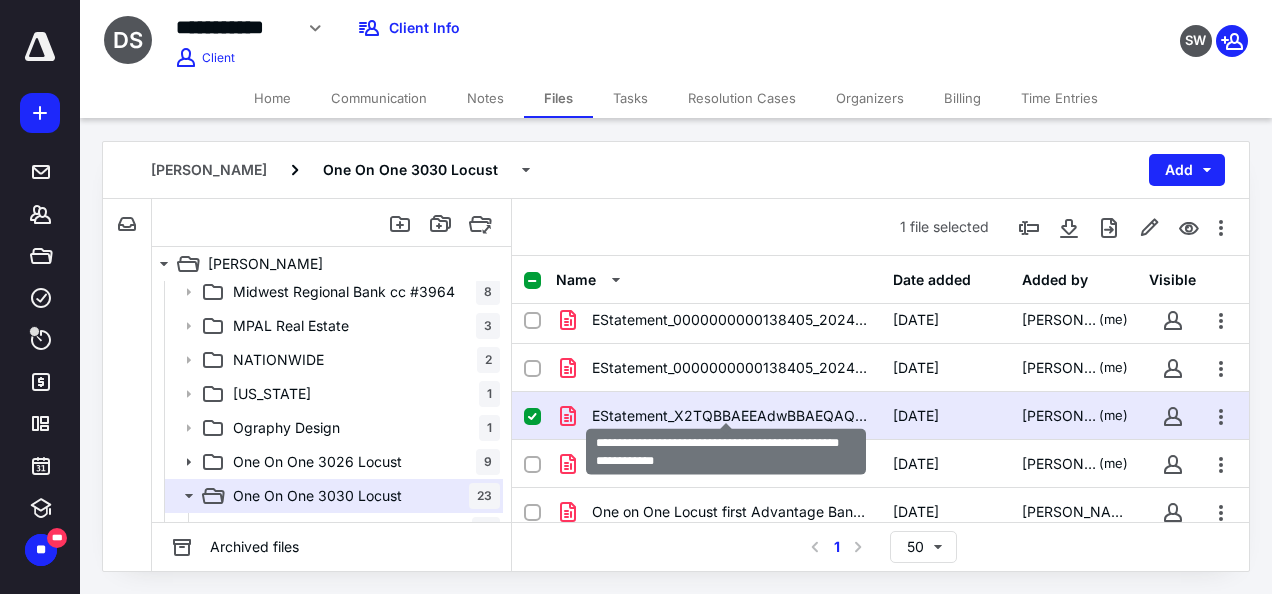 click on "EStatement_X2TQBBAEEAdwBBAEQAQQBBAE0AQQBBAHcAQQBEAEEAQQBNA.pdf" at bounding box center [730, 416] 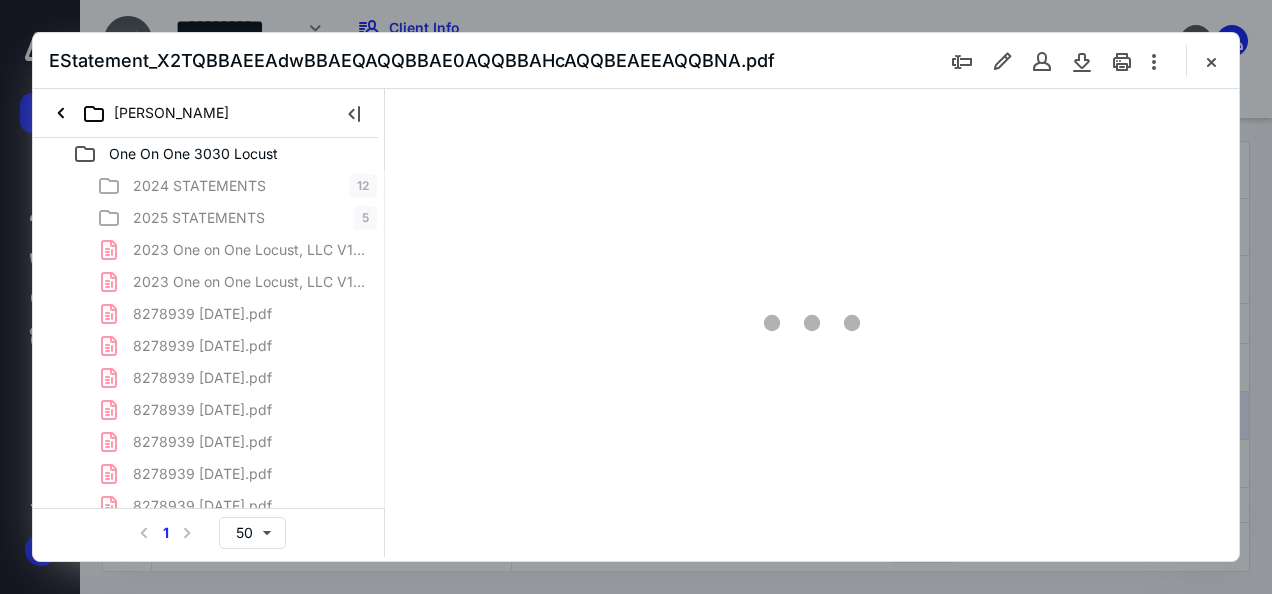 scroll, scrollTop: 0, scrollLeft: 0, axis: both 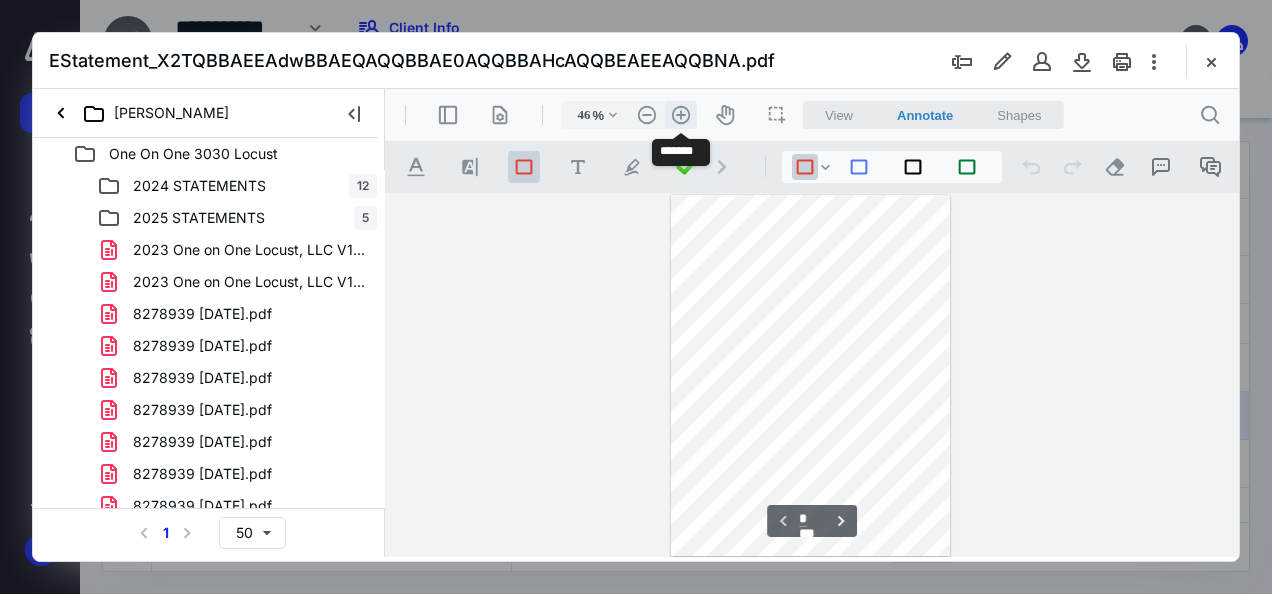 click on ".cls-1{fill:#abb0c4;} icon - header - zoom - in - line" at bounding box center (681, 115) 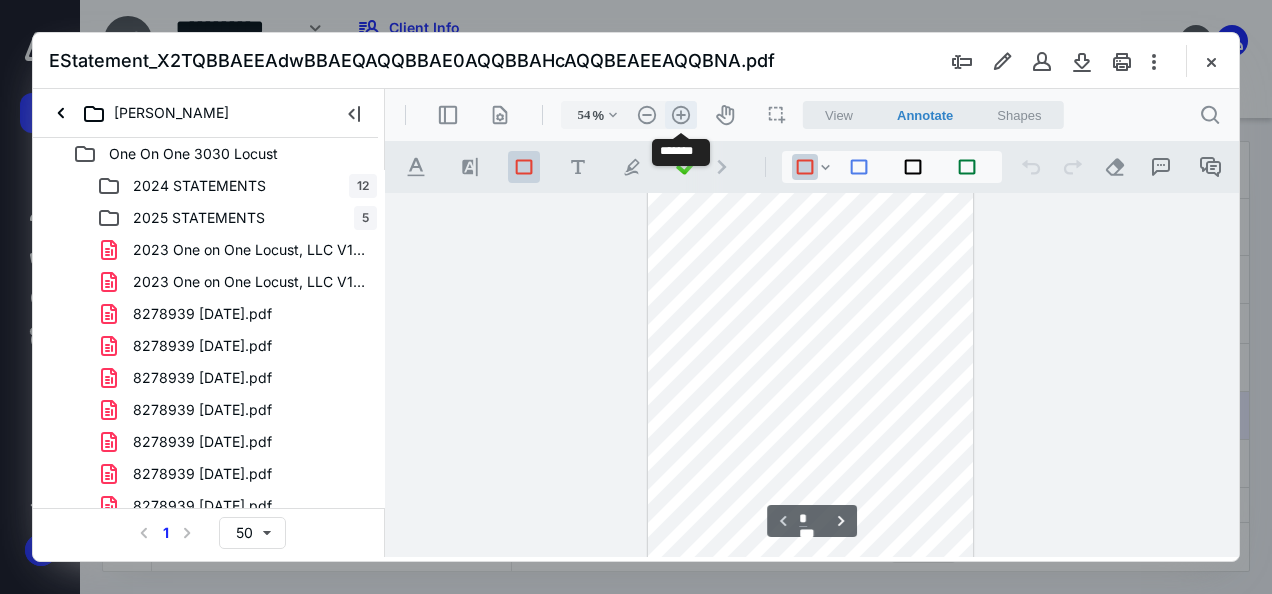 click on ".cls-1{fill:#abb0c4;} icon - header - zoom - in - line" at bounding box center [681, 115] 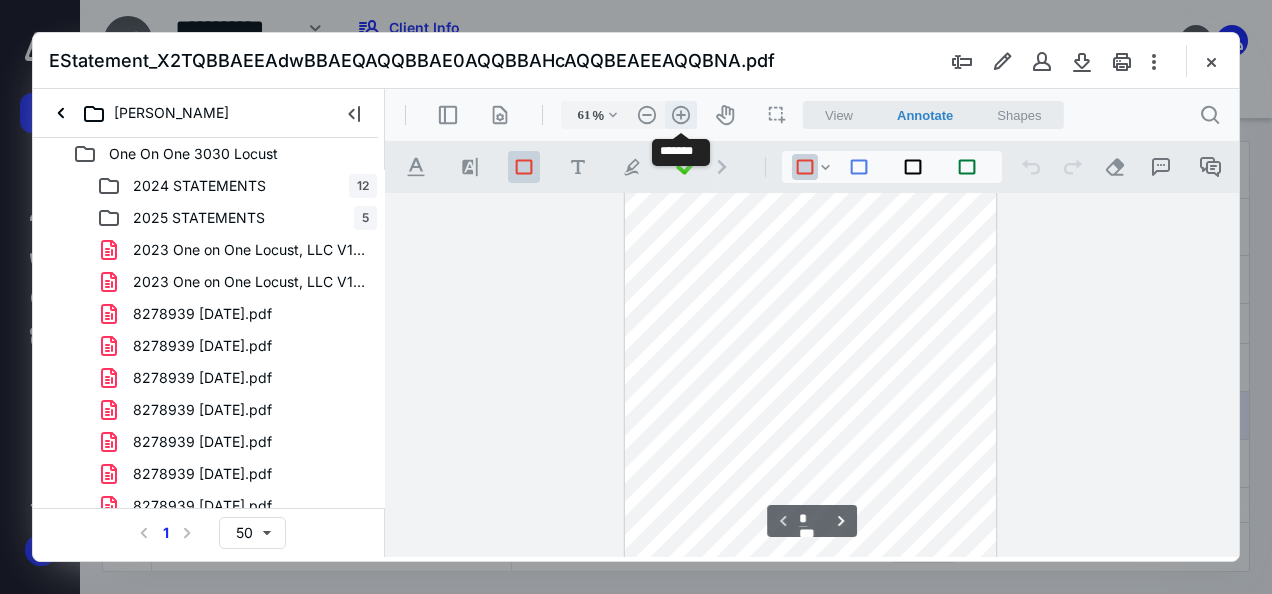 click on ".cls-1{fill:#abb0c4;} icon - header - zoom - in - line" at bounding box center [681, 115] 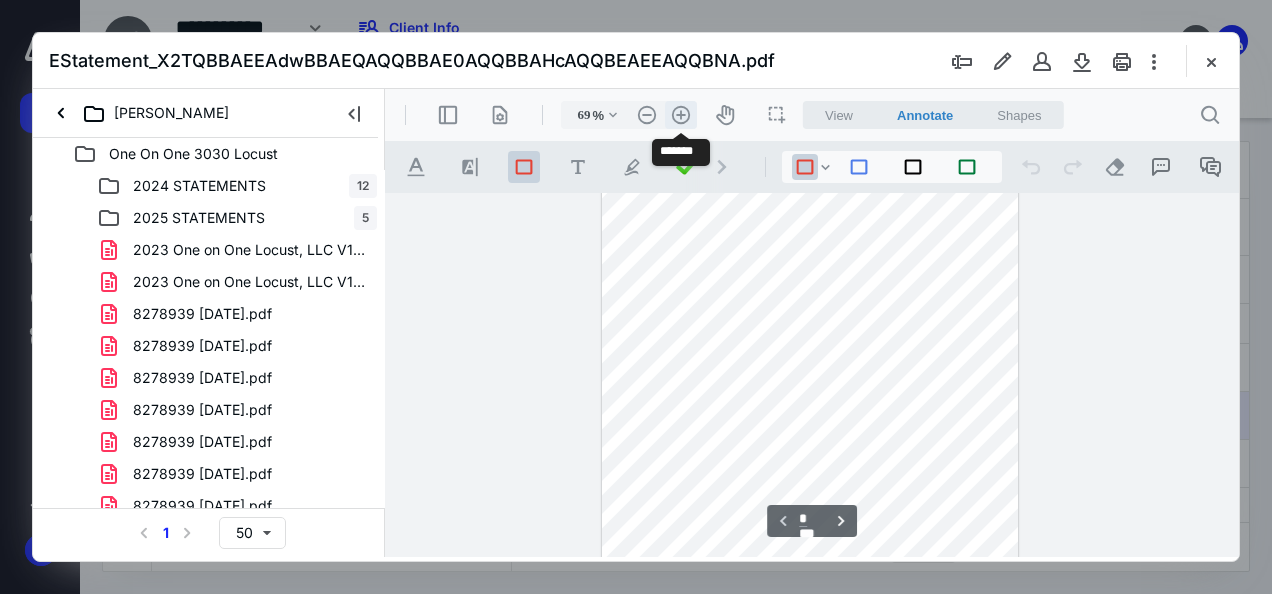 click on ".cls-1{fill:#abb0c4;} icon - header - zoom - in - line" at bounding box center (681, 115) 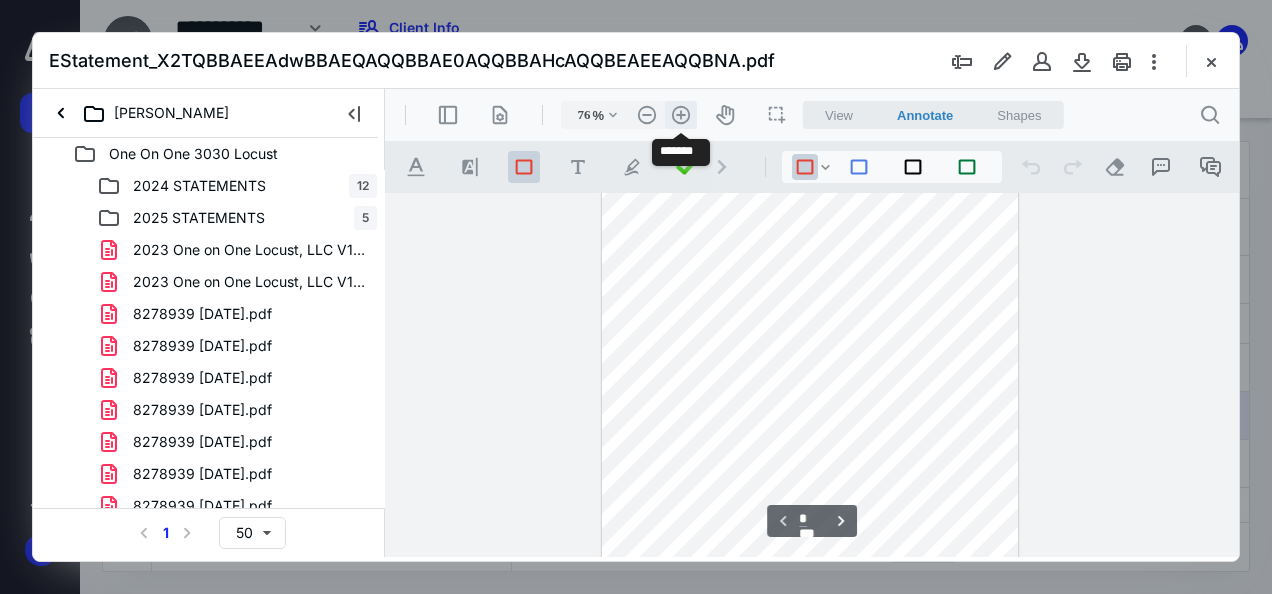 scroll, scrollTop: 85, scrollLeft: 0, axis: vertical 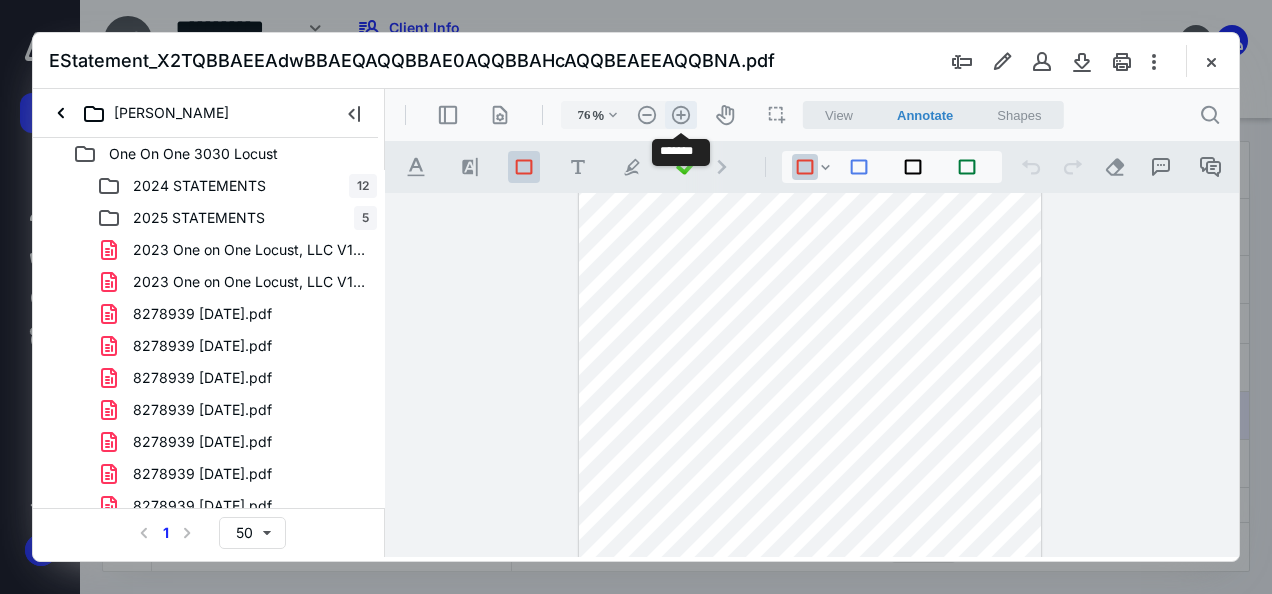 click on ".cls-1{fill:#abb0c4;} icon - header - zoom - in - line" at bounding box center (681, 115) 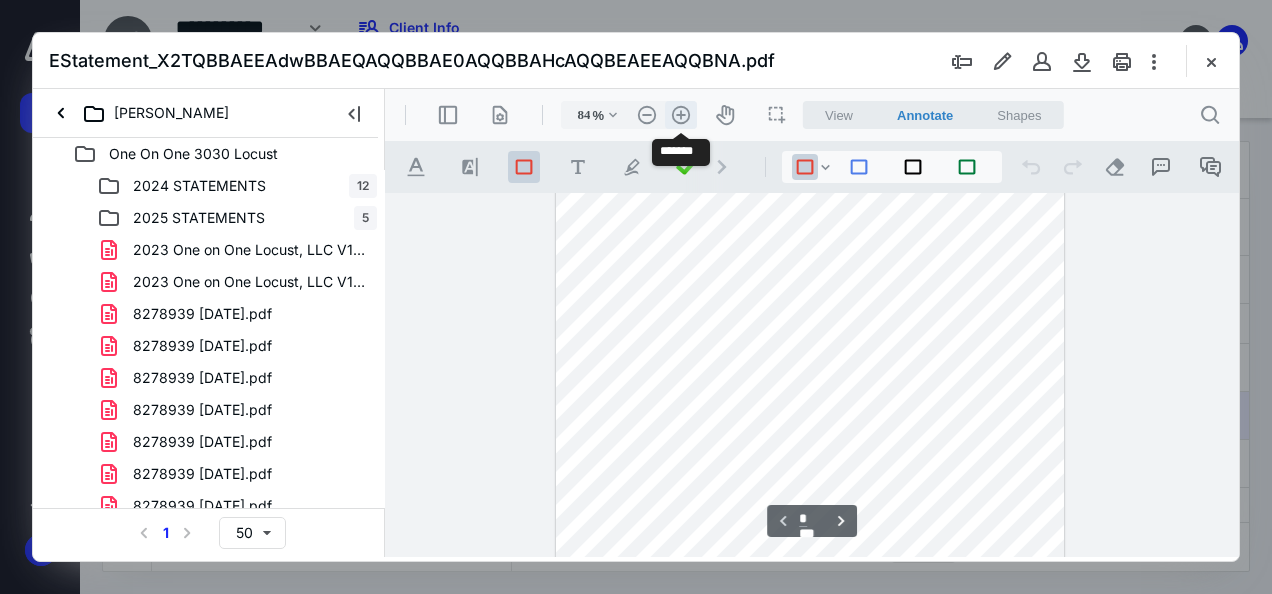 click on ".cls-1{fill:#abb0c4;} icon - header - zoom - in - line" at bounding box center (681, 115) 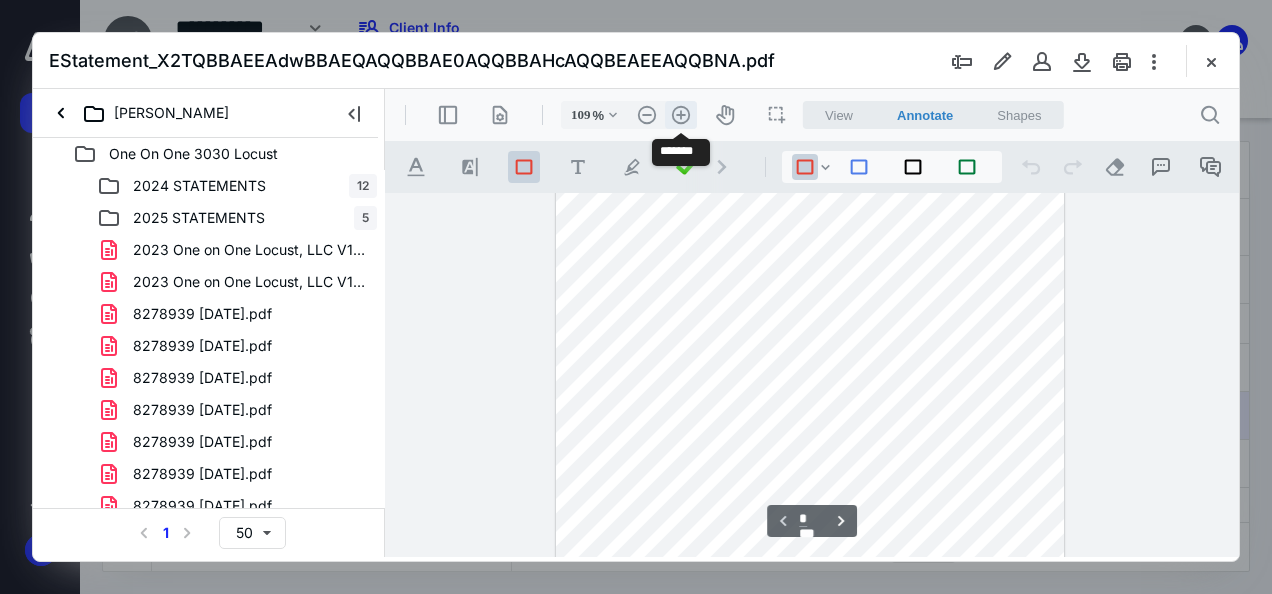 click on ".cls-1{fill:#abb0c4;} icon - header - zoom - in - line" at bounding box center (681, 115) 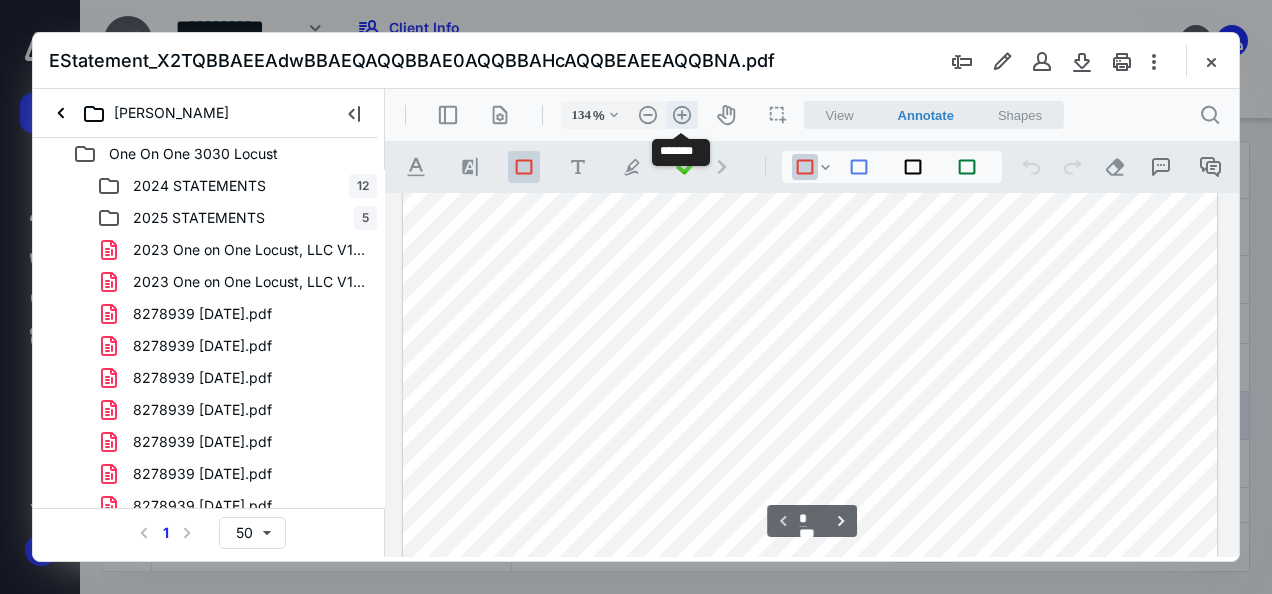 scroll, scrollTop: 249, scrollLeft: 0, axis: vertical 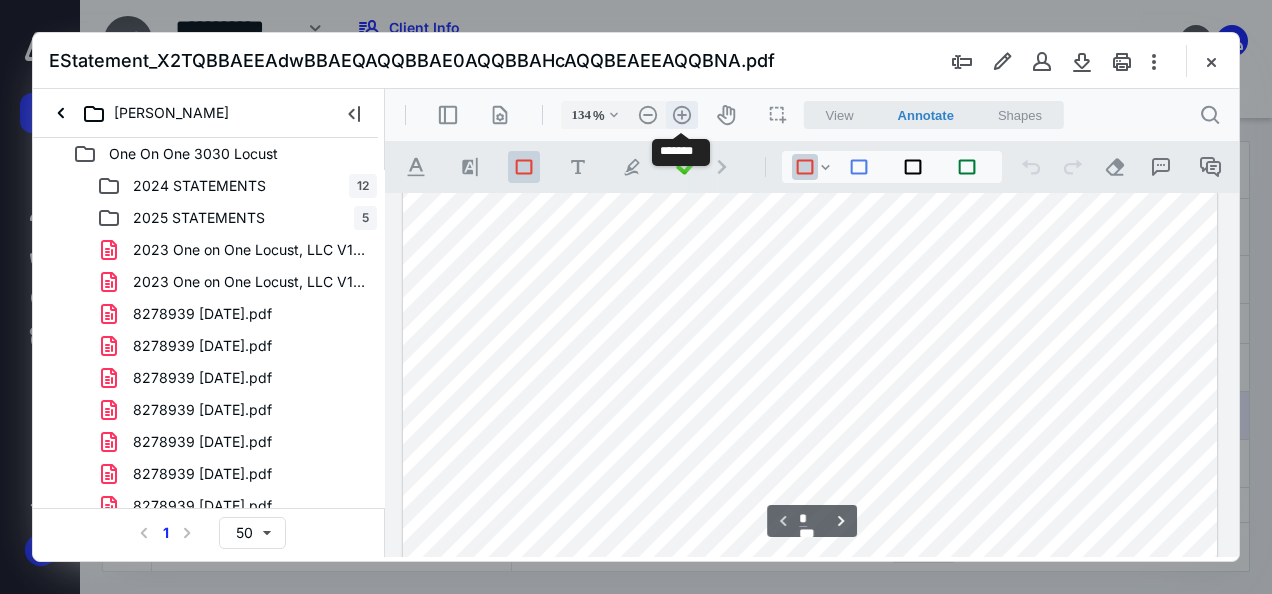 click on ".cls-1{fill:#abb0c4;} icon - header - zoom - in - line" at bounding box center [682, 115] 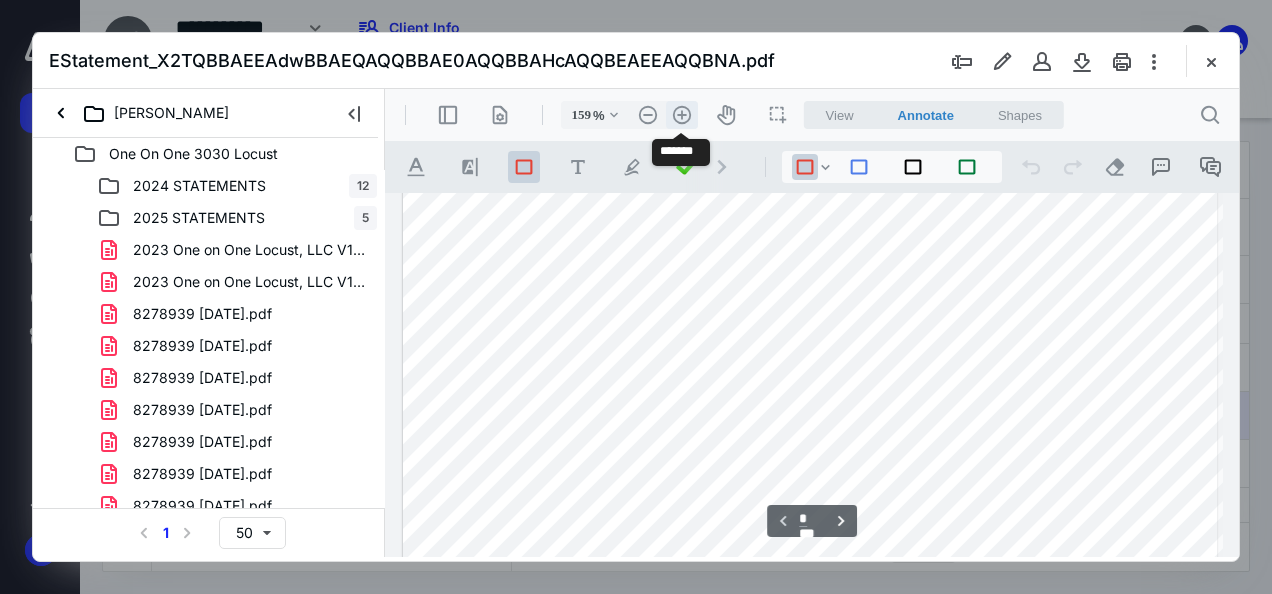 scroll, scrollTop: 320, scrollLeft: 68, axis: both 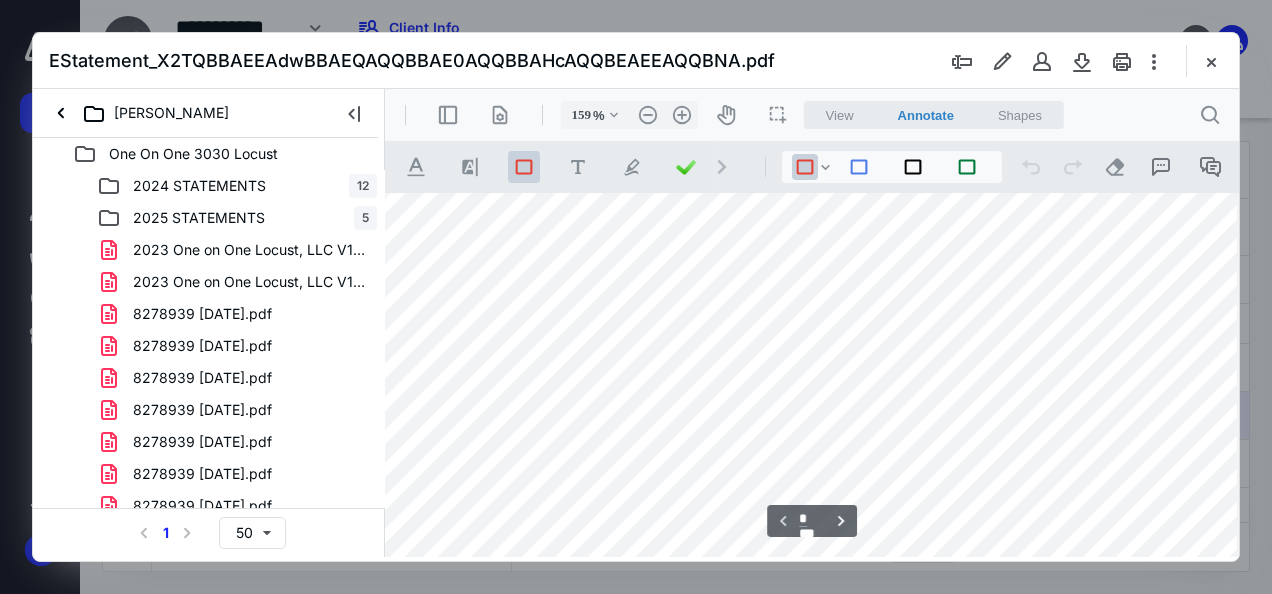 click on ".cls-1{fill:#abb0c4;} icon - header - sidebar - line .cls-1{fill:#abb0c4;} icon - header - page manipulation - line 159 % .cls-1{fill:#abb0c4;} icon - chevron - down .cls-1{fill:#abb0c4;} icon - header - zoom - out - line Current zoom is   159 % .cls-1{fill:#abb0c4;} icon - header - zoom - in - line icon-header-pan20 icon / operation / multi select View Annotate Shapes Annotate .cls-1{fill:#abb0c4;} icon - chevron - down View Annotate Shapes .cls-1{fill:#abb0c4;} icon - header - search" at bounding box center (812, 115) 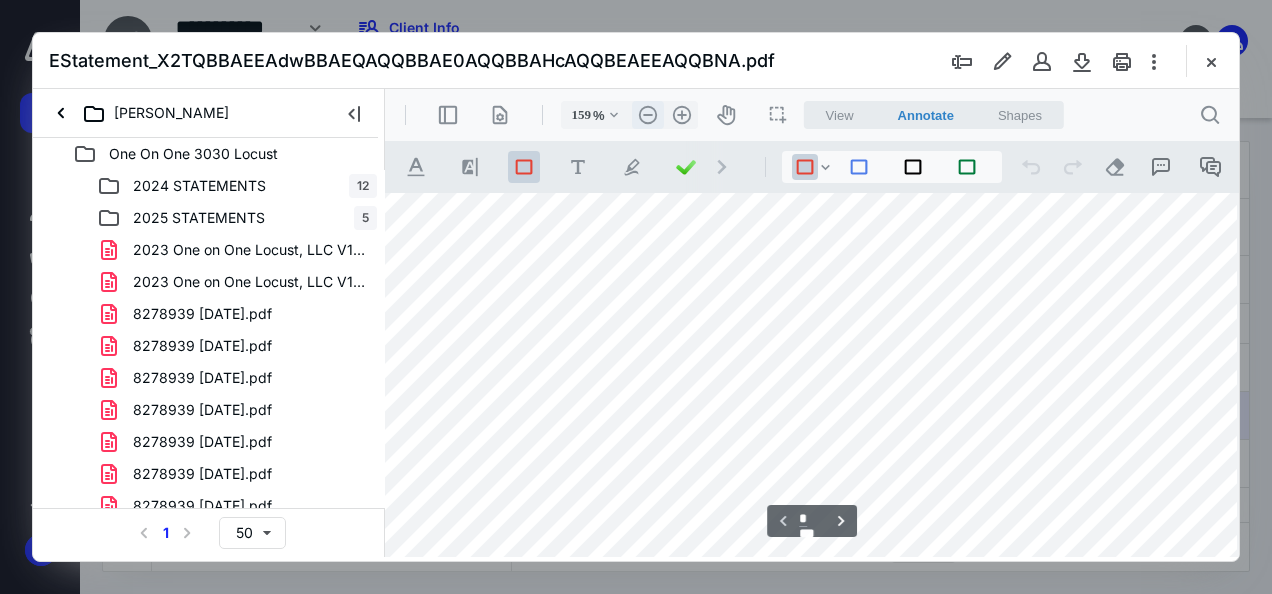 click on ".cls-1{fill:#abb0c4;} icon - header - zoom - out - line" at bounding box center [648, 115] 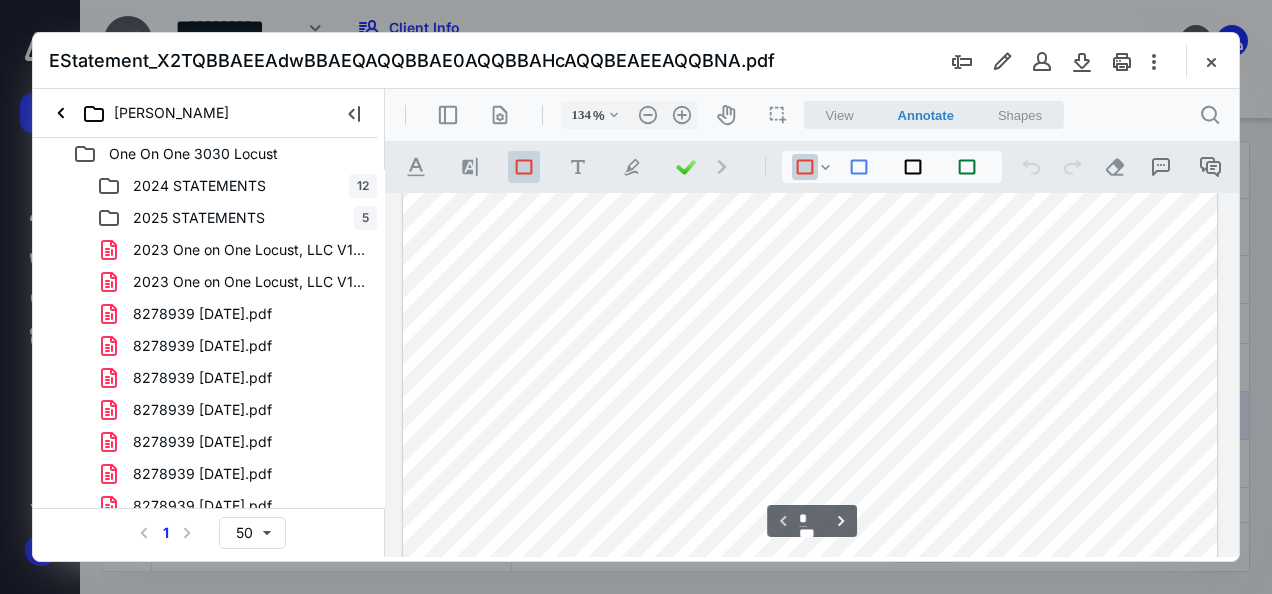 scroll, scrollTop: 0, scrollLeft: 0, axis: both 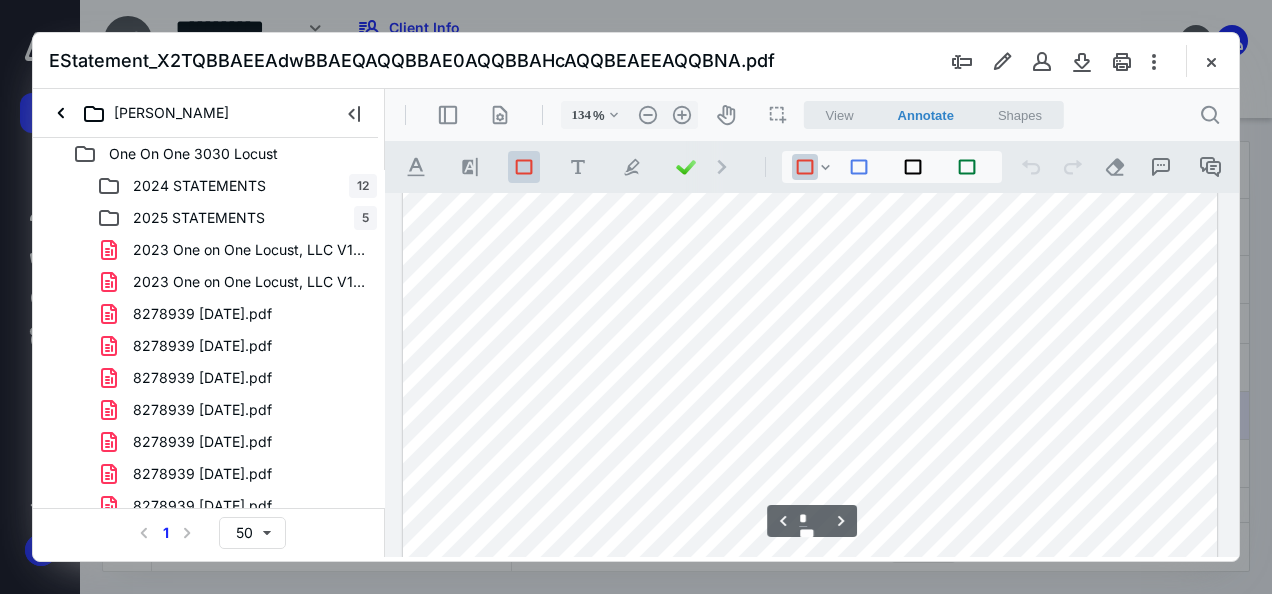 type on "*" 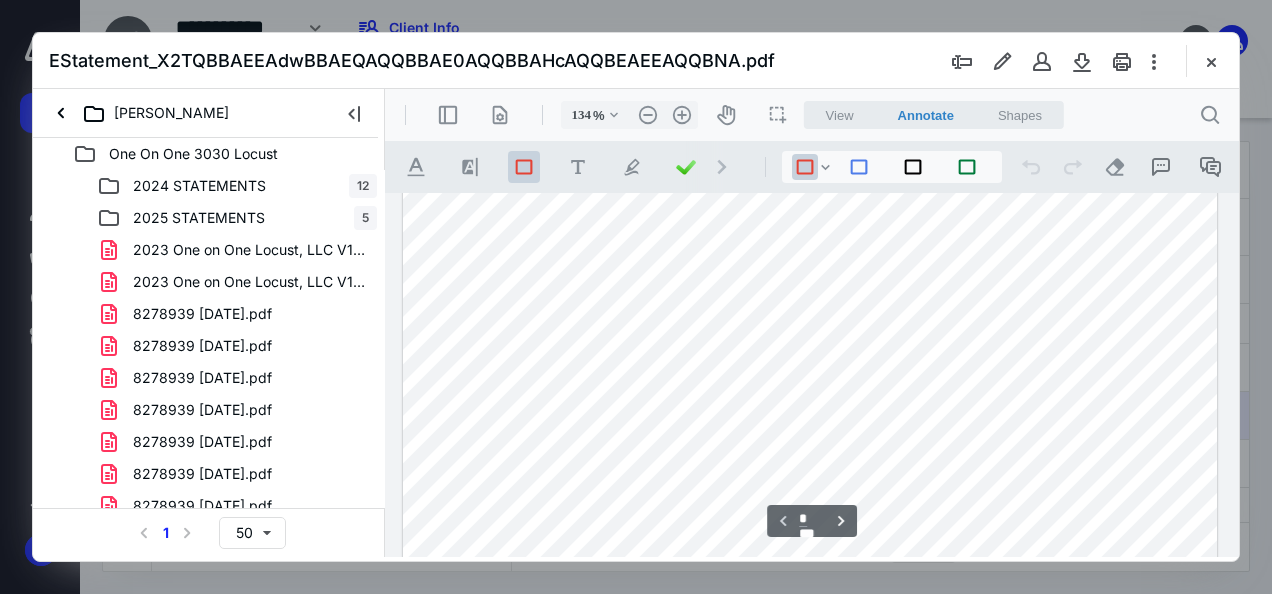 scroll, scrollTop: 0, scrollLeft: 0, axis: both 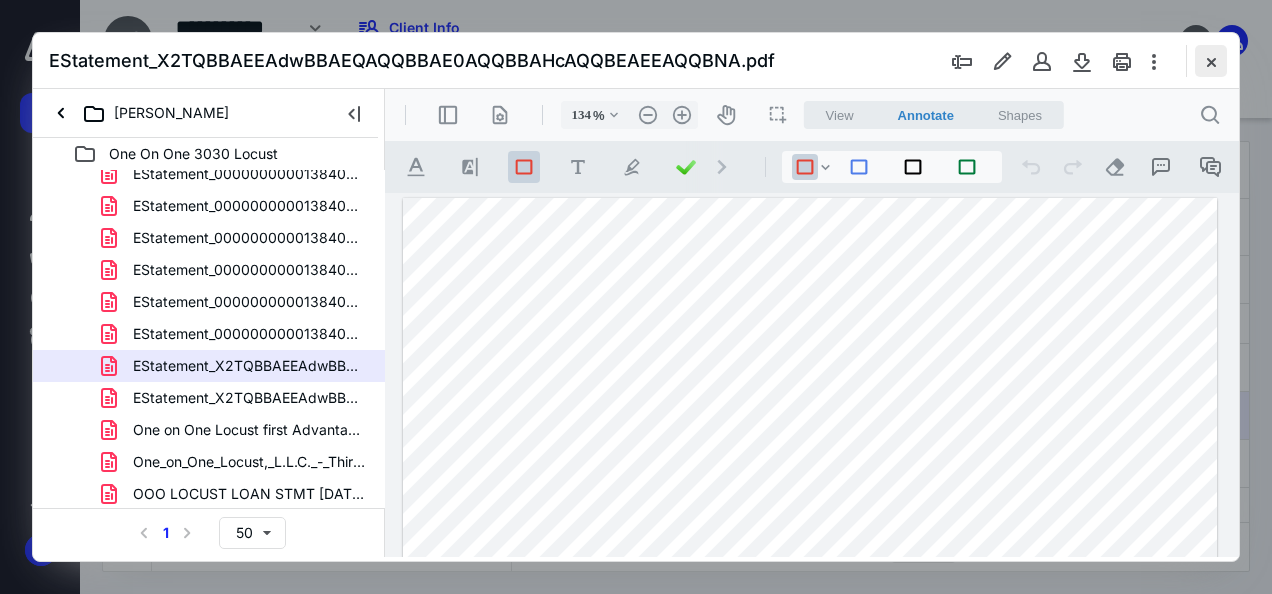 click at bounding box center [1211, 61] 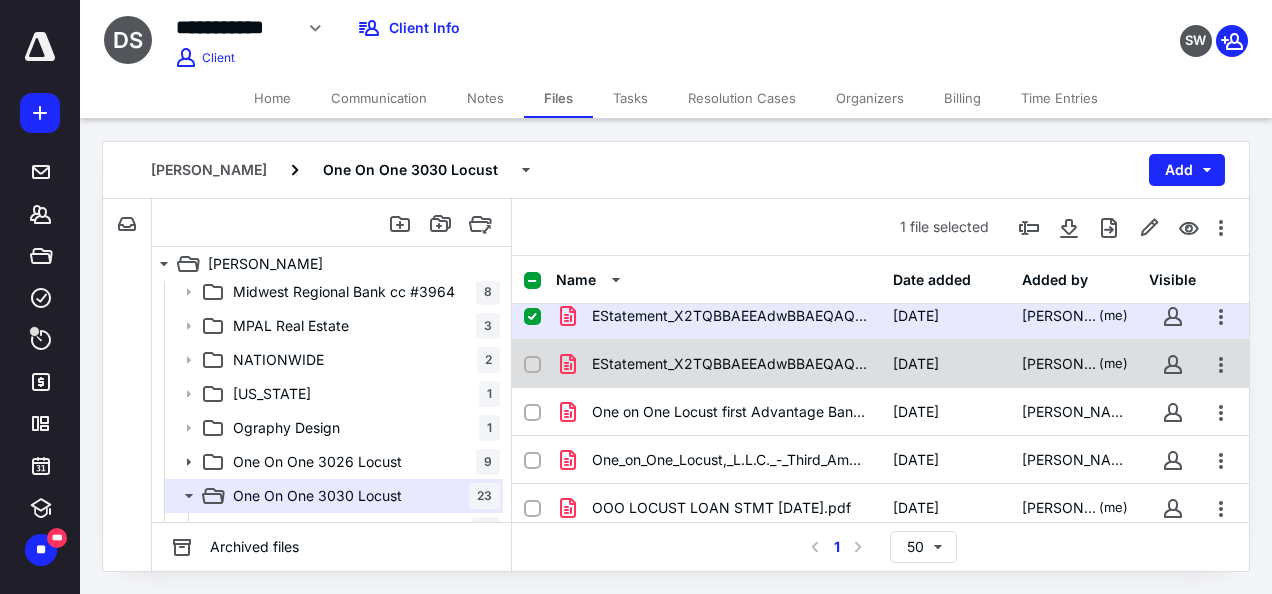 scroll, scrollTop: 872, scrollLeft: 0, axis: vertical 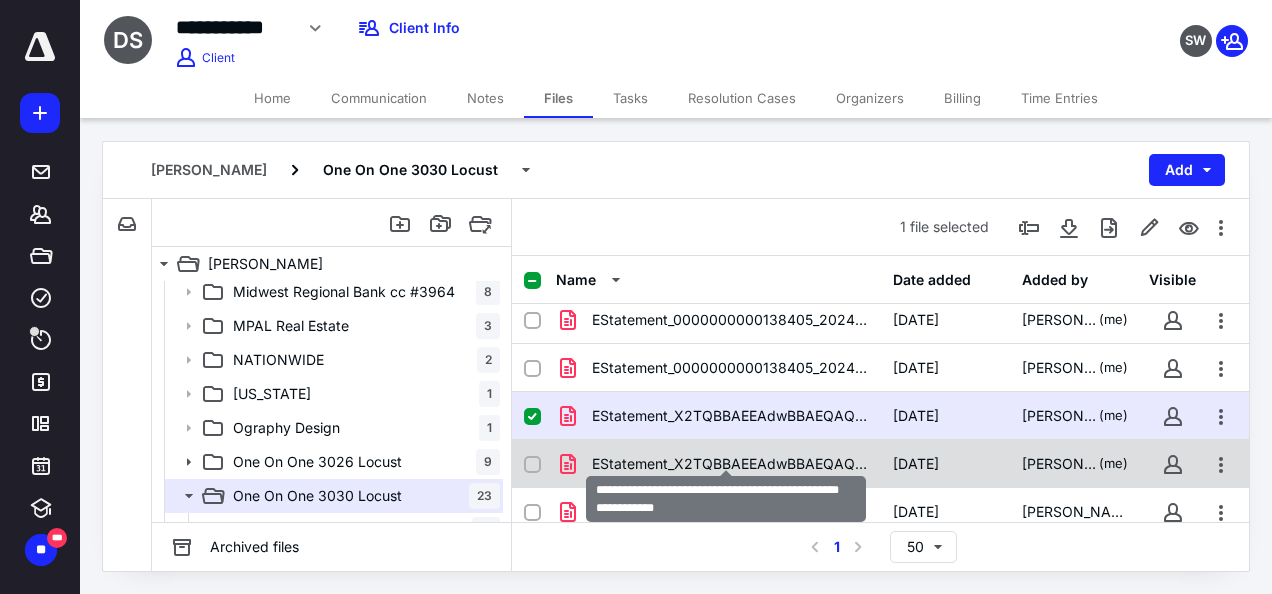 click on "EStatement_X2TQBBAEEAdwBBAEQAQQBBAE0AQQBBAHcAQQBEAEEAQQBOA.pdf" at bounding box center [730, 464] 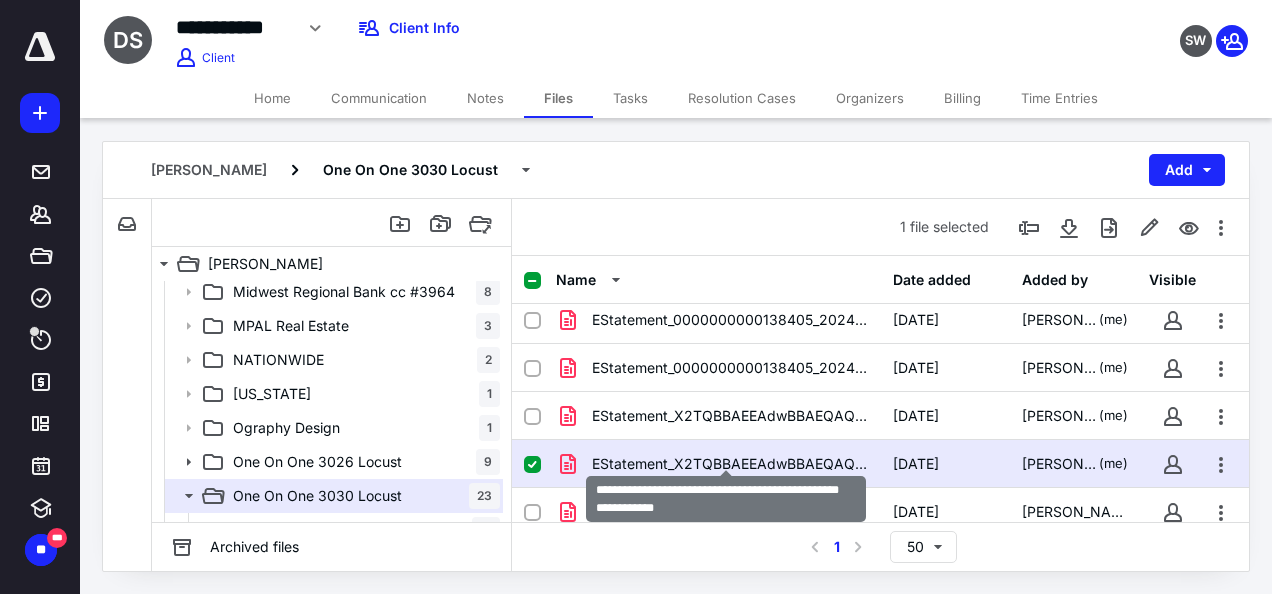 click on "EStatement_X2TQBBAEEAdwBBAEQAQQBBAE0AQQBBAHcAQQBEAEEAQQBOA.pdf" at bounding box center [730, 464] 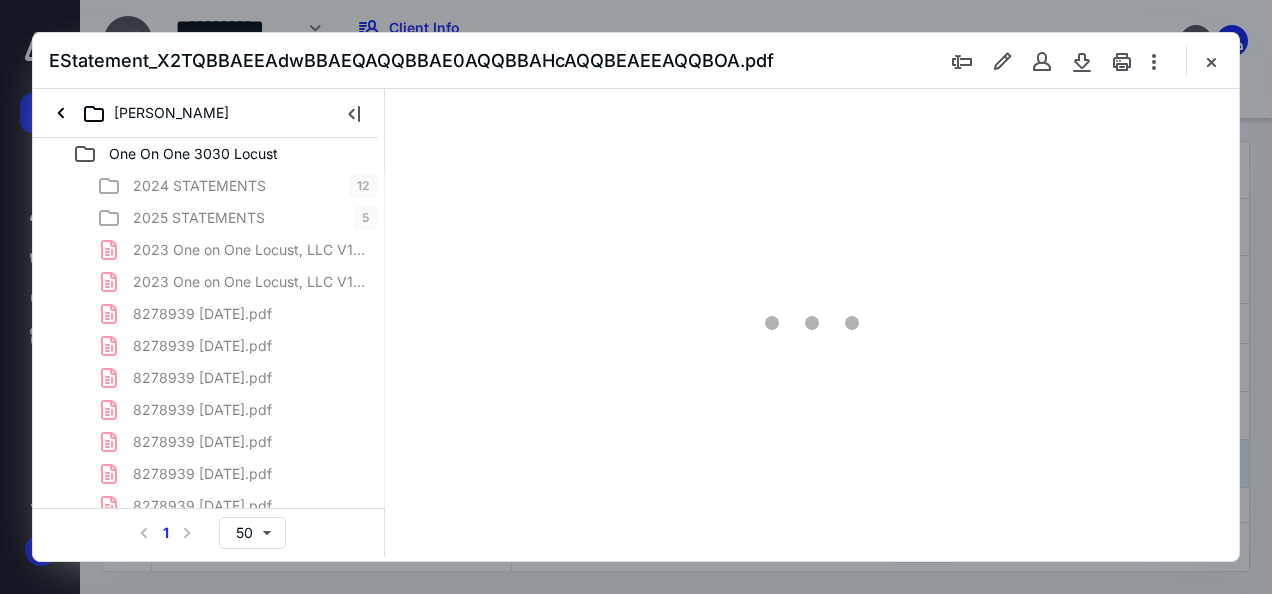 scroll, scrollTop: 0, scrollLeft: 0, axis: both 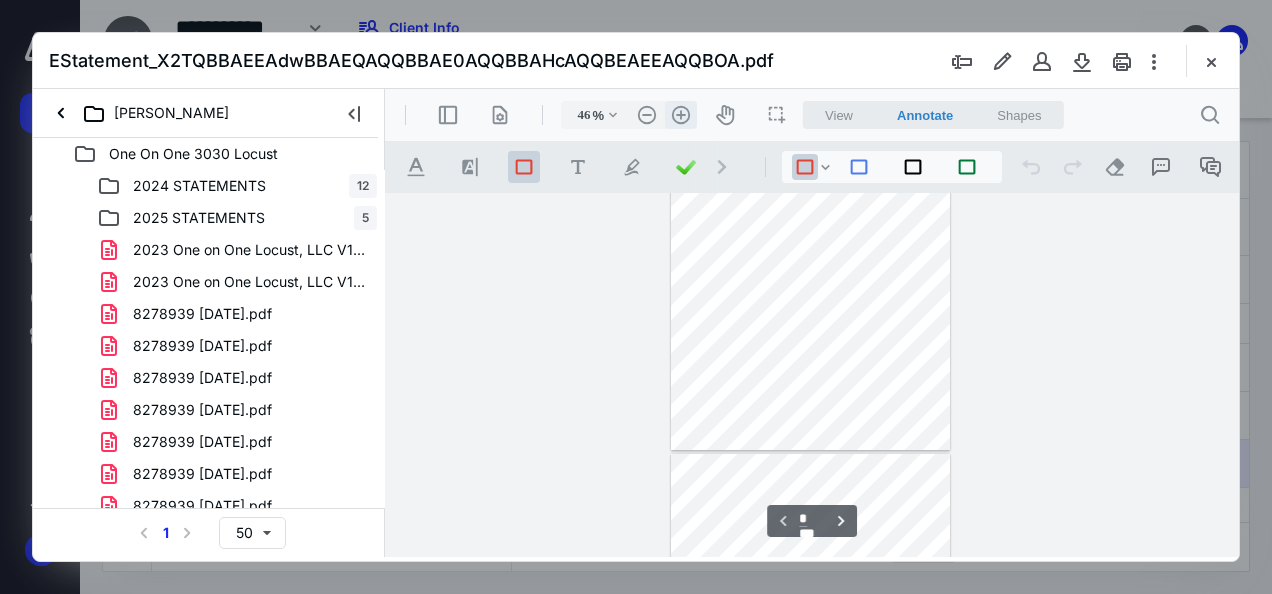 click on ".cls-1{fill:#abb0c4;} icon - header - zoom - in - line" at bounding box center [681, 115] 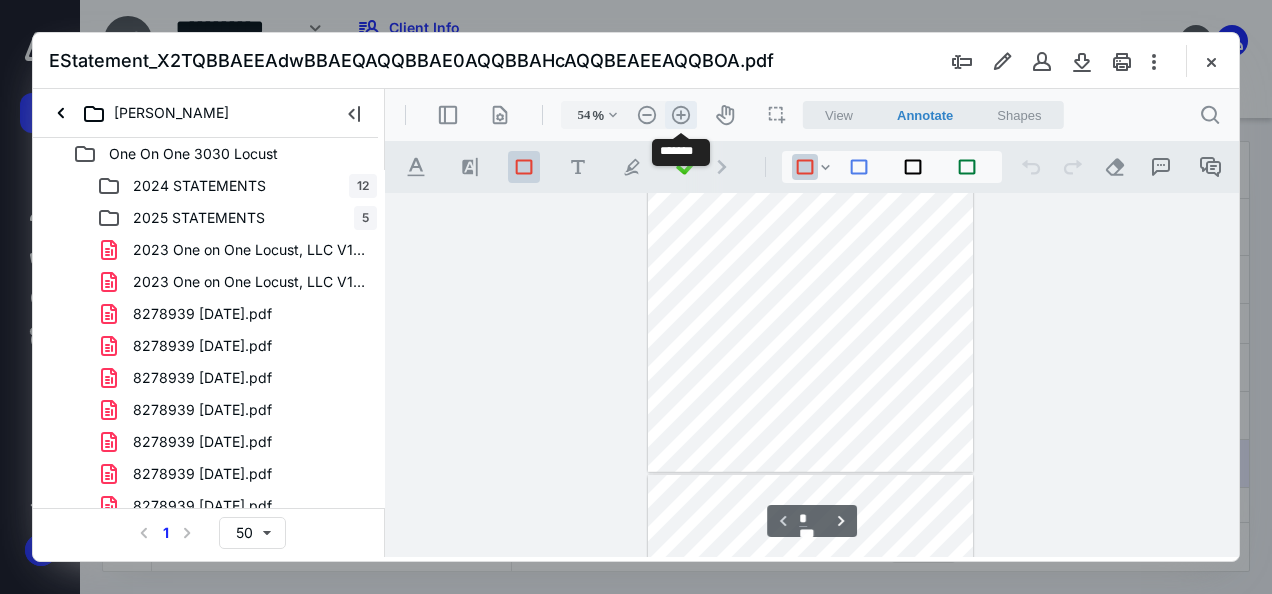 click on ".cls-1{fill:#abb0c4;} icon - header - zoom - in - line" at bounding box center (681, 115) 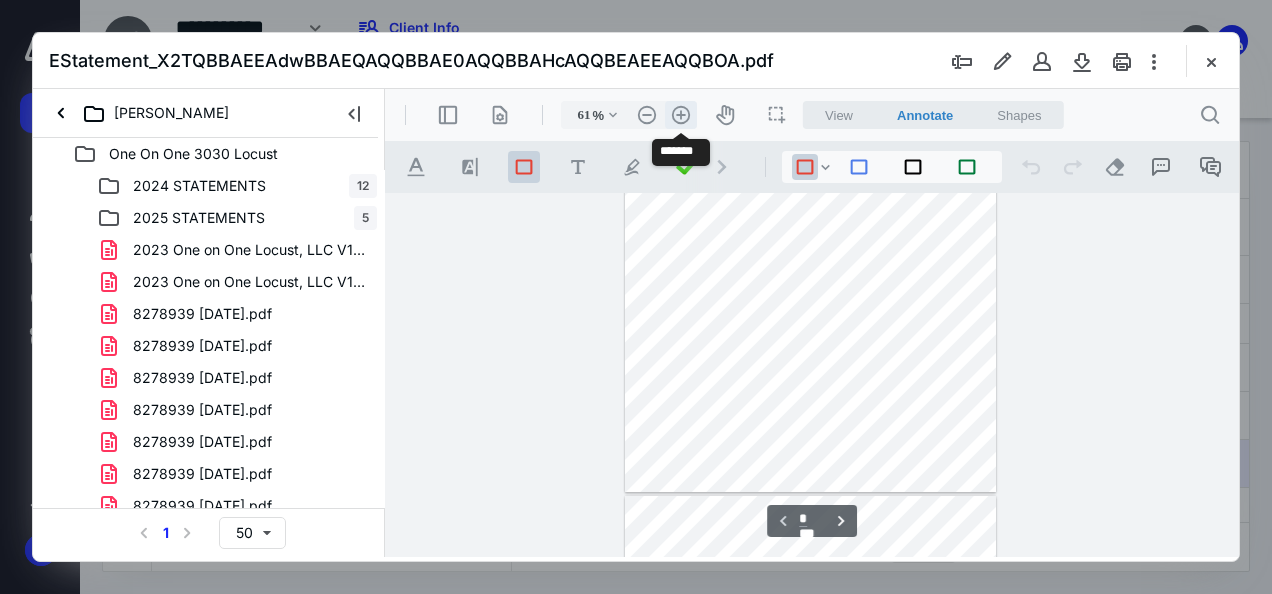 click on ".cls-1{fill:#abb0c4;} icon - header - zoom - in - line" at bounding box center (681, 115) 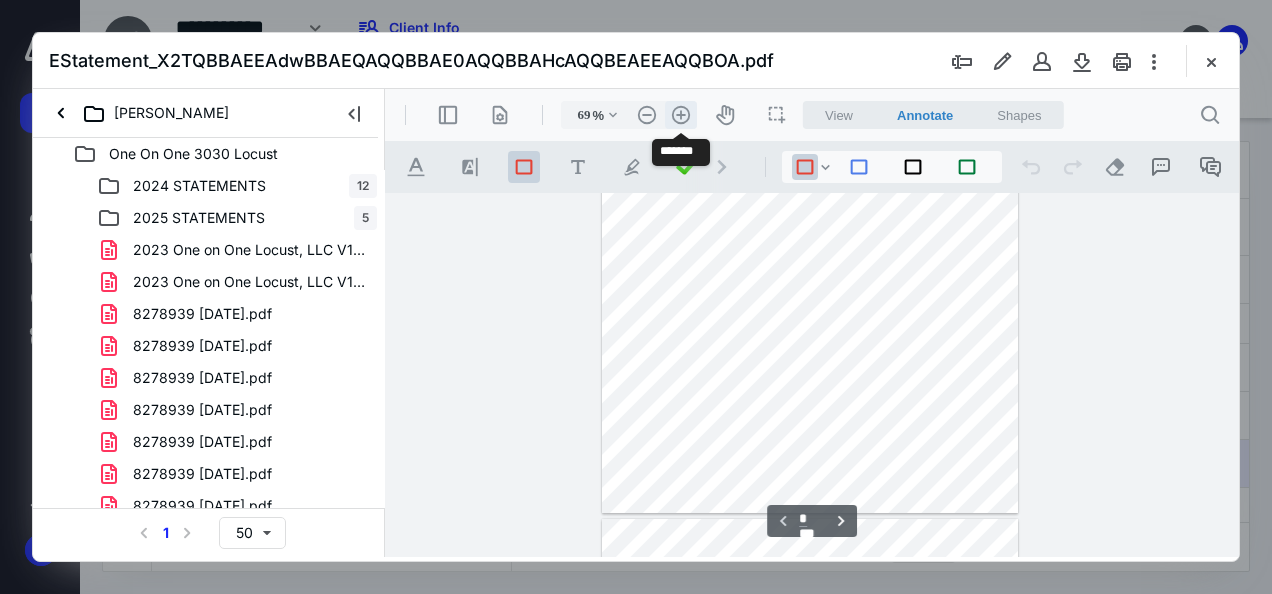 click on ".cls-1{fill:#abb0c4;} icon - header - zoom - in - line" at bounding box center [681, 115] 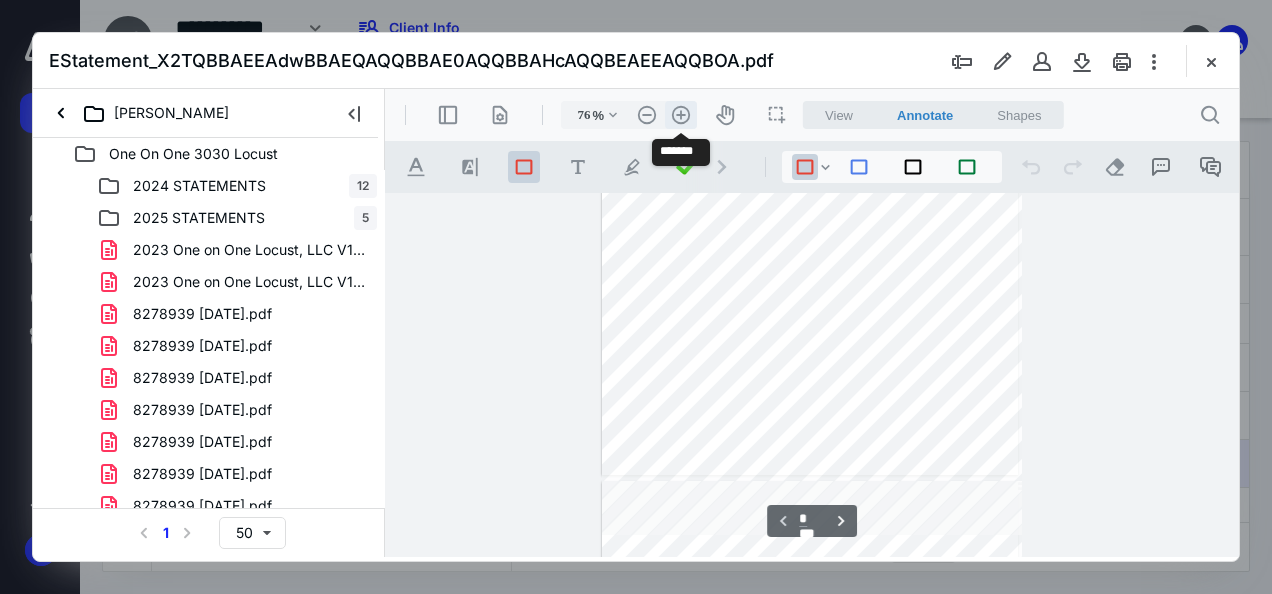 click on ".cls-1{fill:#abb0c4;} icon - header - zoom - in - line" at bounding box center (681, 115) 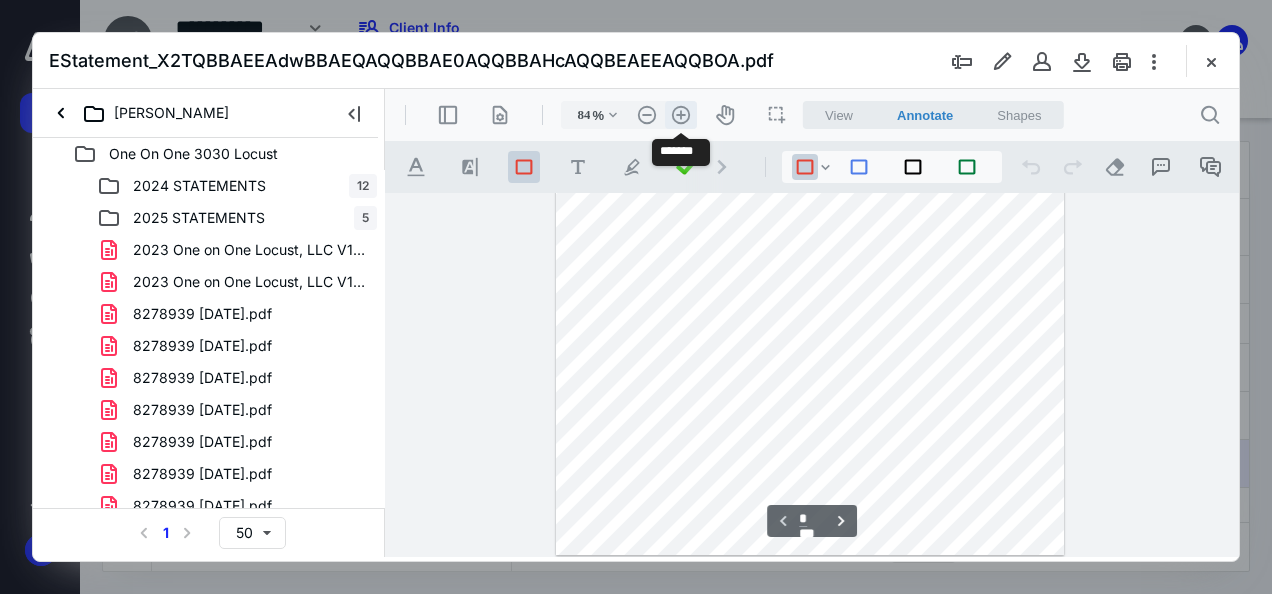 click on ".cls-1{fill:#abb0c4;} icon - header - zoom - in - line" at bounding box center [681, 115] 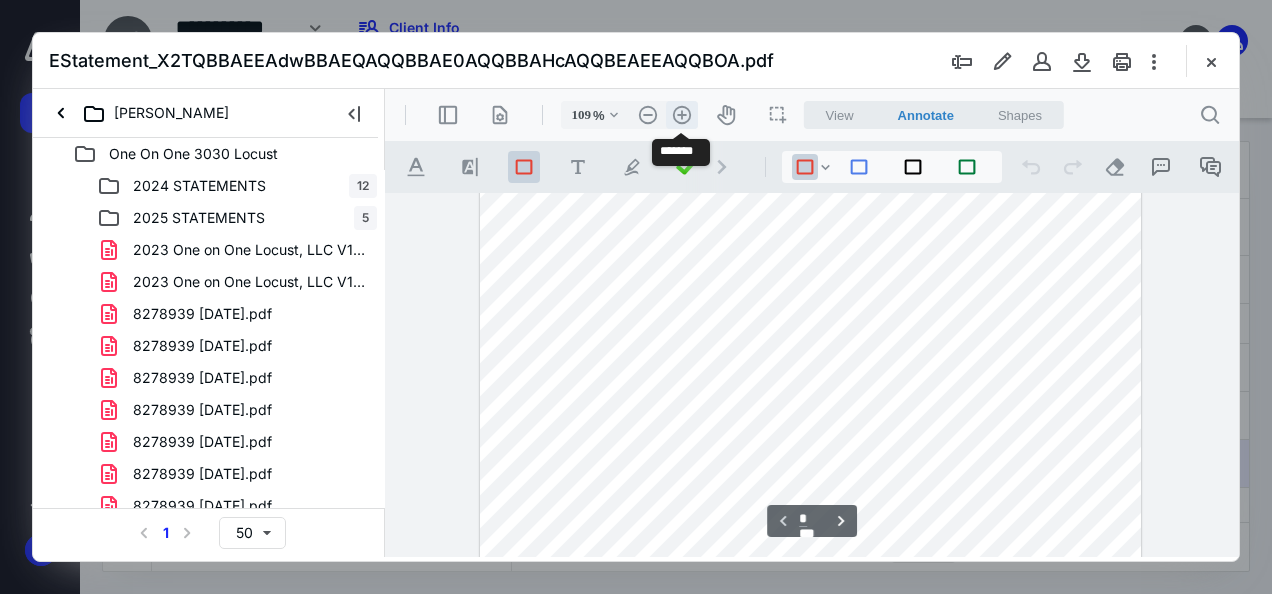 click on ".cls-1{fill:#abb0c4;} icon - header - zoom - in - line" at bounding box center (682, 115) 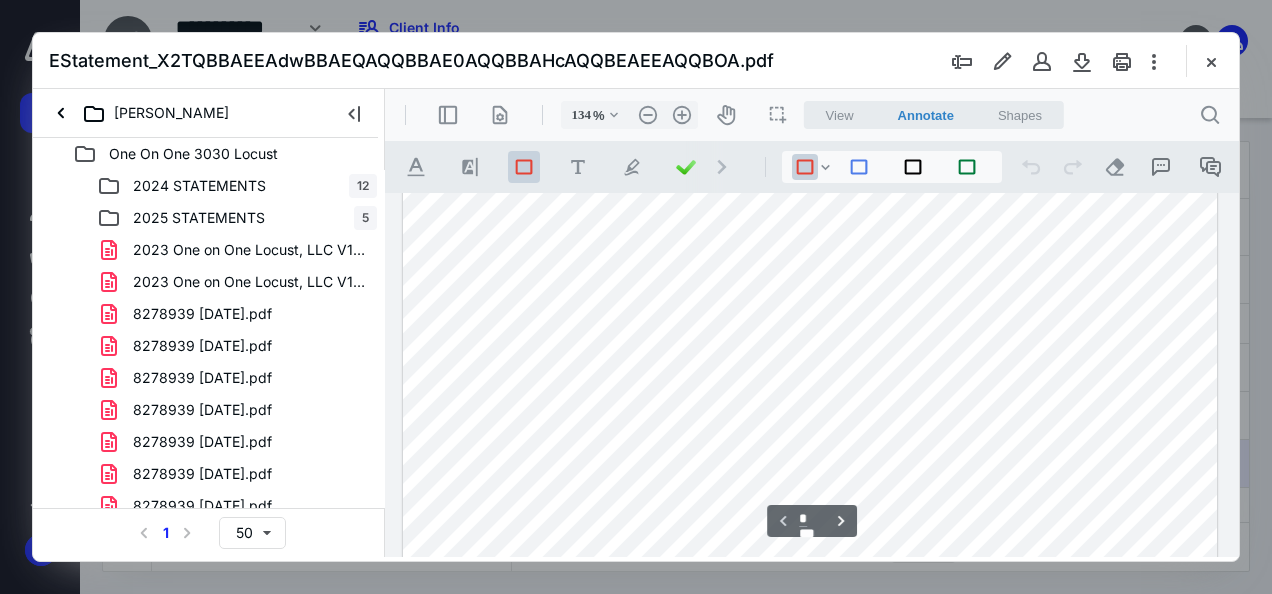 scroll, scrollTop: 0, scrollLeft: 0, axis: both 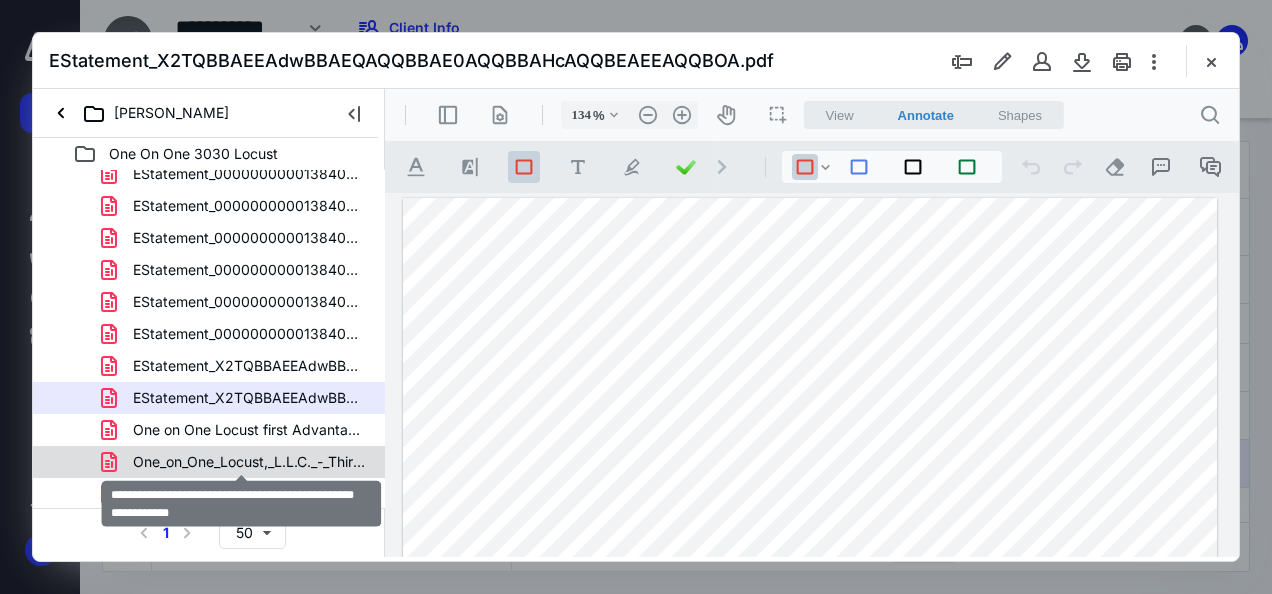 click on "One_on_One_Locust,_L.L.C._-_Third_Amendment_to_Operating_A.pdf" at bounding box center (249, 462) 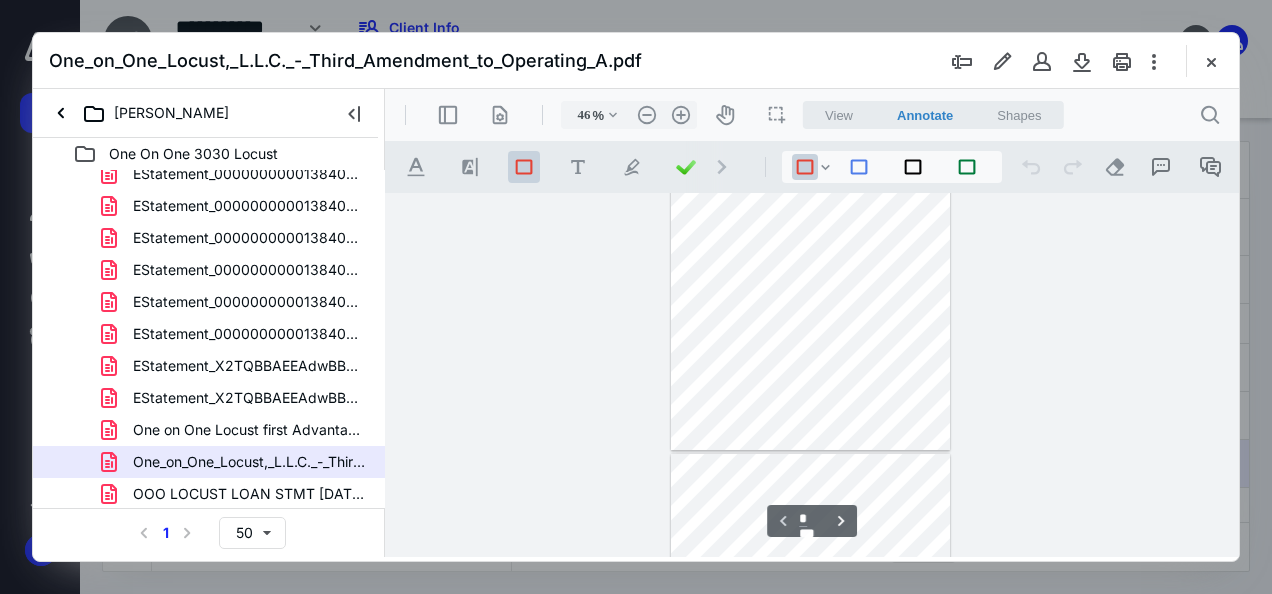 scroll, scrollTop: 0, scrollLeft: 0, axis: both 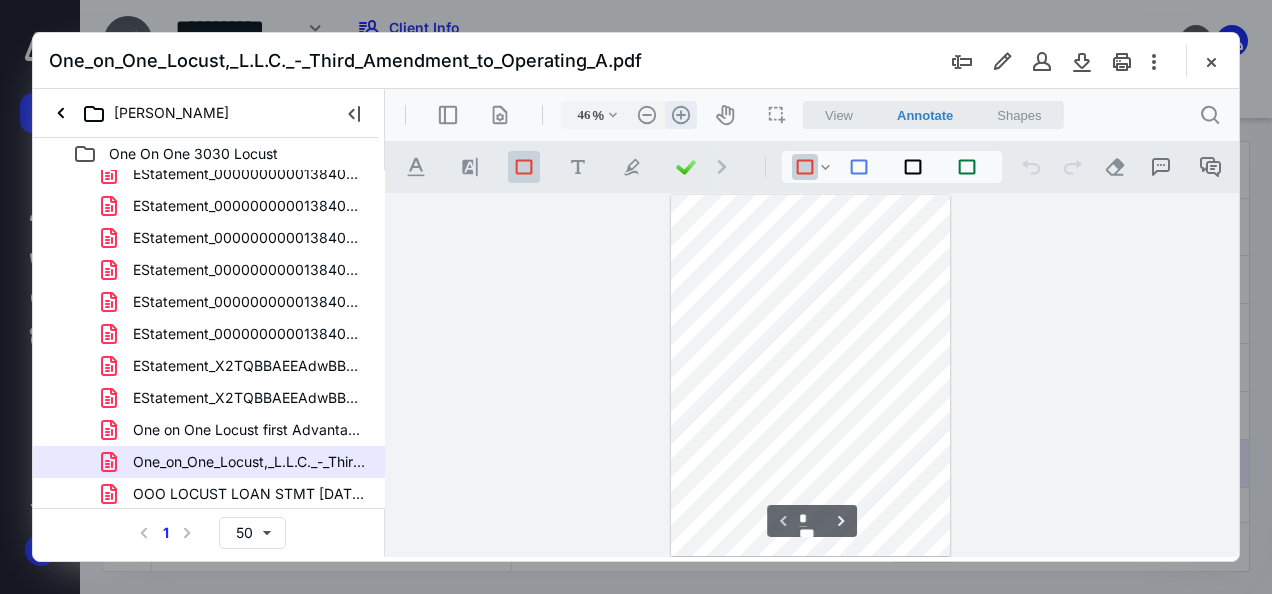 click on ".cls-1{fill:#abb0c4;} icon - header - zoom - in - line" at bounding box center (681, 115) 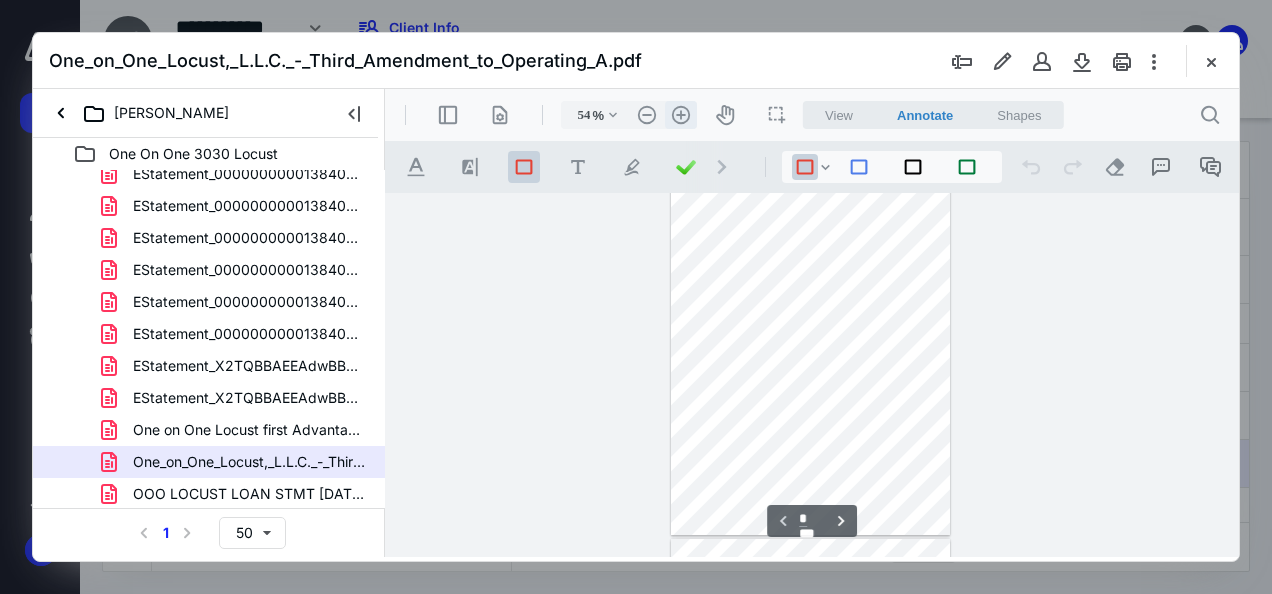 click on ".cls-1{fill:#abb0c4;} icon - header - zoom - in - line" at bounding box center [681, 115] 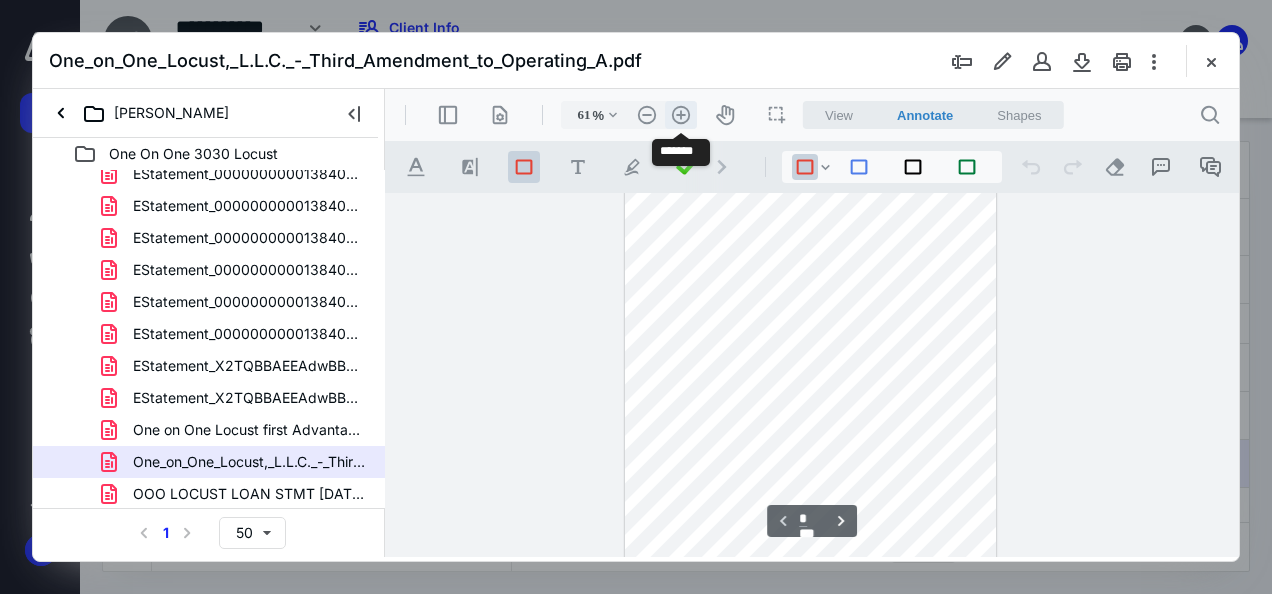 click on ".cls-1{fill:#abb0c4;} icon - header - zoom - in - line" at bounding box center (681, 115) 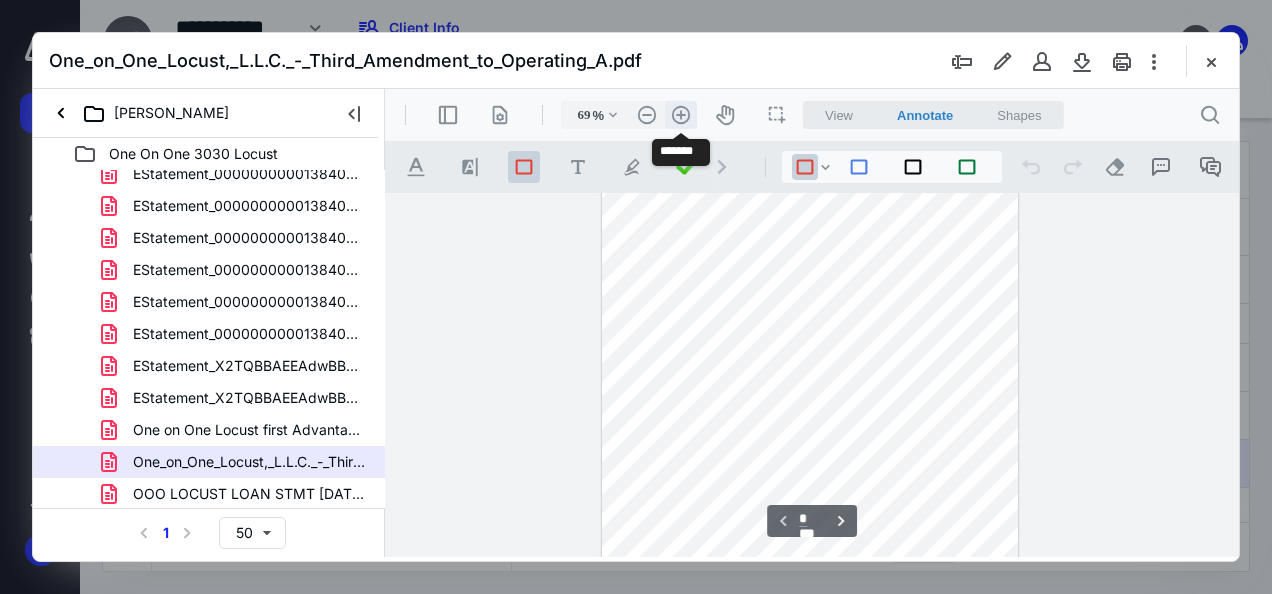 click on ".cls-1{fill:#abb0c4;} icon - header - zoom - in - line" at bounding box center (681, 115) 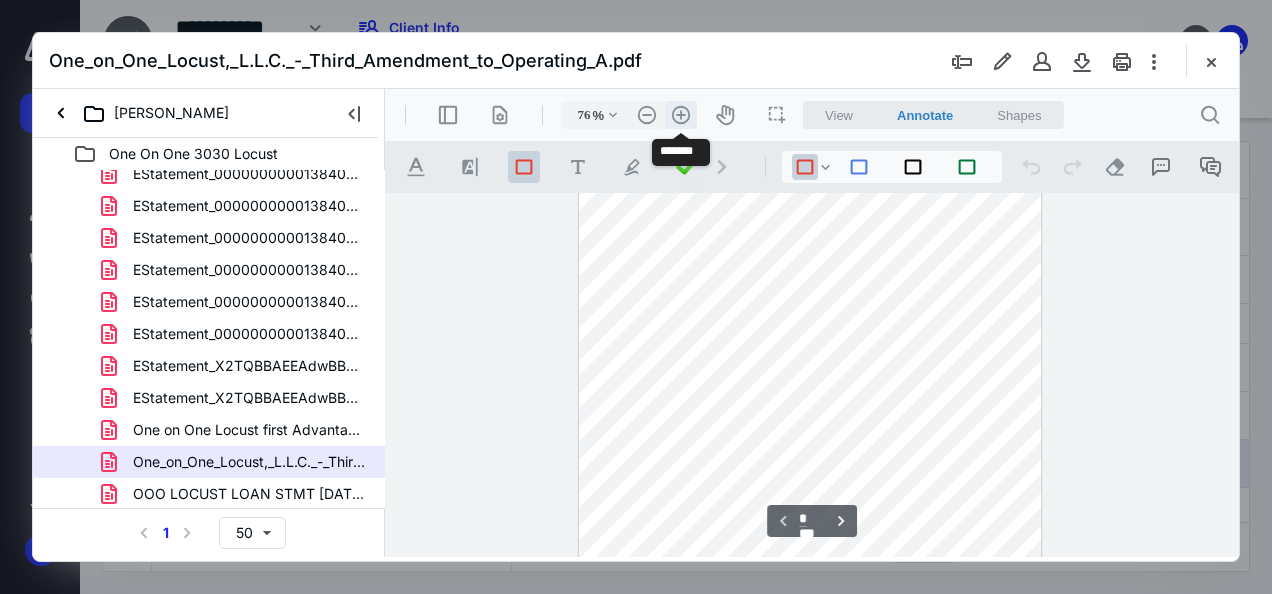 click on ".cls-1{fill:#abb0c4;} icon - header - zoom - in - line" at bounding box center [681, 115] 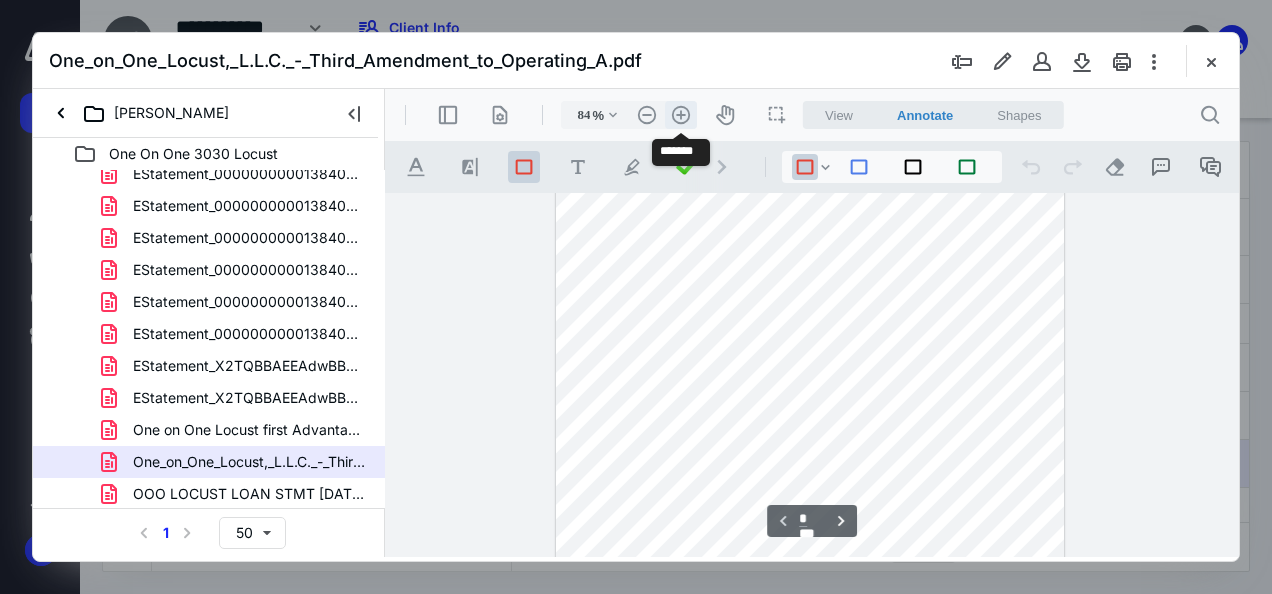click on ".cls-1{fill:#abb0c4;} icon - header - zoom - in - line" at bounding box center [681, 115] 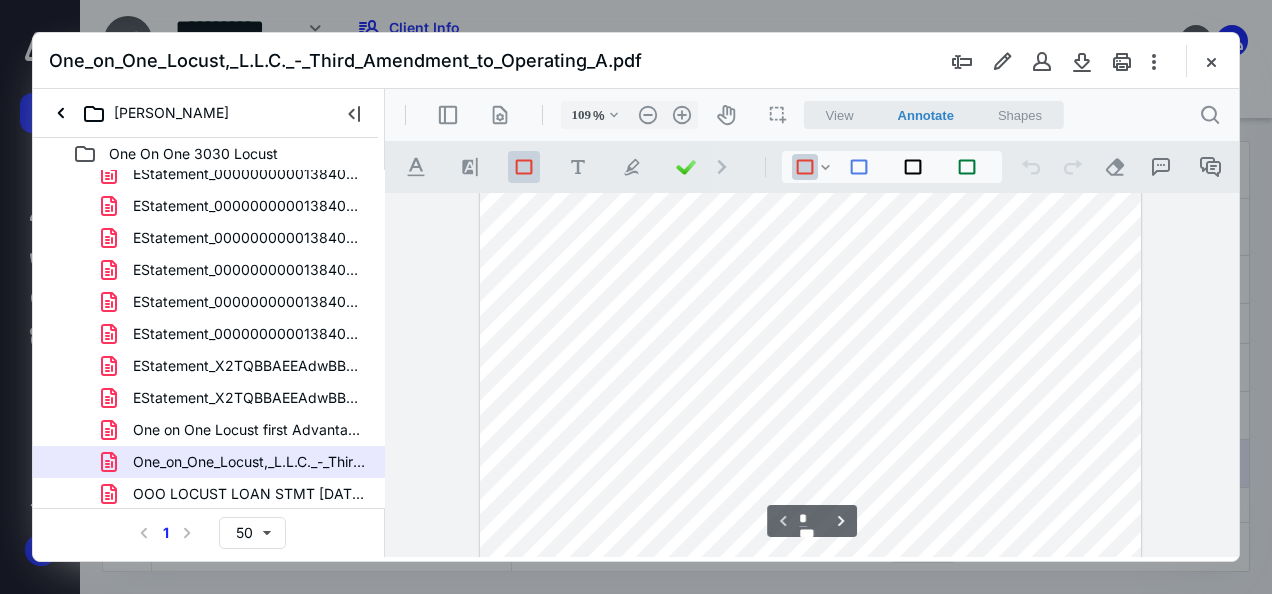 scroll, scrollTop: 0, scrollLeft: 0, axis: both 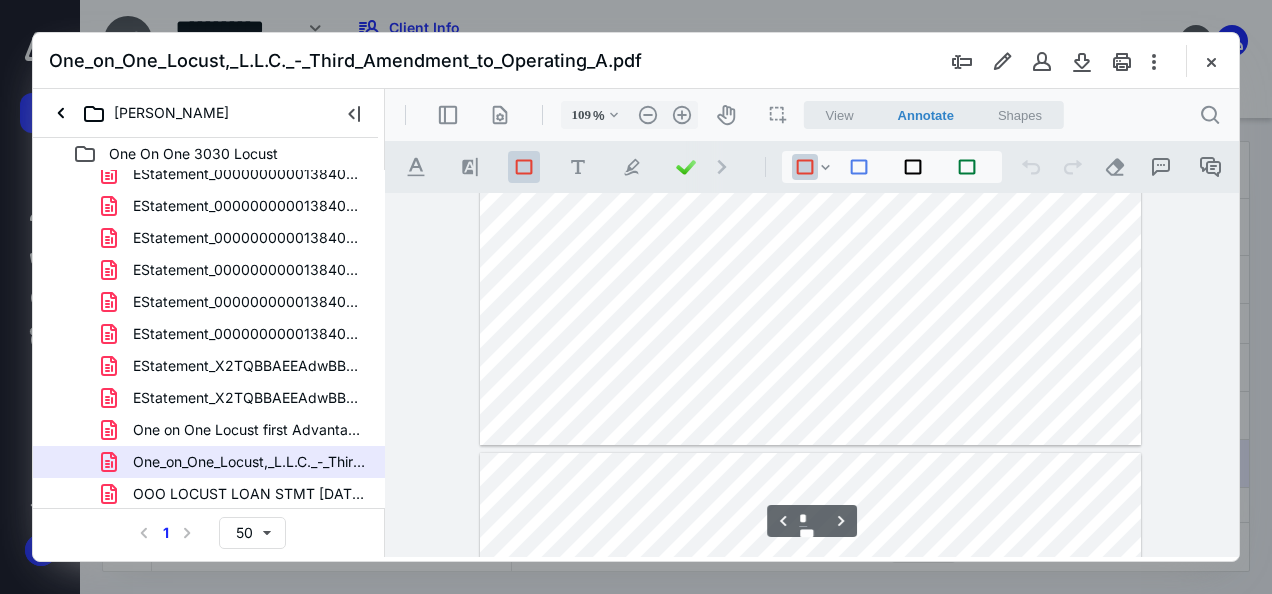 type on "*" 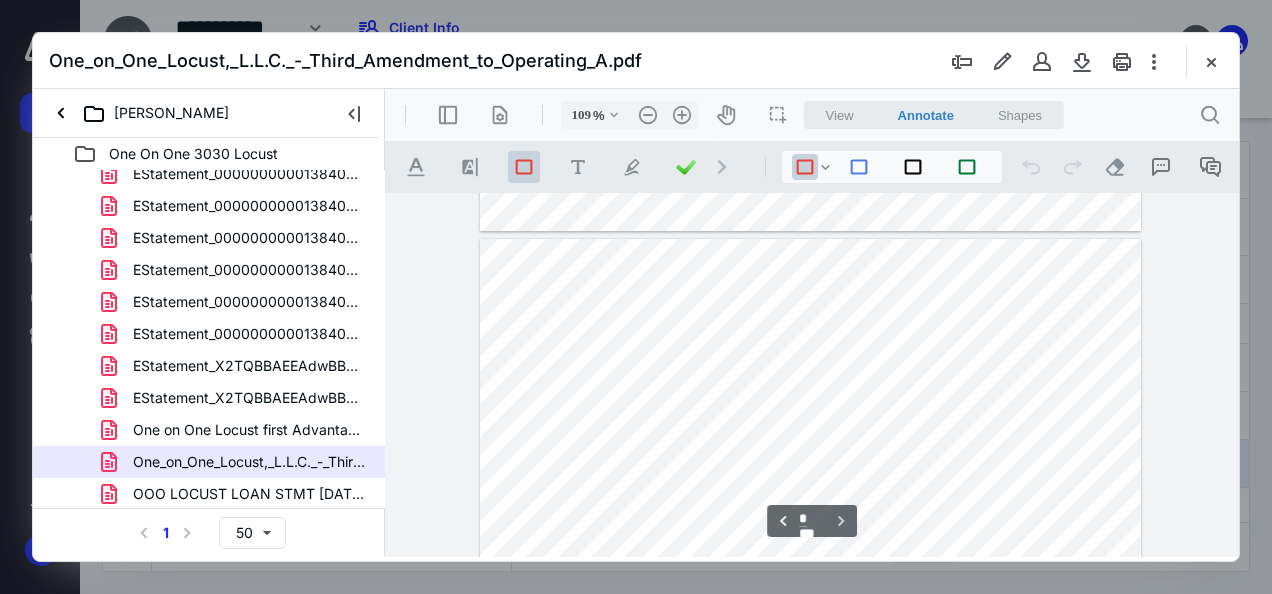 scroll, scrollTop: 3455, scrollLeft: 0, axis: vertical 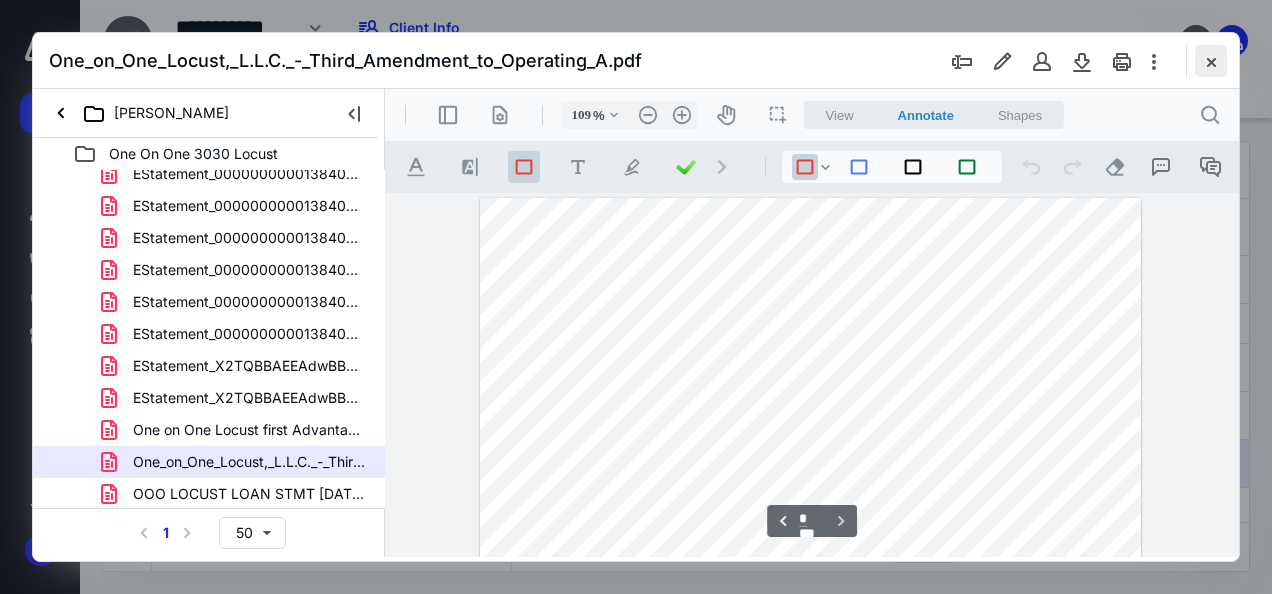 click at bounding box center [1211, 61] 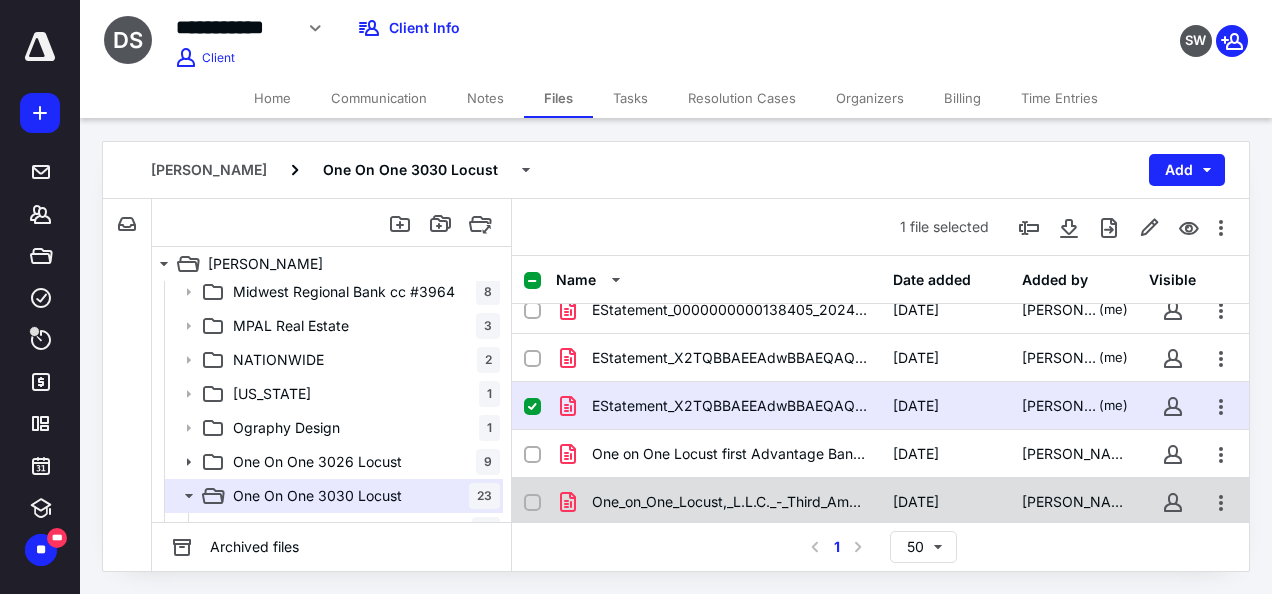 scroll, scrollTop: 972, scrollLeft: 0, axis: vertical 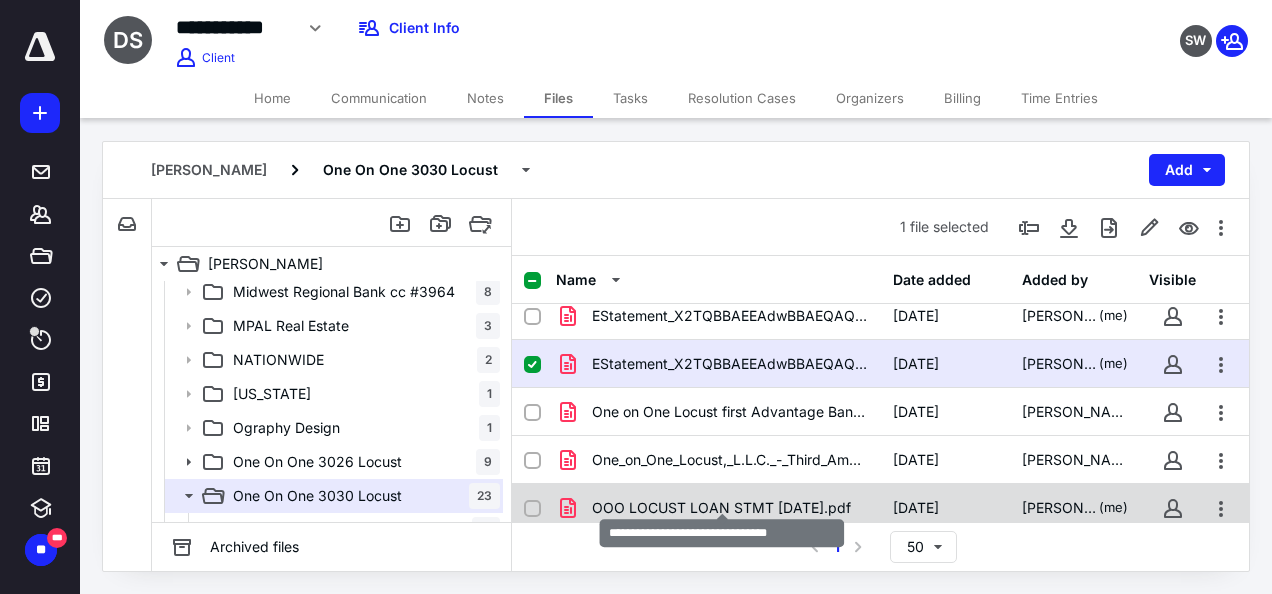 click on "OOO LOCUST LOAN STMT 4-14-25.pdf" at bounding box center (721, 508) 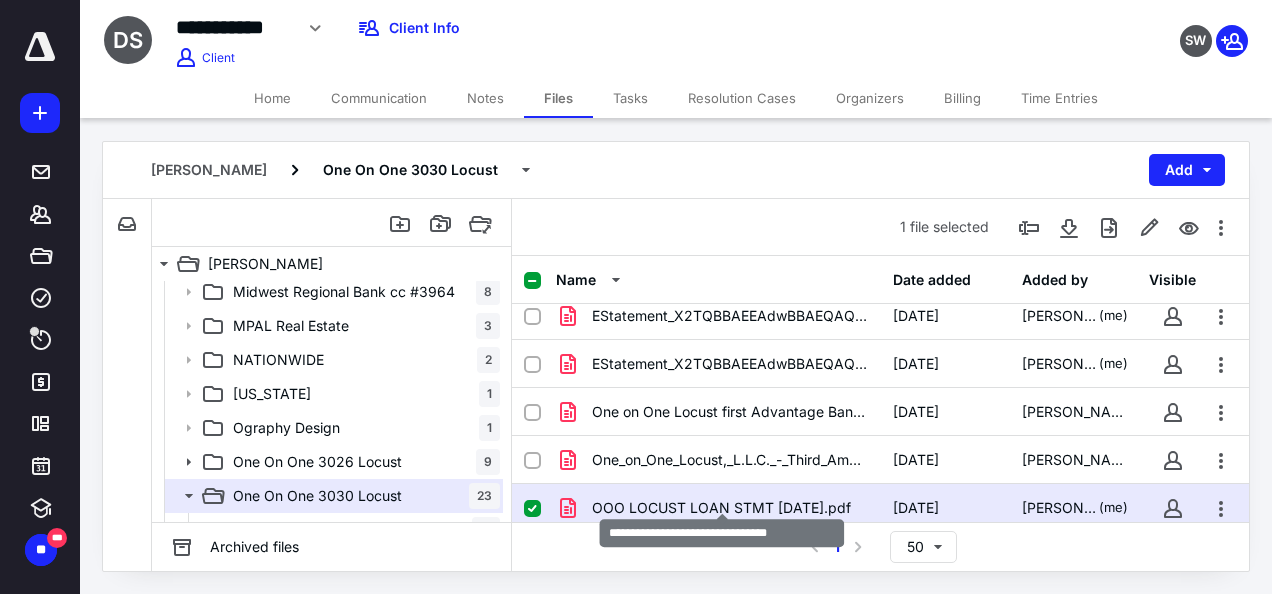 click on "OOO LOCUST LOAN STMT 4-14-25.pdf" at bounding box center [721, 508] 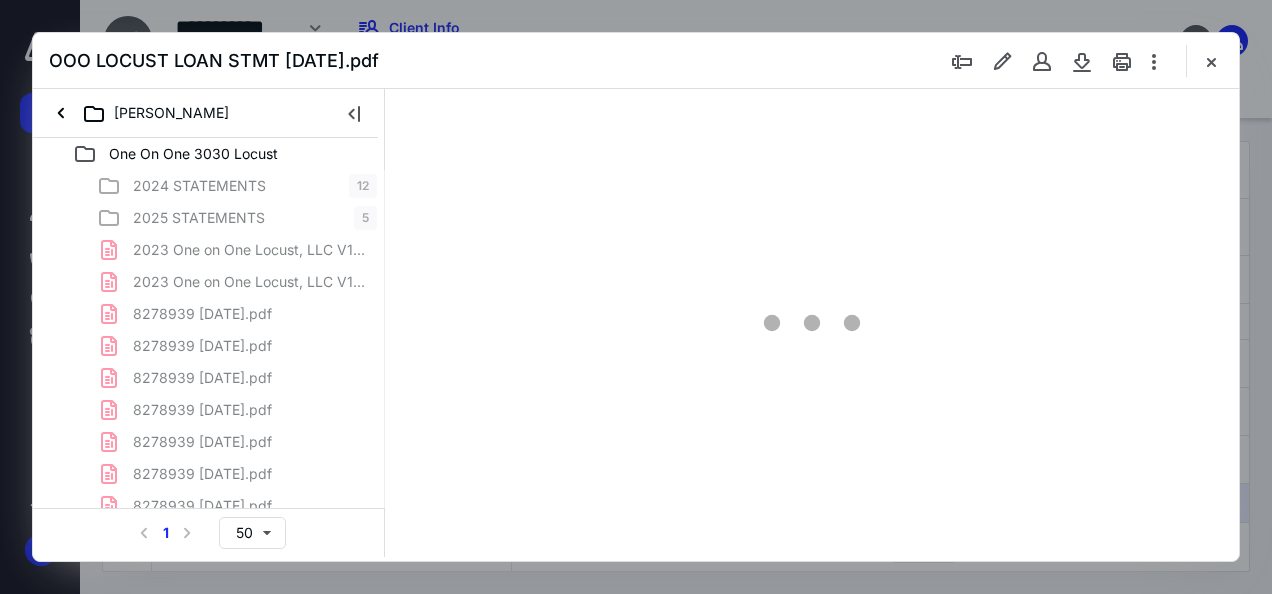 scroll, scrollTop: 0, scrollLeft: 0, axis: both 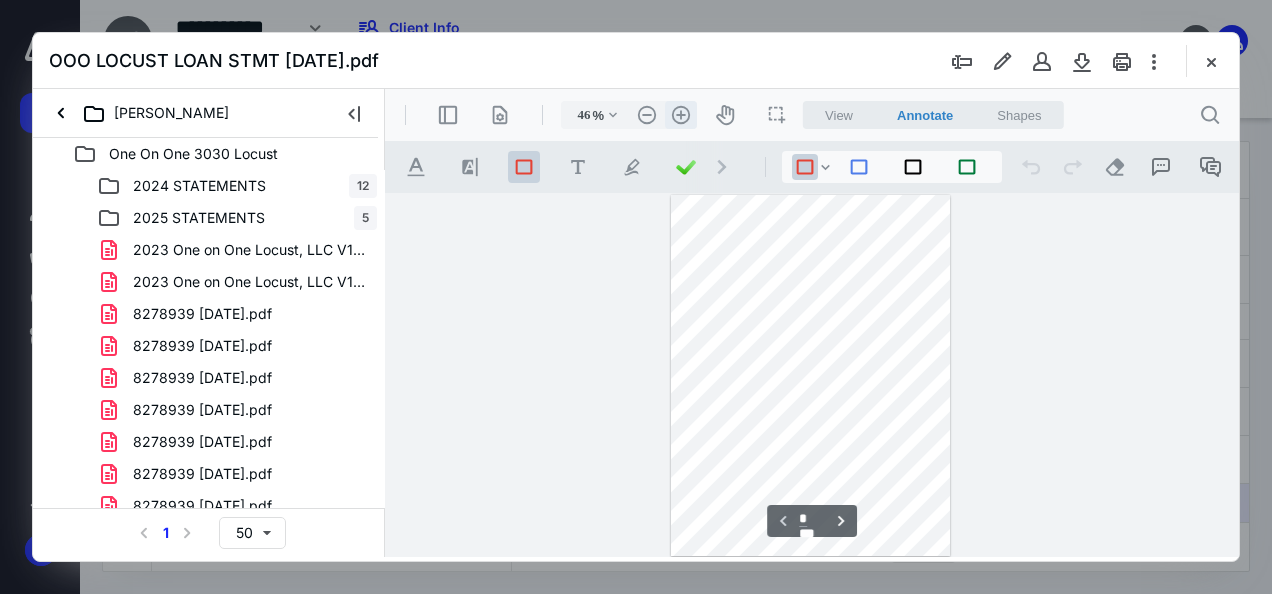 click on ".cls-1{fill:#abb0c4;} icon - header - zoom - in - line" at bounding box center [681, 115] 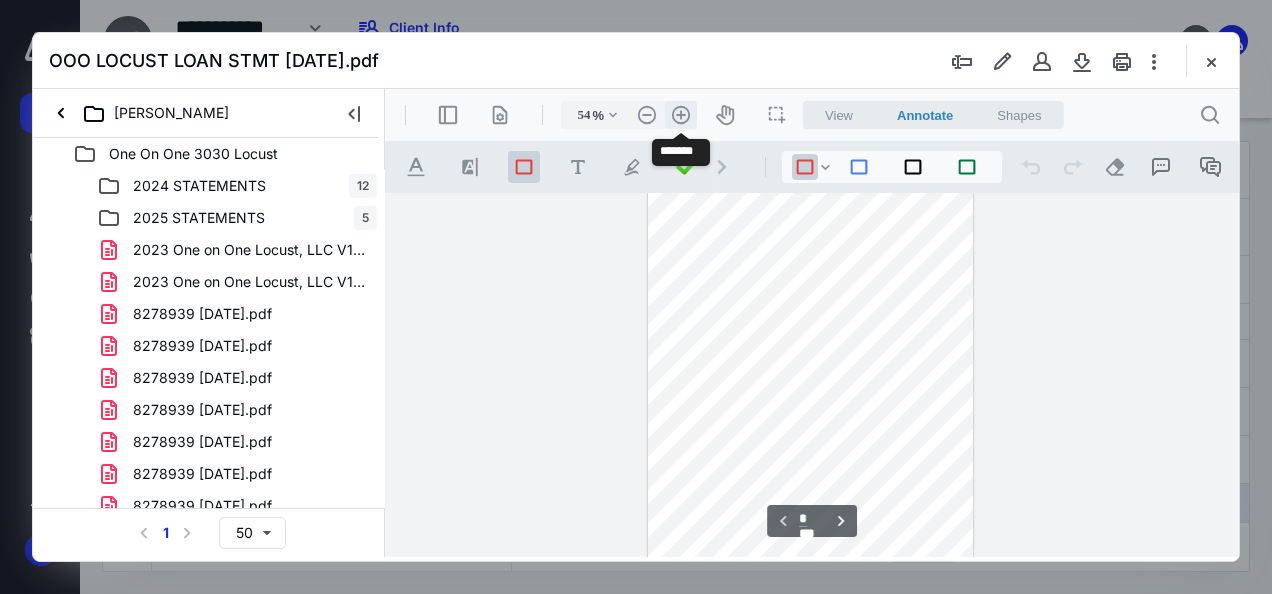 click on ".cls-1{fill:#abb0c4;} icon - header - zoom - in - line" at bounding box center [681, 115] 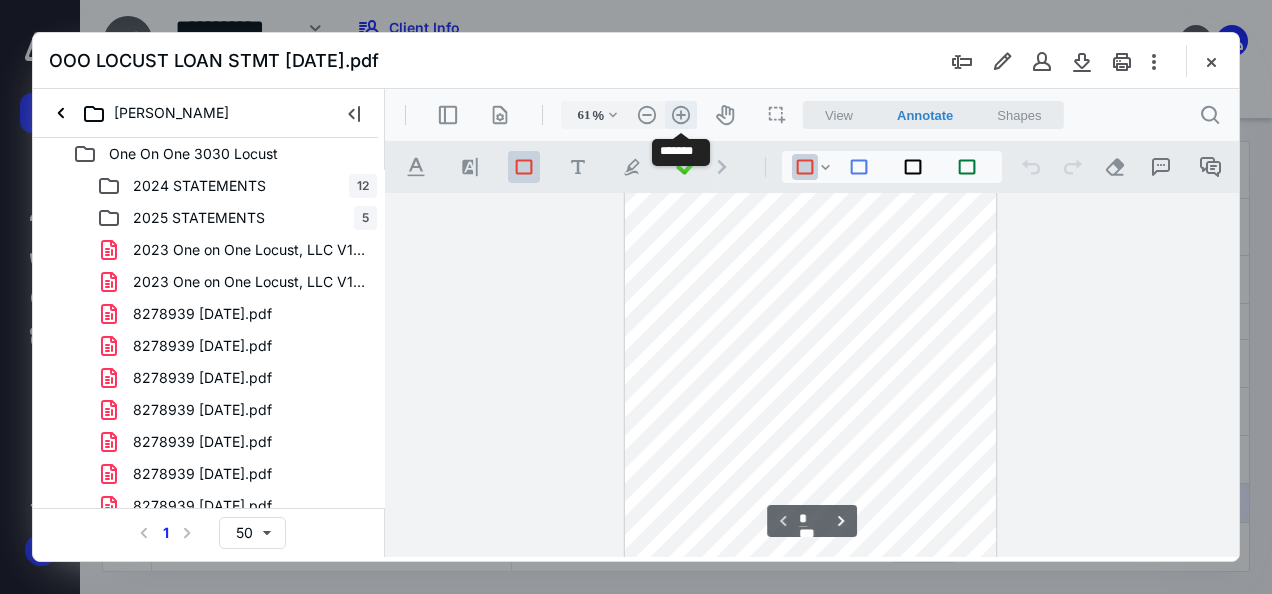 click on ".cls-1{fill:#abb0c4;} icon - header - zoom - in - line" at bounding box center (681, 115) 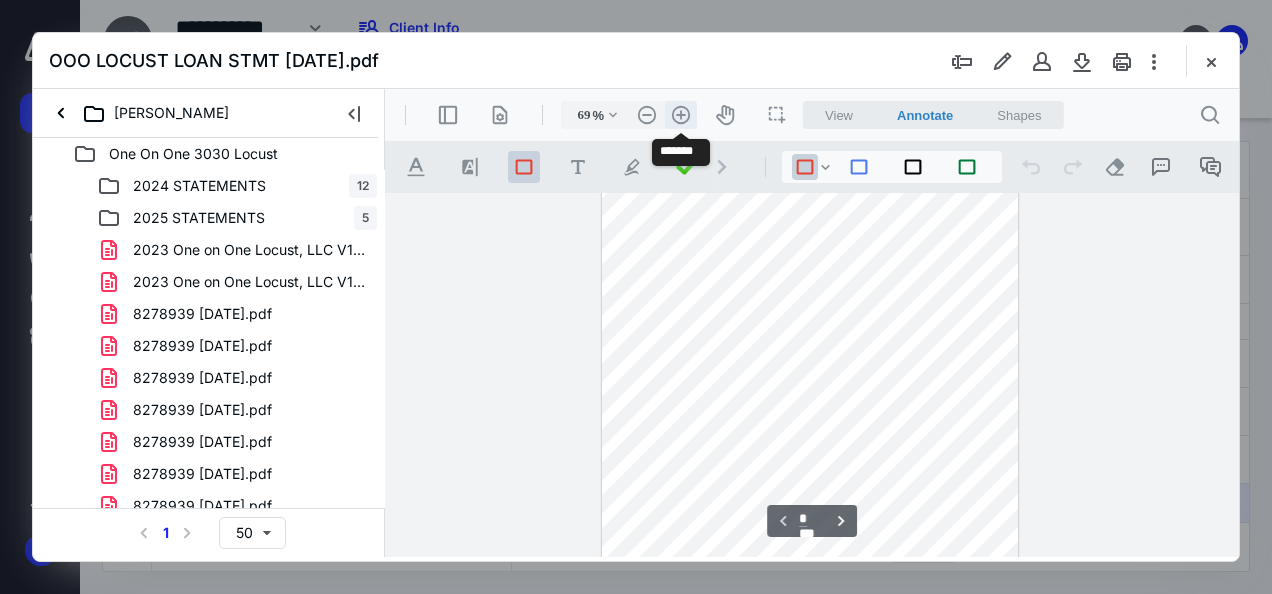click on ".cls-1{fill:#abb0c4;} icon - header - zoom - in - line" at bounding box center (681, 115) 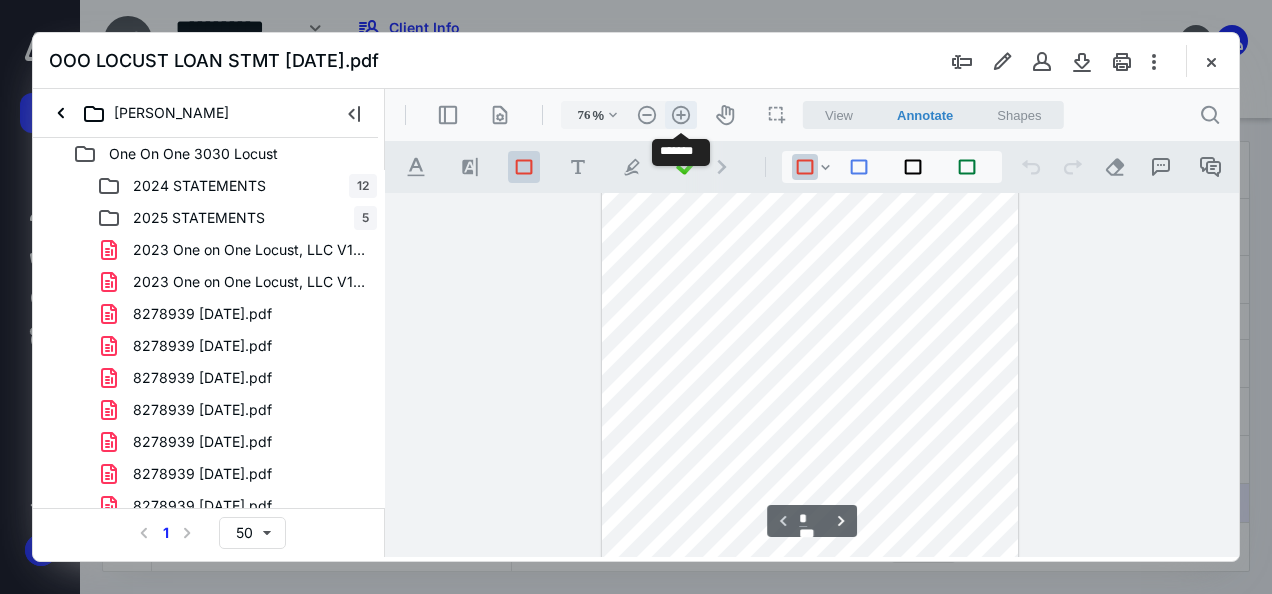 click on ".cls-1{fill:#abb0c4;} icon - header - zoom - in - line" at bounding box center (681, 115) 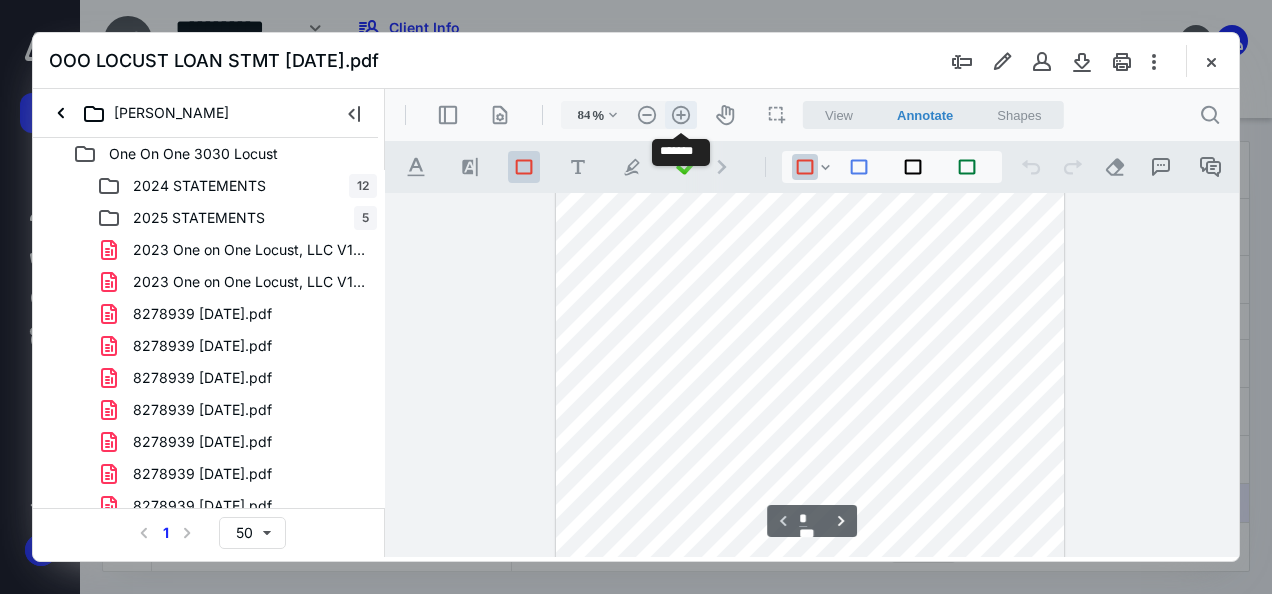 click on ".cls-1{fill:#abb0c4;} icon - header - zoom - in - line" at bounding box center (681, 115) 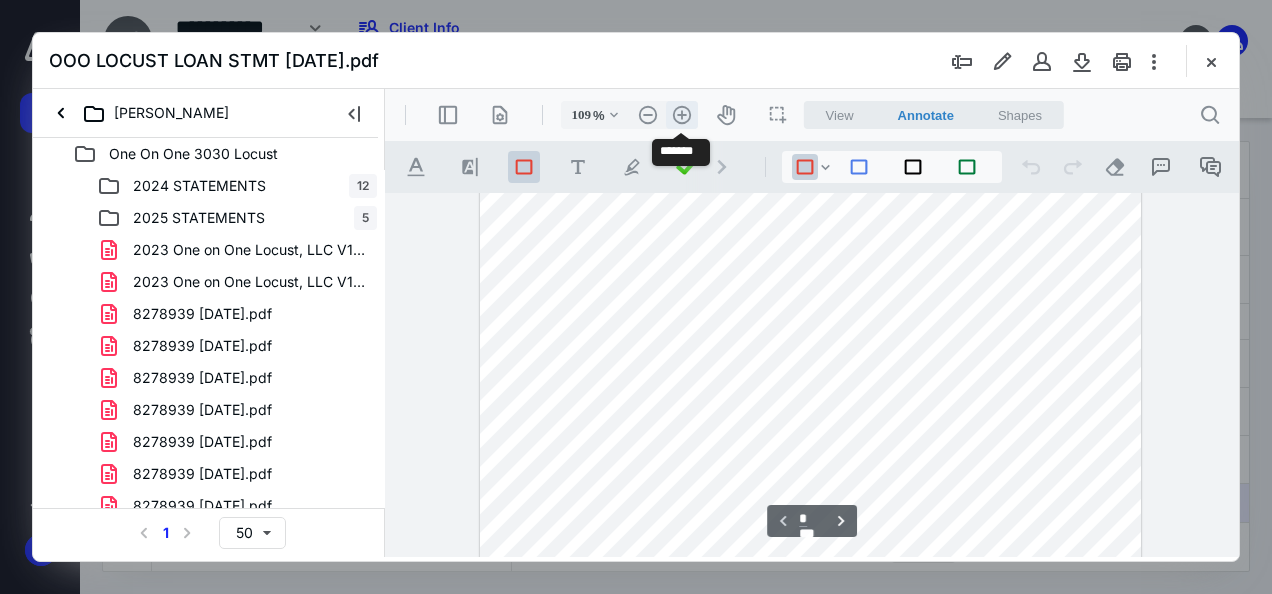 click on ".cls-1{fill:#abb0c4;} icon - header - zoom - in - line" at bounding box center [682, 115] 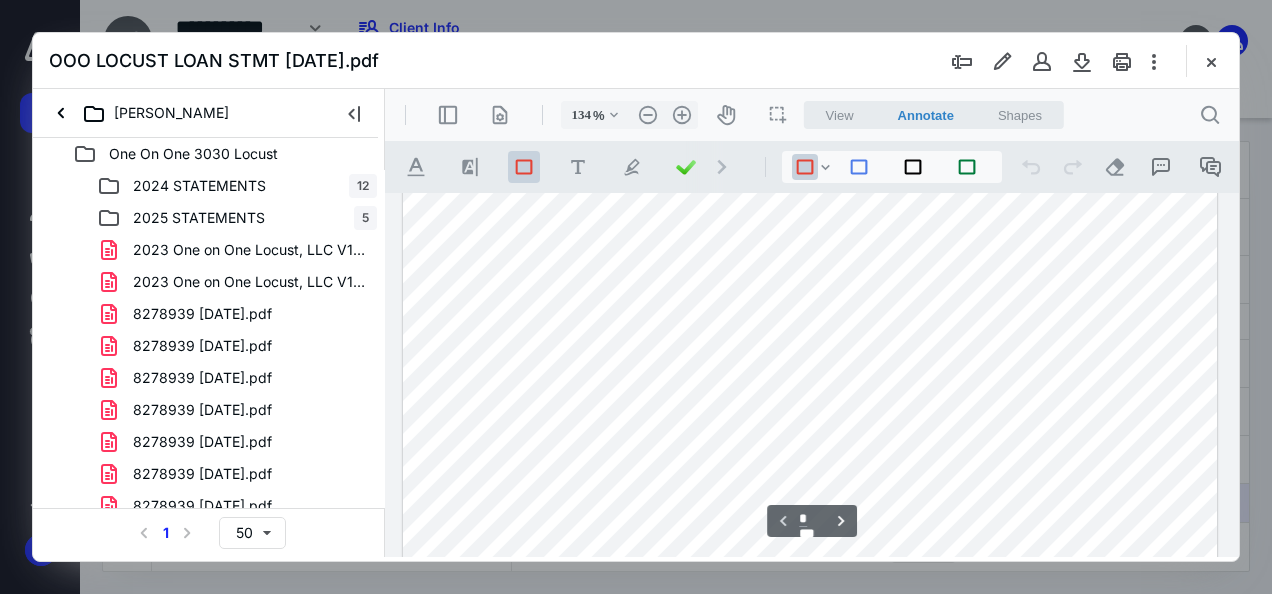 scroll, scrollTop: 0, scrollLeft: 0, axis: both 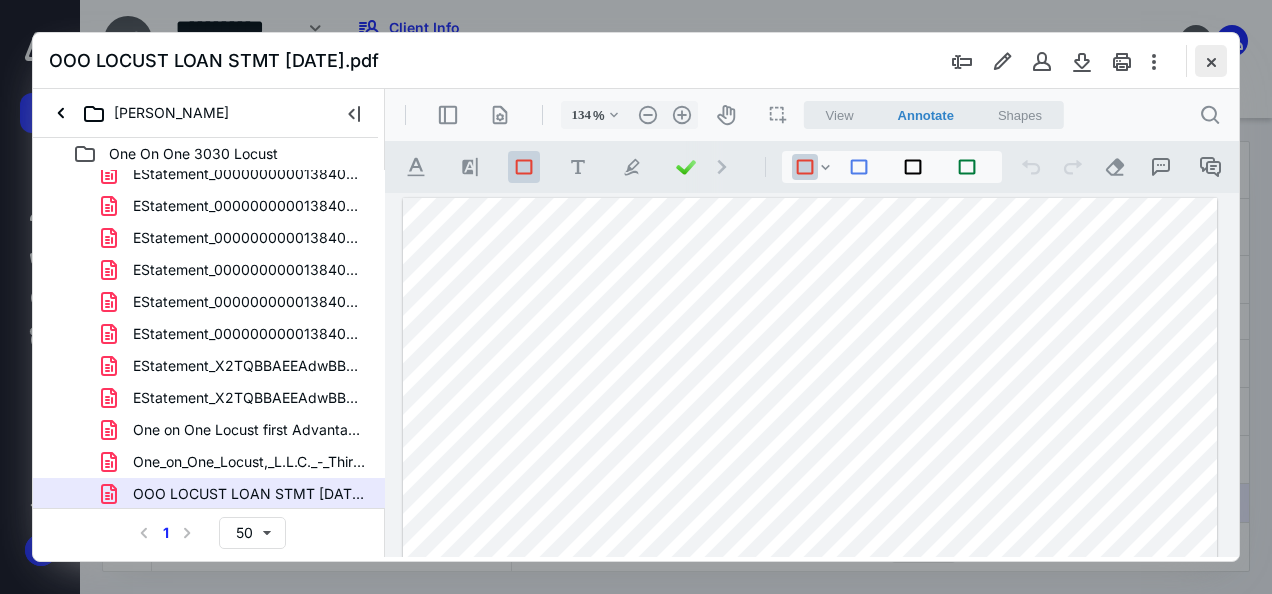 click at bounding box center [1211, 61] 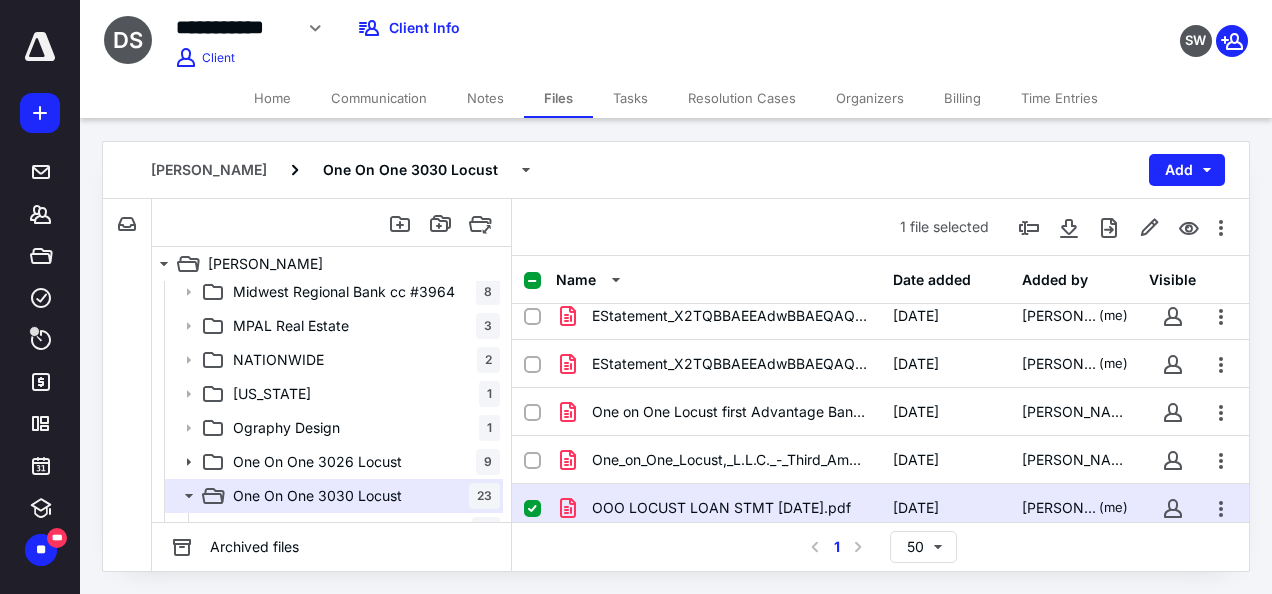 click on "OOO LOCUST LOAN STMT 4-14-25.pdf" at bounding box center (721, 508) 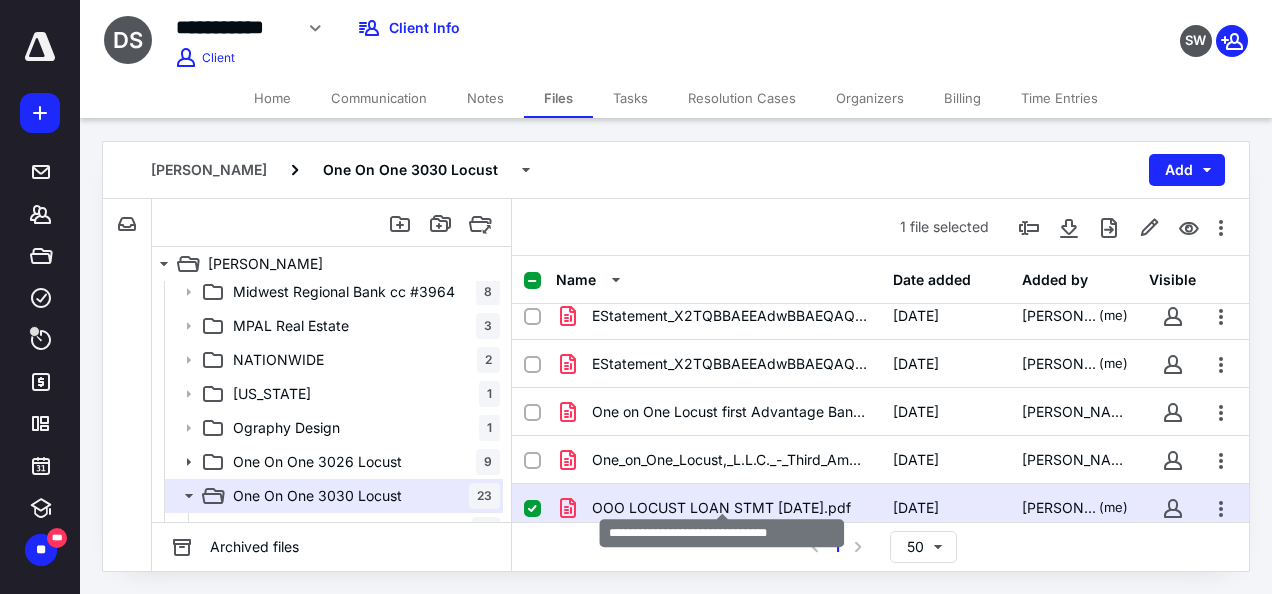 click on "OOO LOCUST LOAN STMT 4-14-25.pdf" at bounding box center [721, 508] 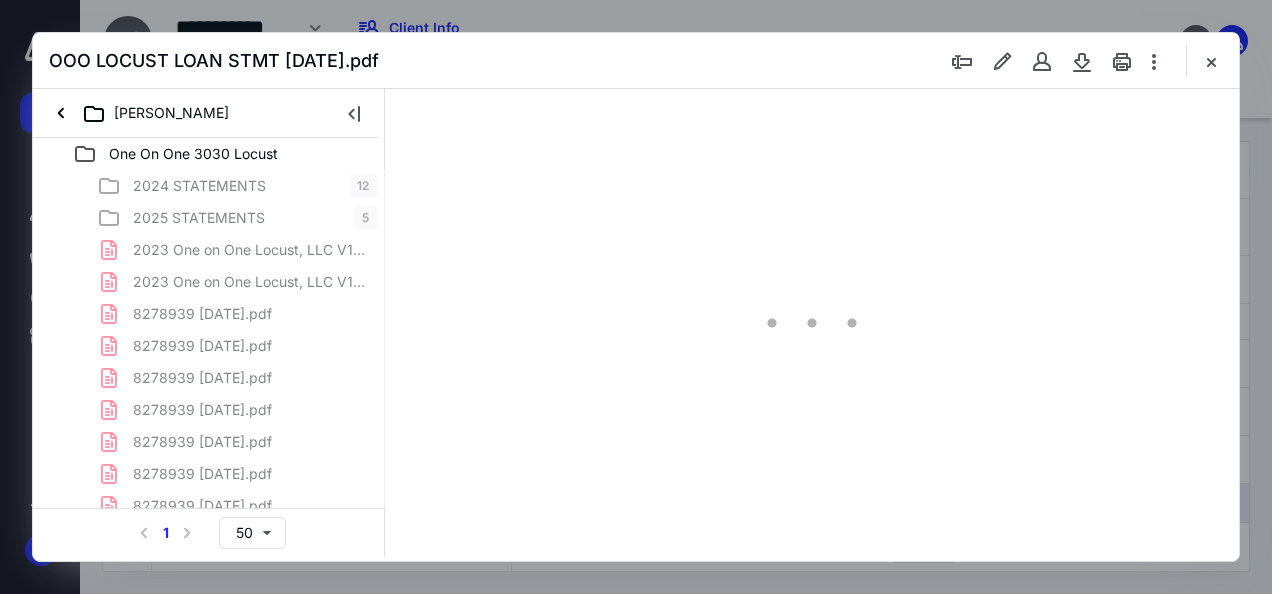scroll, scrollTop: 0, scrollLeft: 0, axis: both 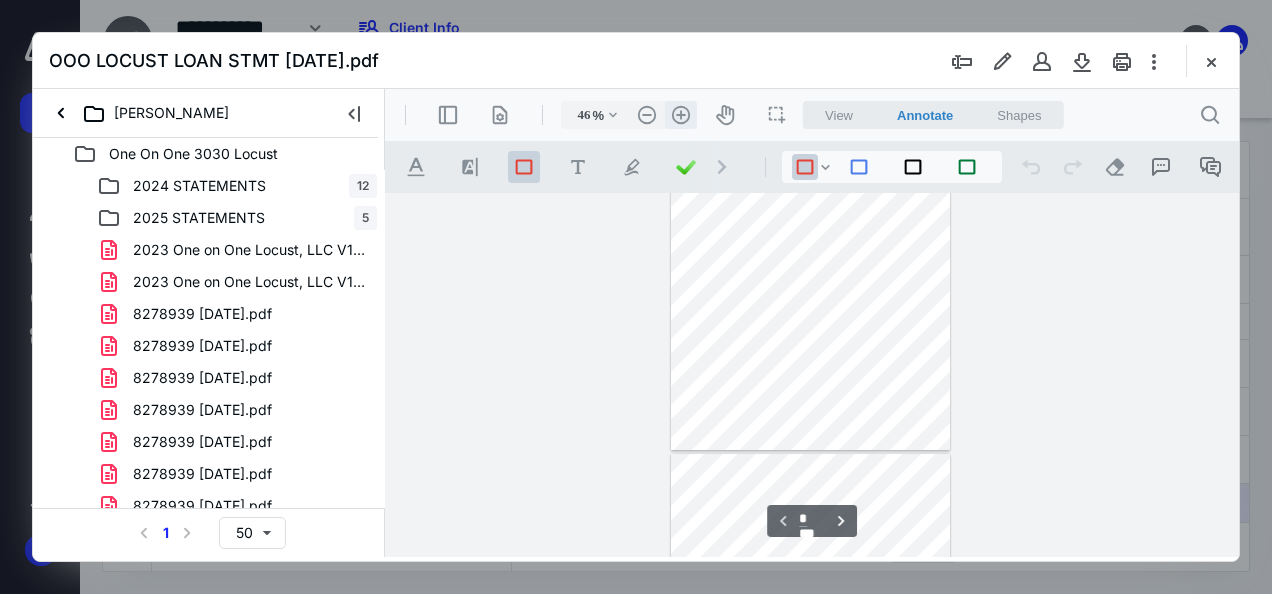 click on ".cls-1{fill:#abb0c4;} icon - header - zoom - in - line" at bounding box center [681, 115] 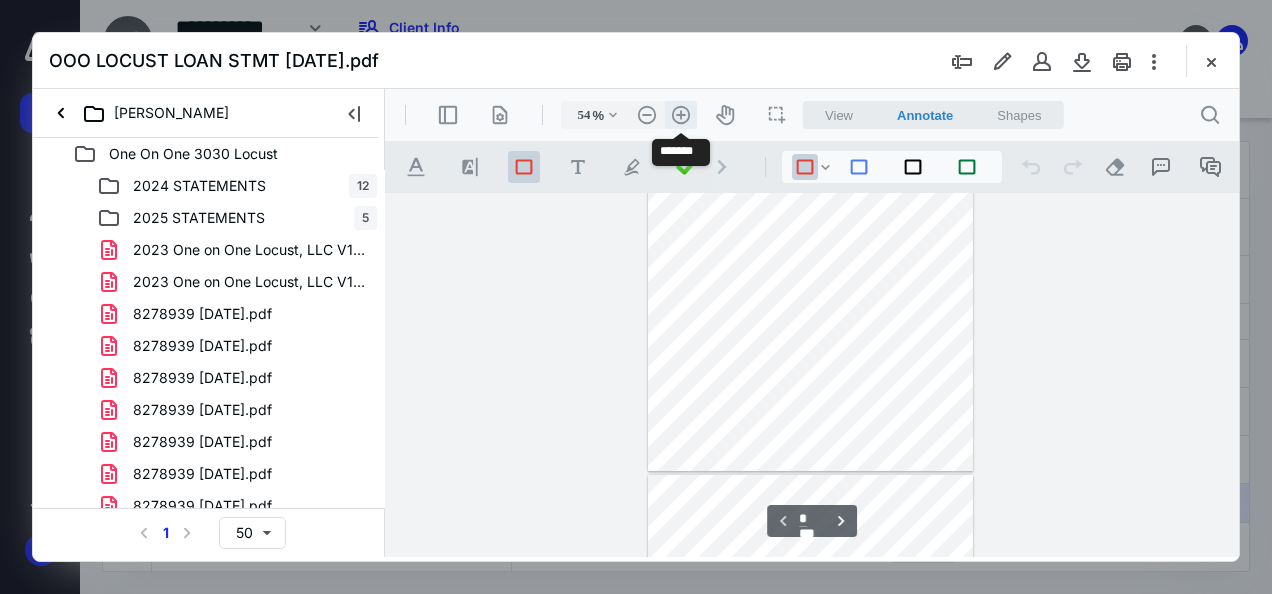 click on ".cls-1{fill:#abb0c4;} icon - header - zoom - in - line" at bounding box center [681, 115] 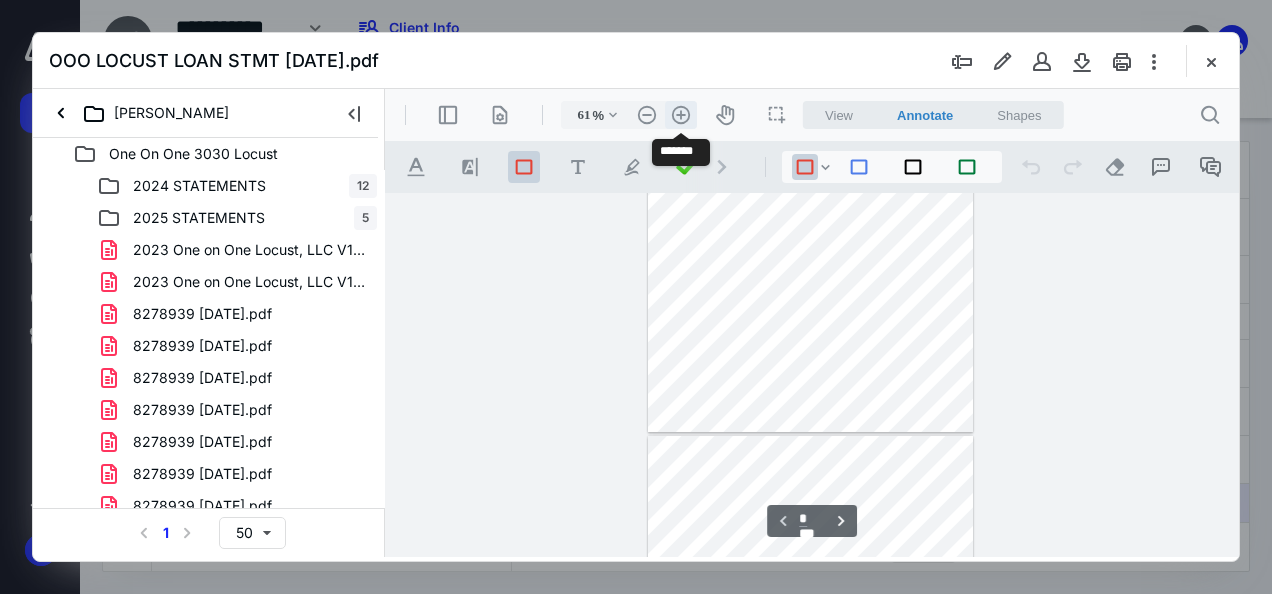 click on ".cls-1{fill:#abb0c4;} icon - header - zoom - in - line" at bounding box center [681, 115] 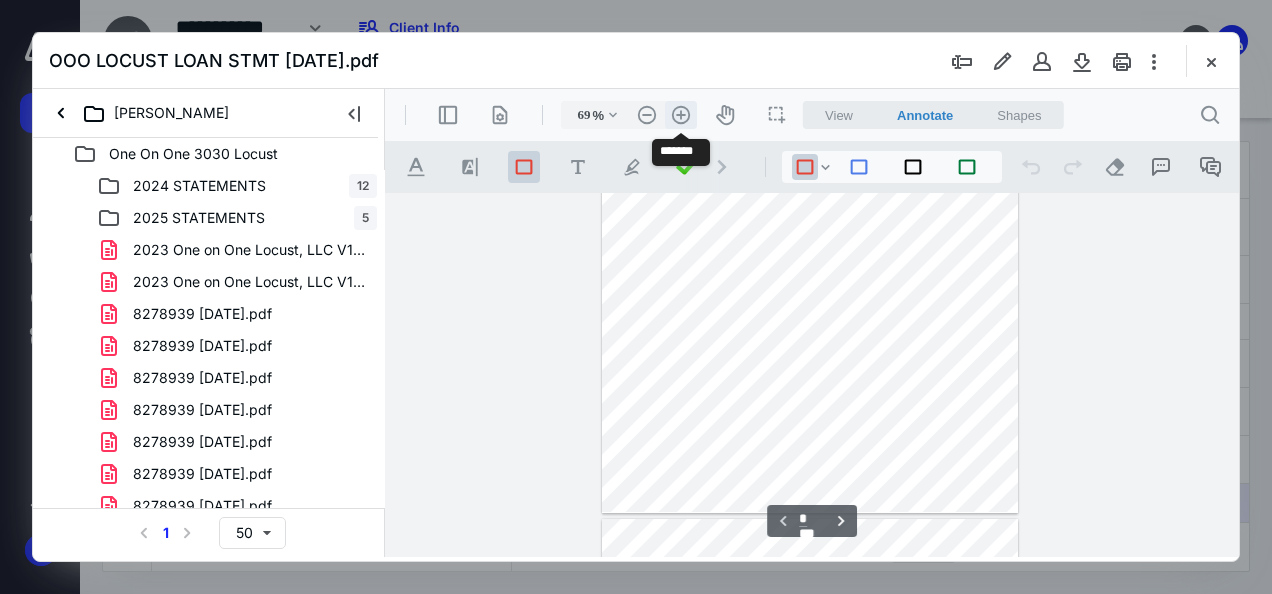 click on ".cls-1{fill:#abb0c4;} icon - header - zoom - in - line" at bounding box center [681, 115] 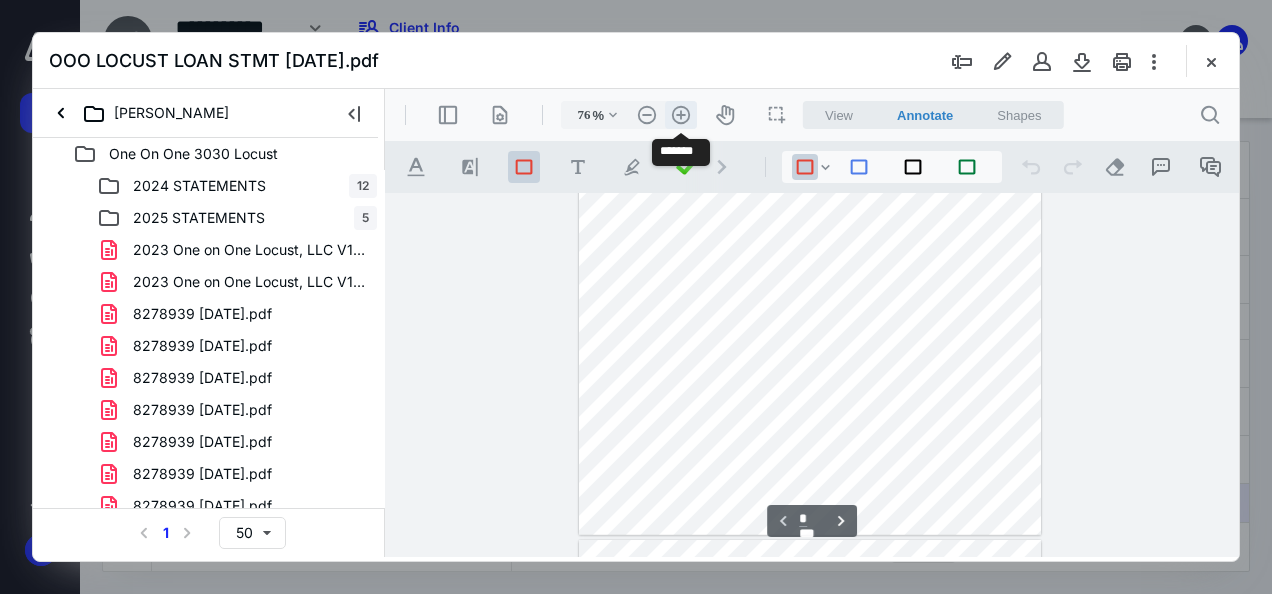 click on ".cls-1{fill:#abb0c4;} icon - header - zoom - in - line" at bounding box center [681, 115] 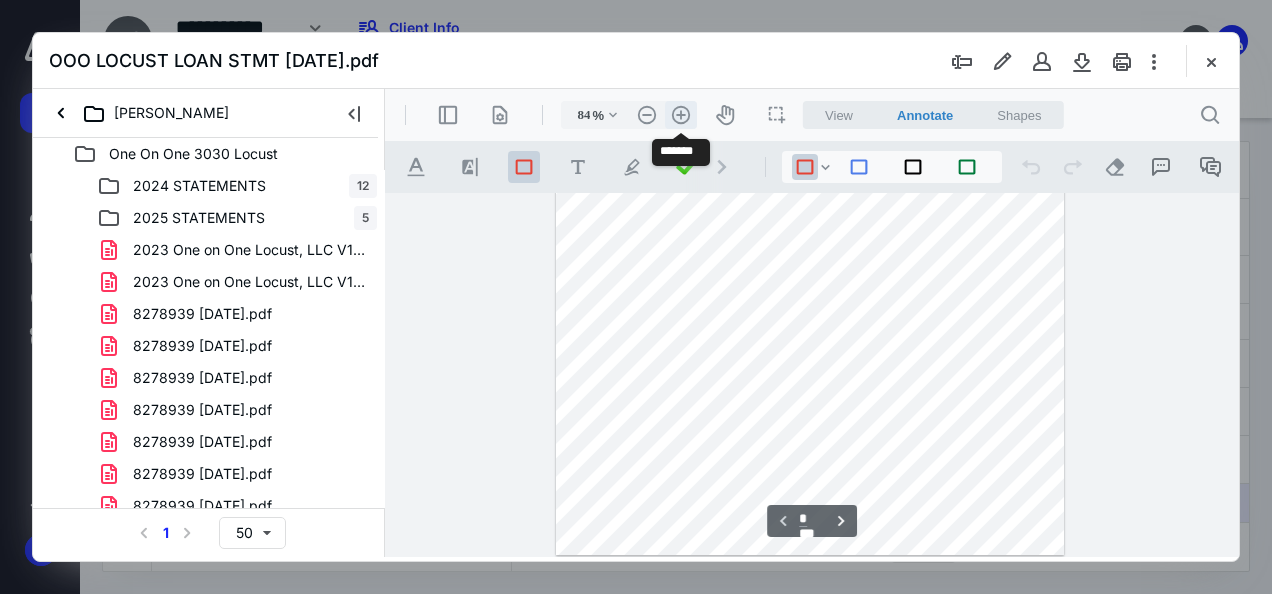 click on ".cls-1{fill:#abb0c4;} icon - header - zoom - in - line" at bounding box center [681, 115] 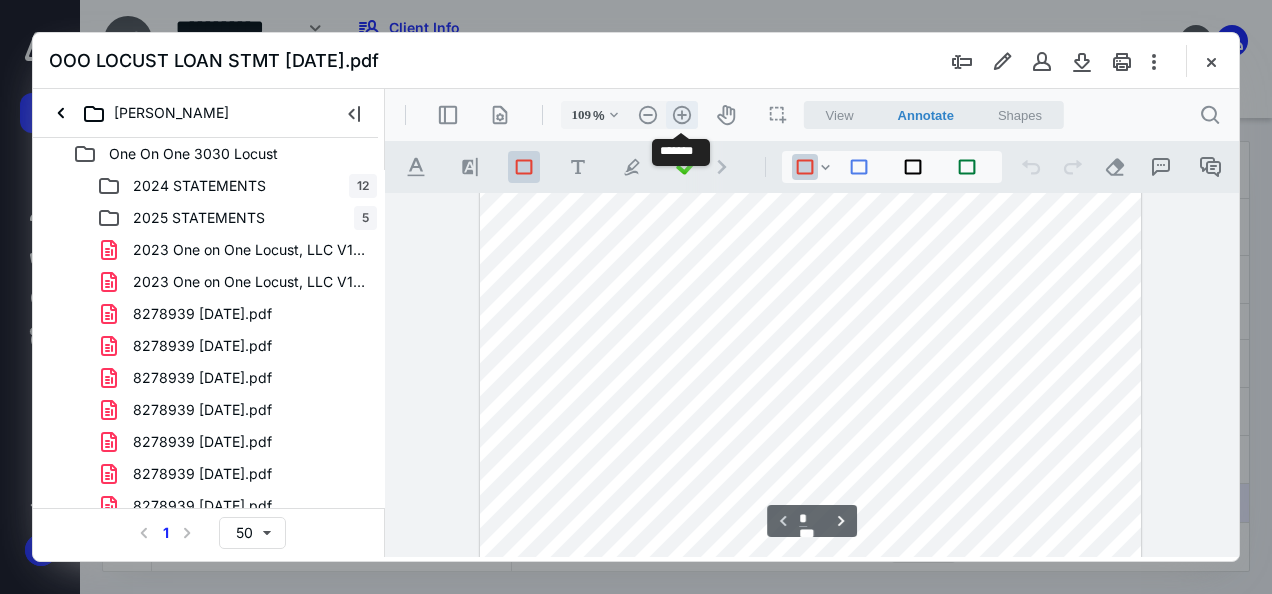 click on ".cls-1{fill:#abb0c4;} icon - header - zoom - in - line" at bounding box center [682, 115] 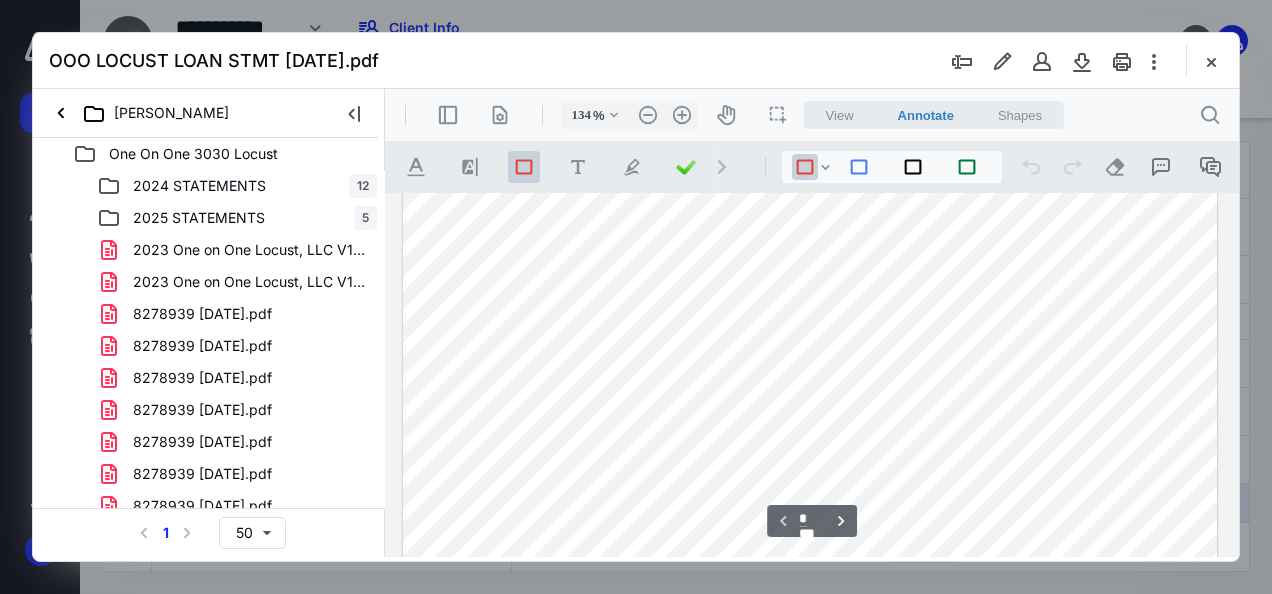 scroll, scrollTop: 100, scrollLeft: 0, axis: vertical 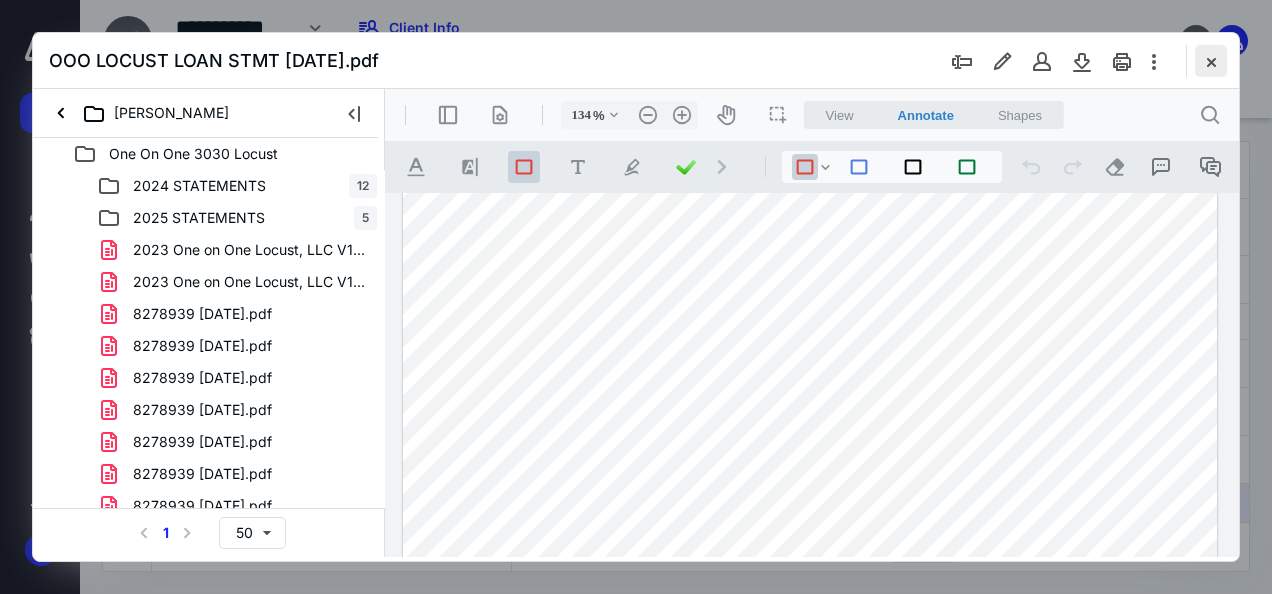 click at bounding box center (1211, 61) 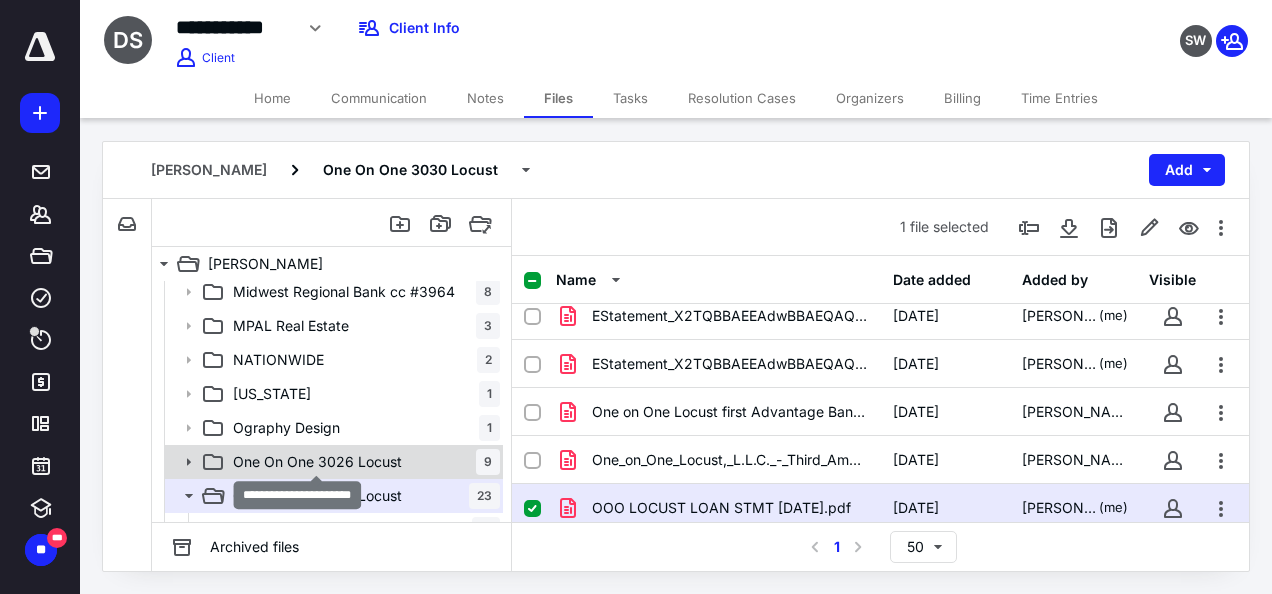 click on "One On One 3026 Locust" at bounding box center (317, 462) 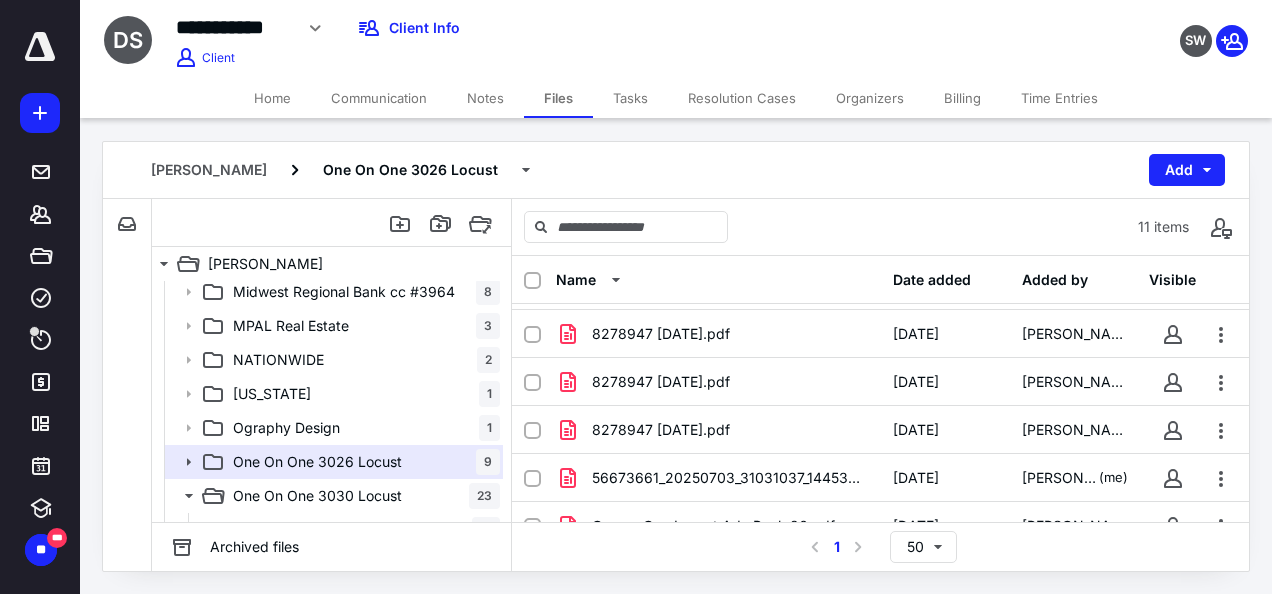 scroll, scrollTop: 304, scrollLeft: 0, axis: vertical 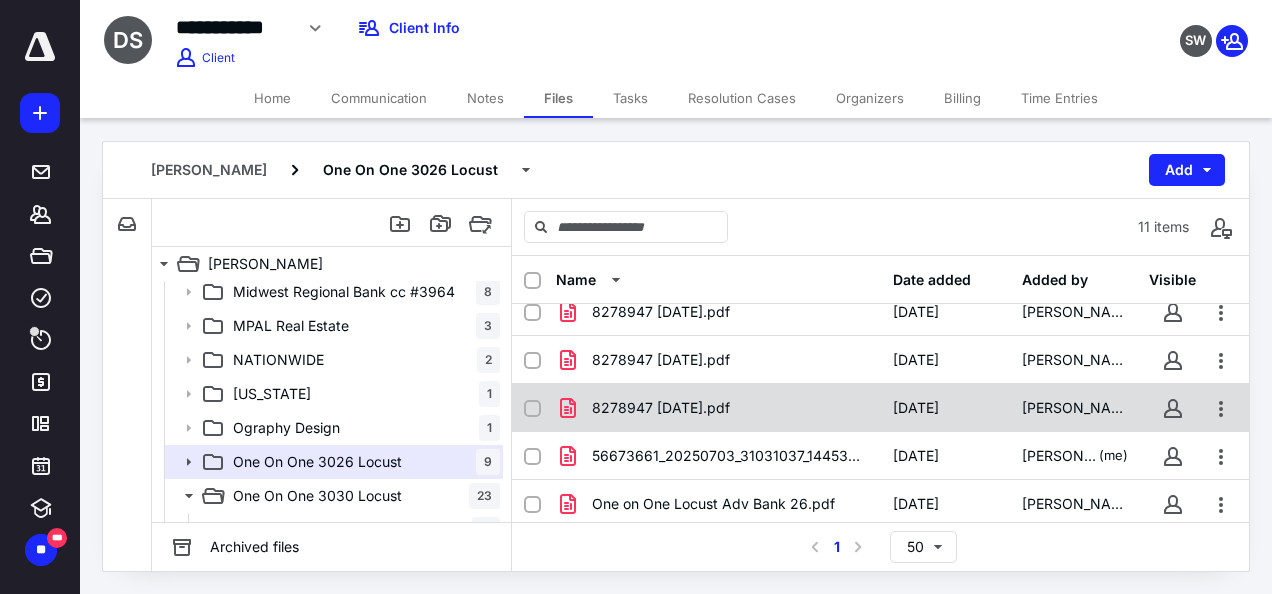 click on "8278947 12-13-24.pdf" at bounding box center (718, 408) 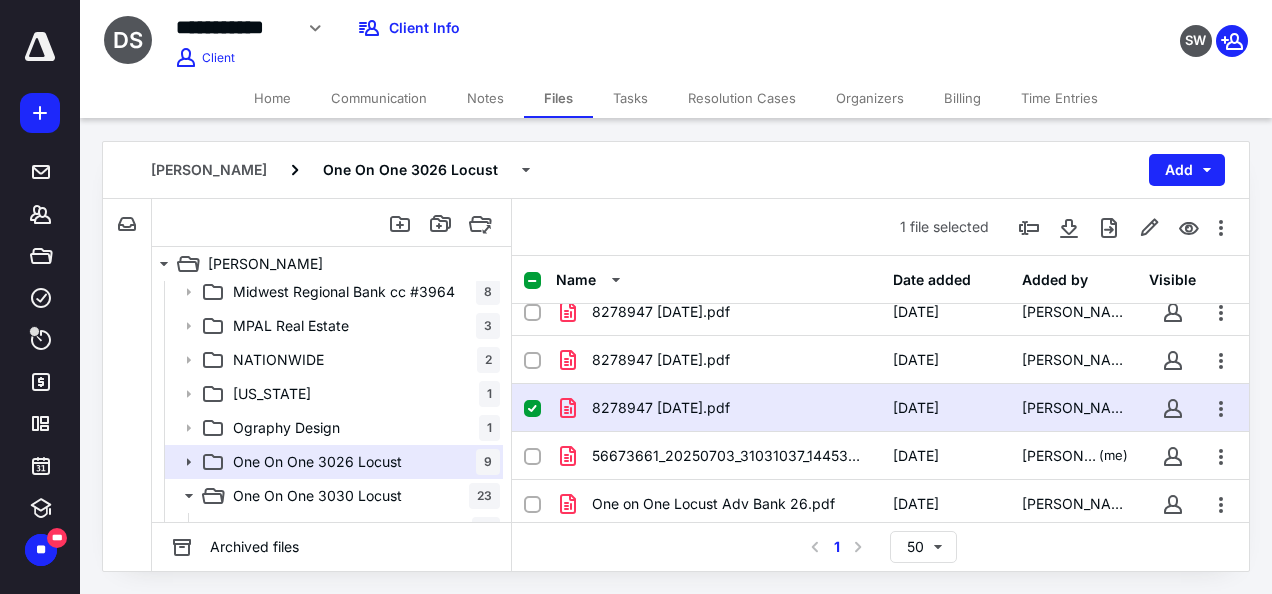 click on "8278947 12-13-24.pdf" at bounding box center (718, 408) 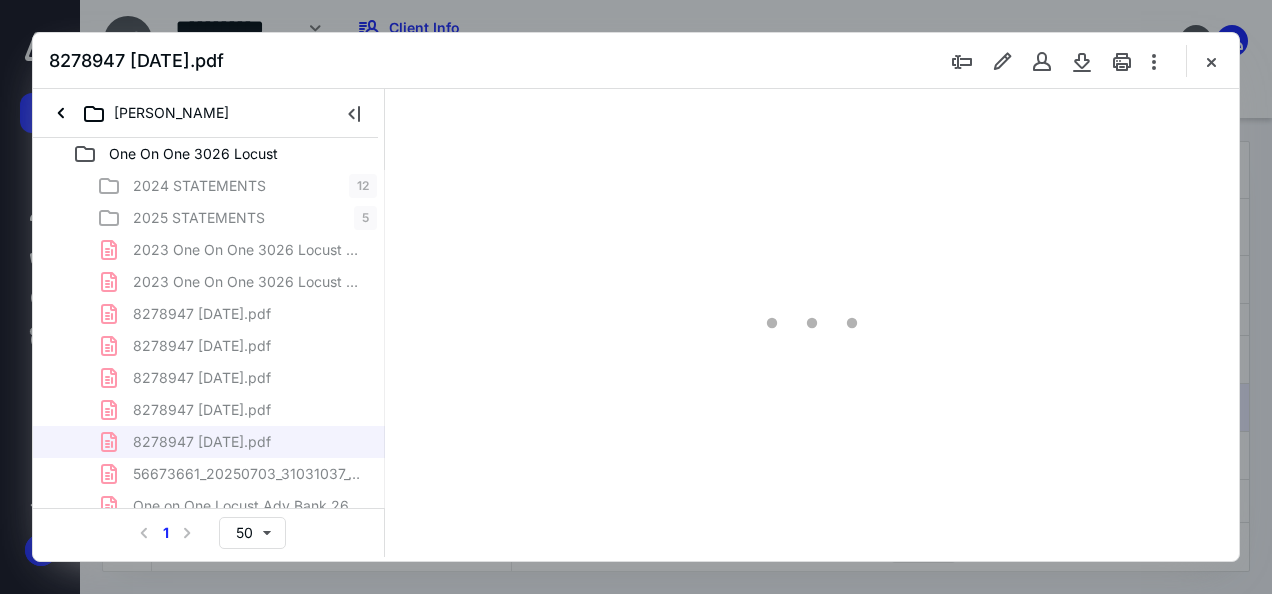 scroll, scrollTop: 0, scrollLeft: 0, axis: both 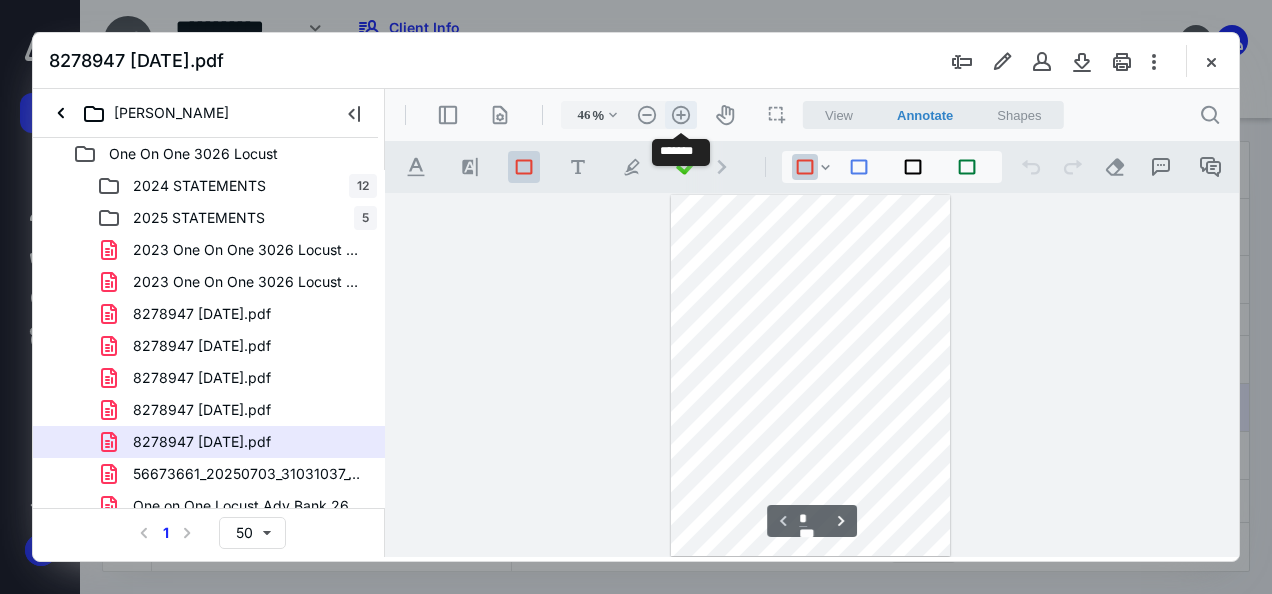 click on ".cls-1{fill:#abb0c4;} icon - header - zoom - in - line" at bounding box center (681, 115) 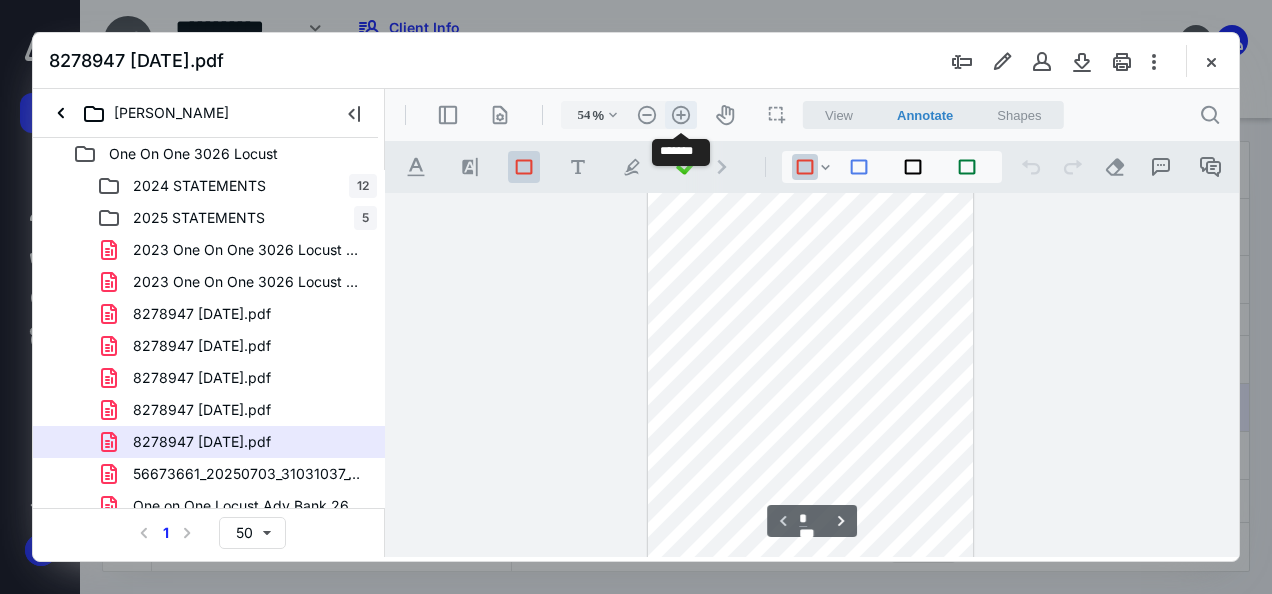 click on ".cls-1{fill:#abb0c4;} icon - header - zoom - in - line" at bounding box center (681, 115) 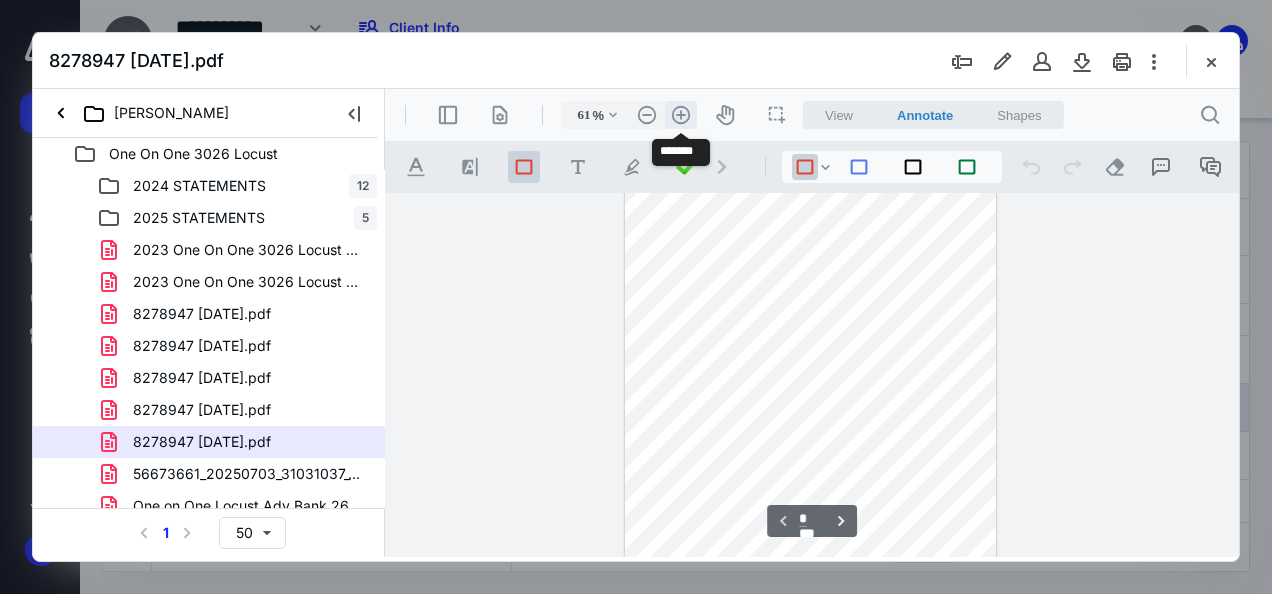 click on ".cls-1{fill:#abb0c4;} icon - header - zoom - in - line" at bounding box center [681, 115] 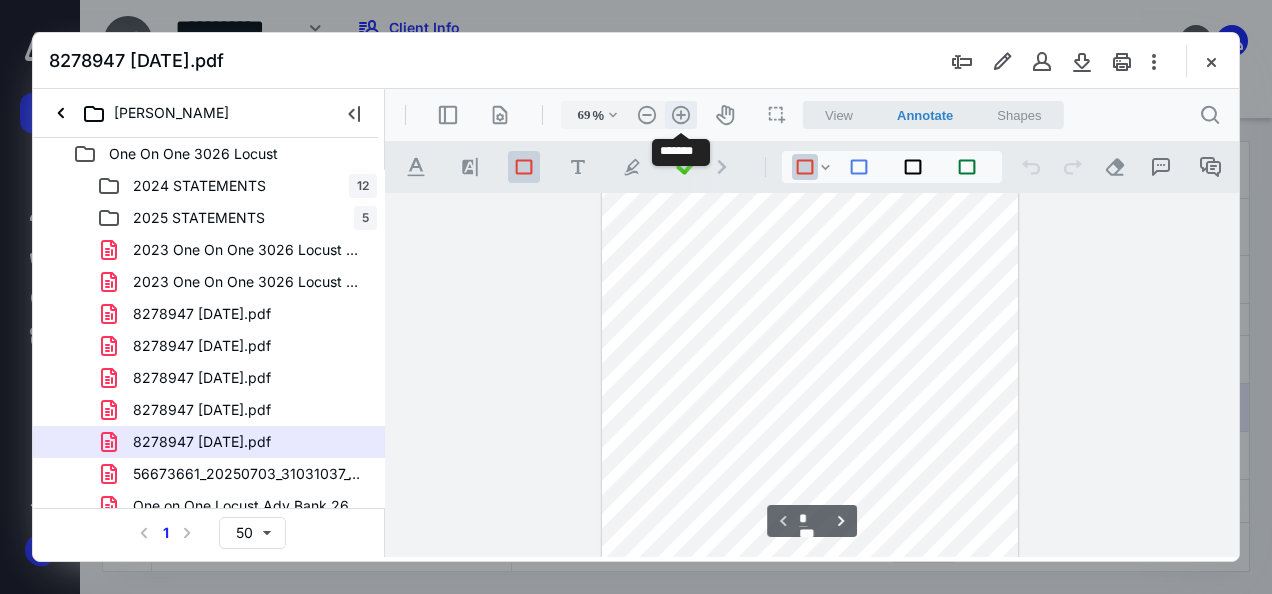 click on ".cls-1{fill:#abb0c4;} icon - header - zoom - in - line" at bounding box center (681, 115) 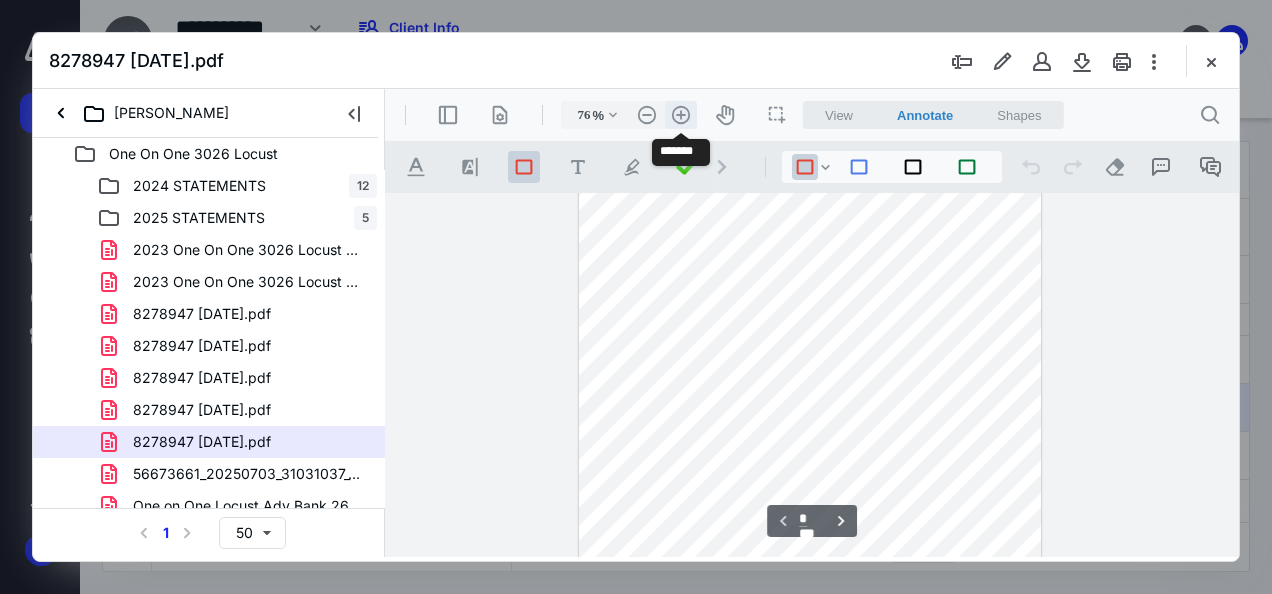 click on ".cls-1{fill:#abb0c4;} icon - header - zoom - in - line" at bounding box center [681, 115] 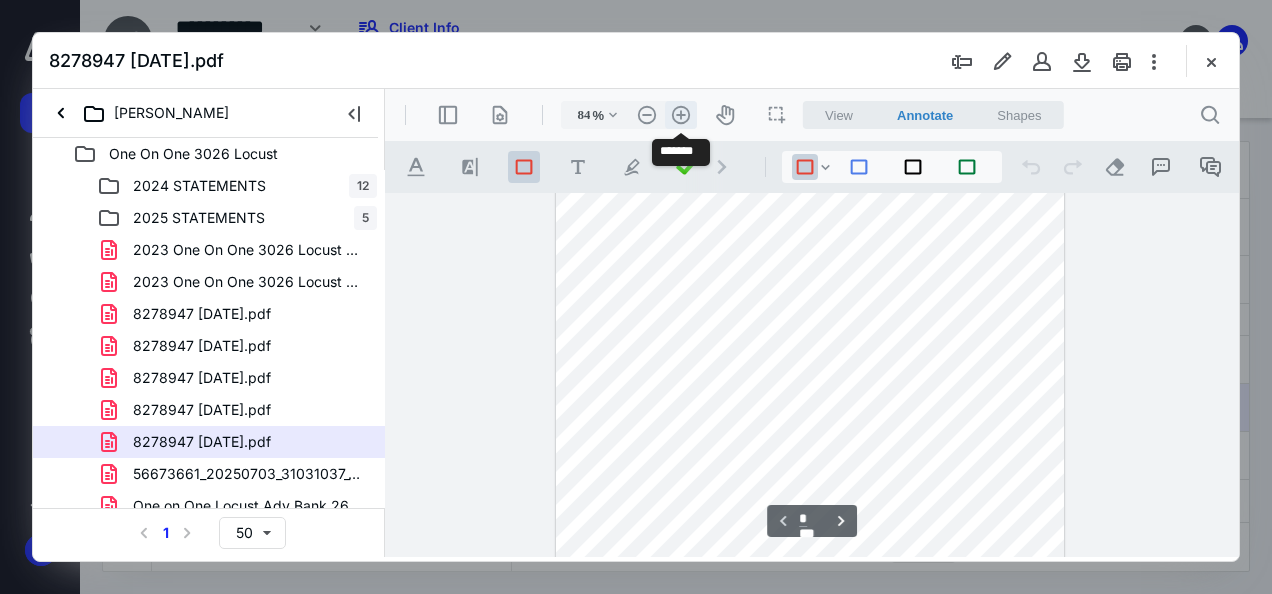 click on ".cls-1{fill:#abb0c4;} icon - header - zoom - in - line" at bounding box center [681, 115] 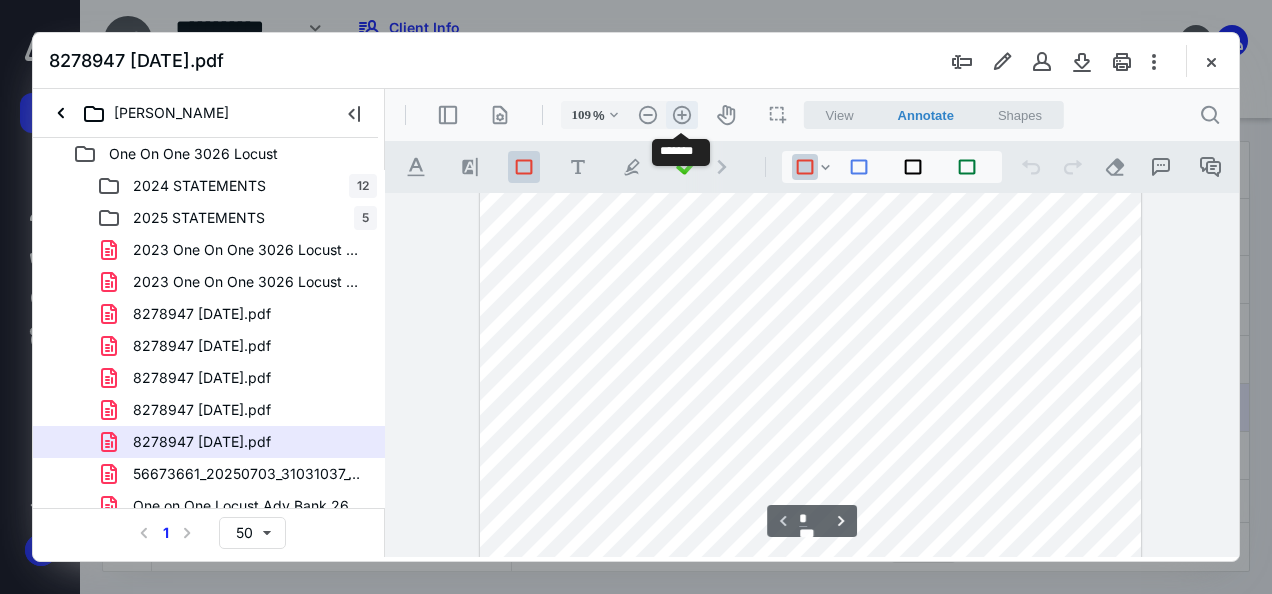 click on ".cls-1{fill:#abb0c4;} icon - header - zoom - in - line" at bounding box center (682, 115) 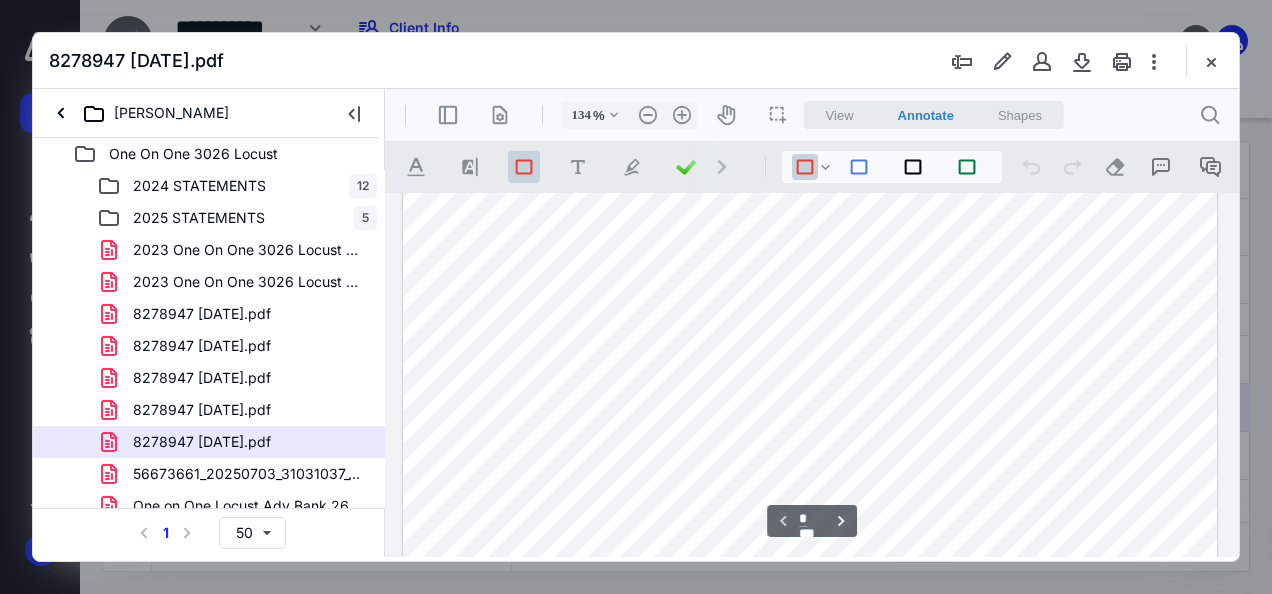 scroll, scrollTop: 0, scrollLeft: 0, axis: both 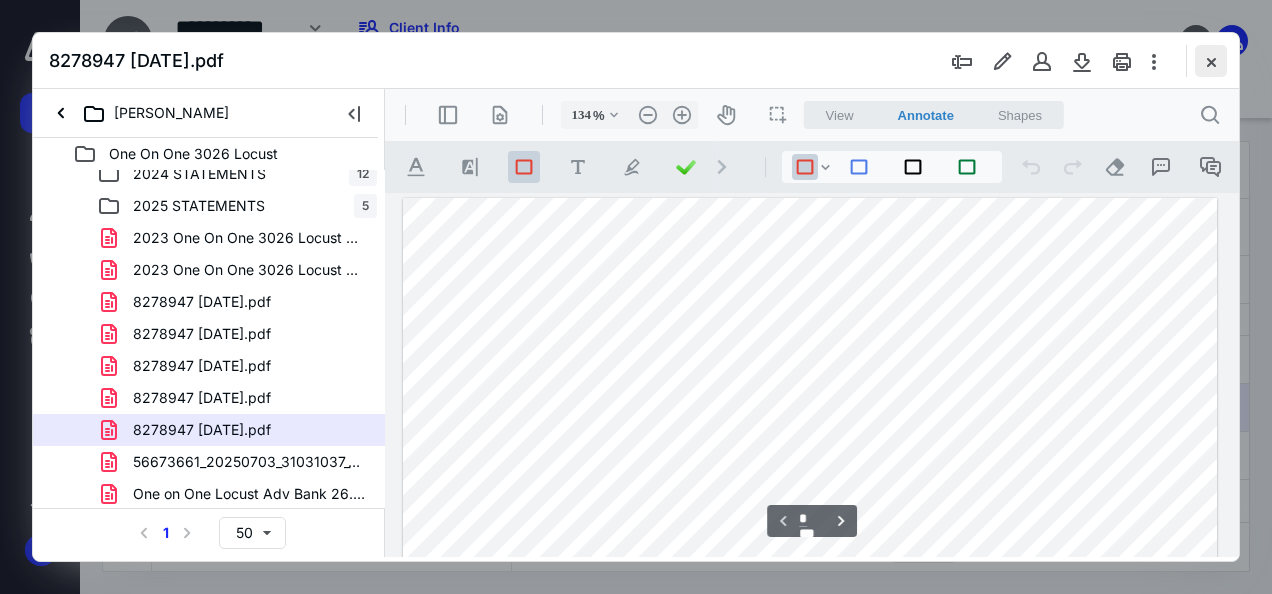 click at bounding box center [1211, 61] 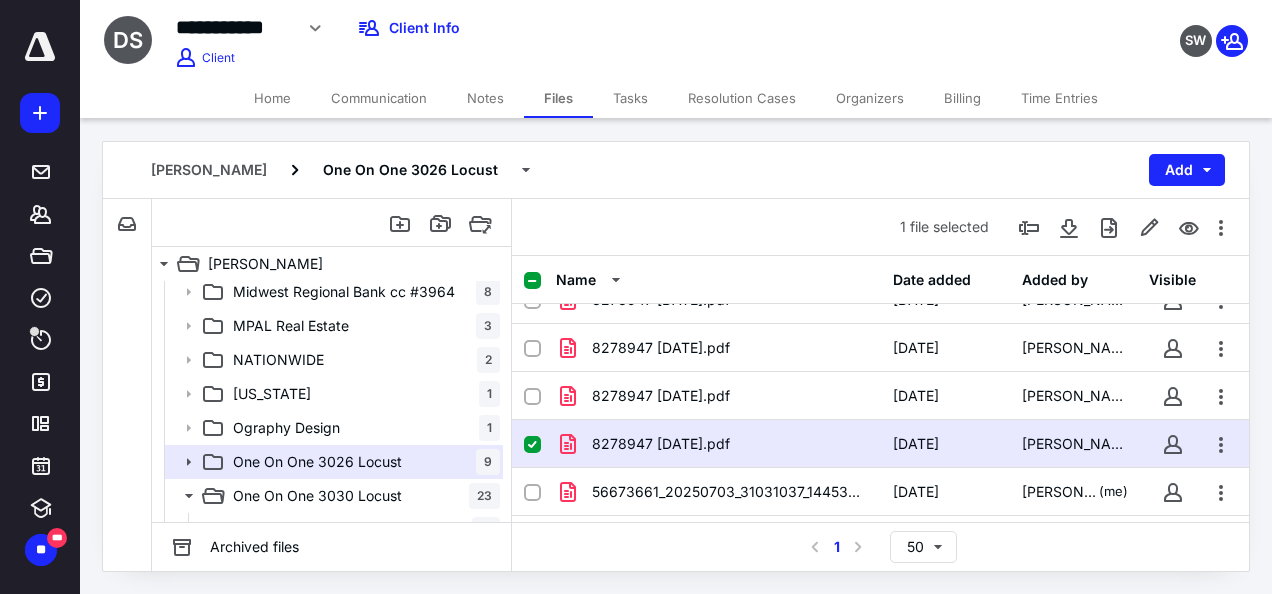 scroll, scrollTop: 304, scrollLeft: 0, axis: vertical 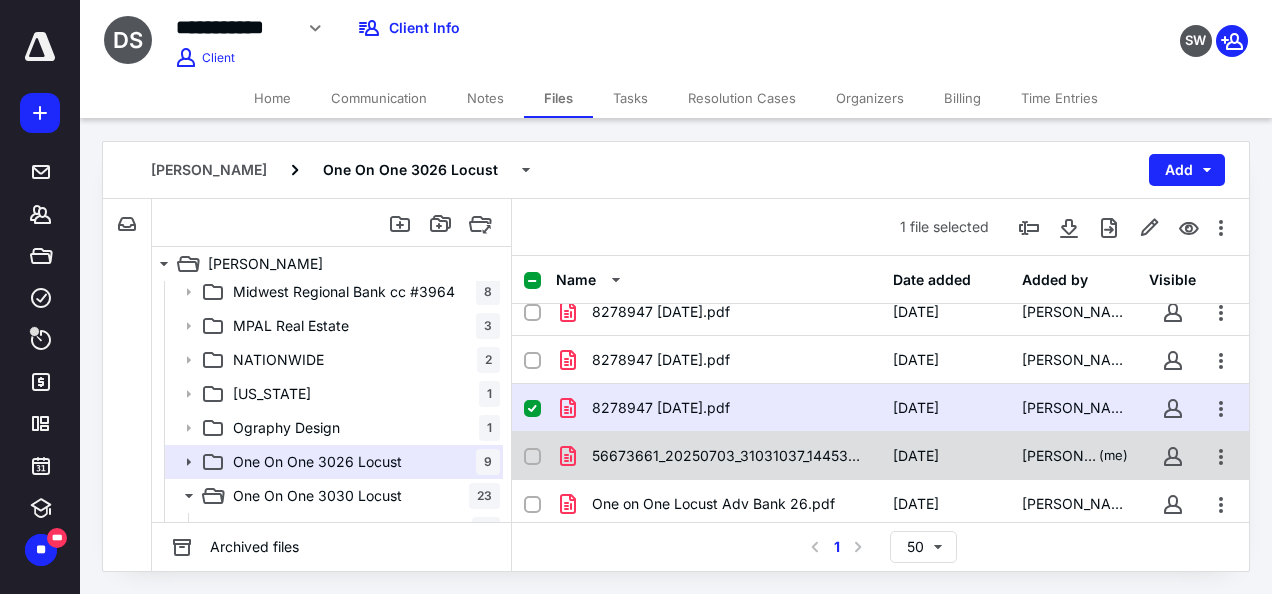 click on "56673661_20250703_31031037_14453805041.pdf" at bounding box center [730, 456] 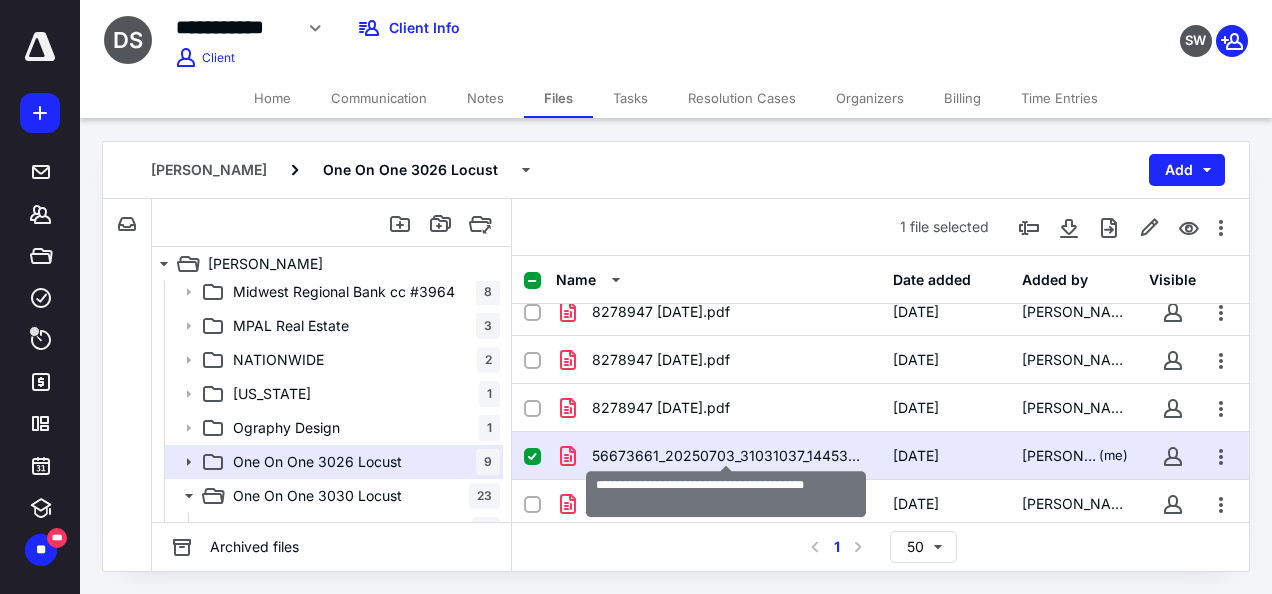 click on "56673661_20250703_31031037_14453805041.pdf" at bounding box center (730, 456) 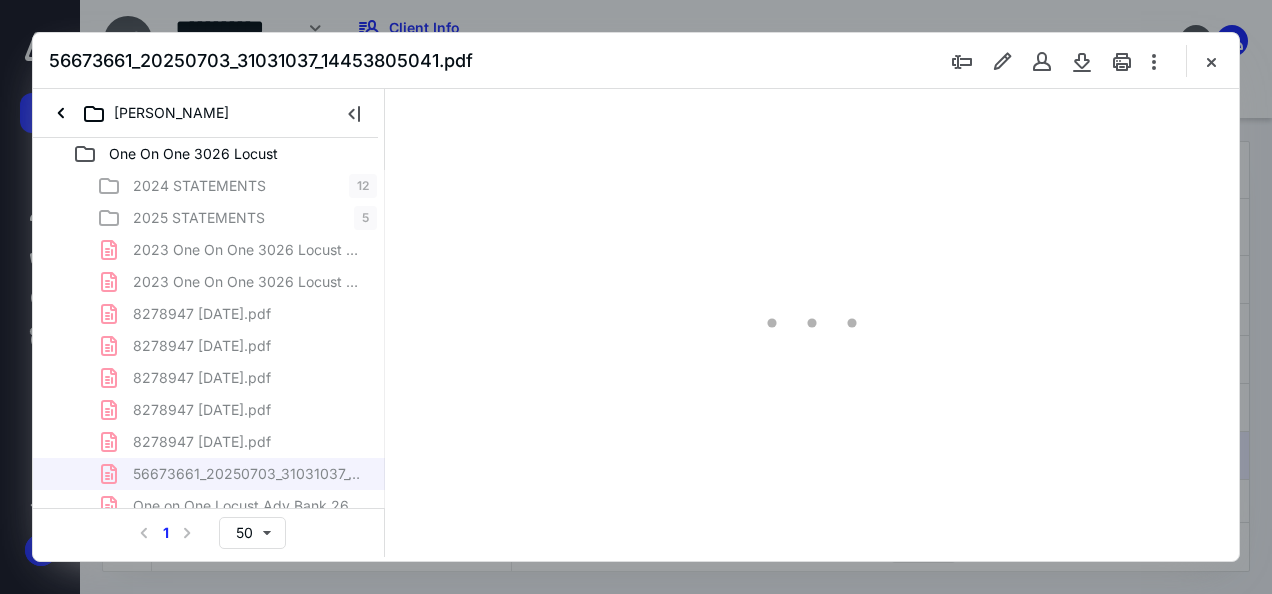 scroll, scrollTop: 0, scrollLeft: 0, axis: both 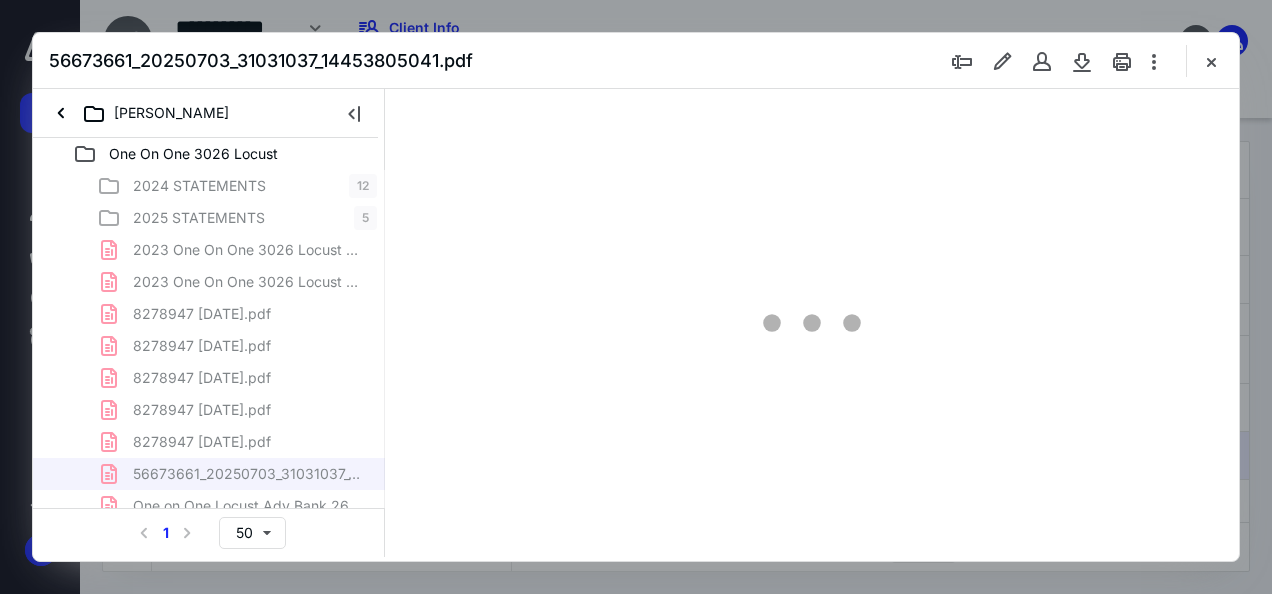 type on "46" 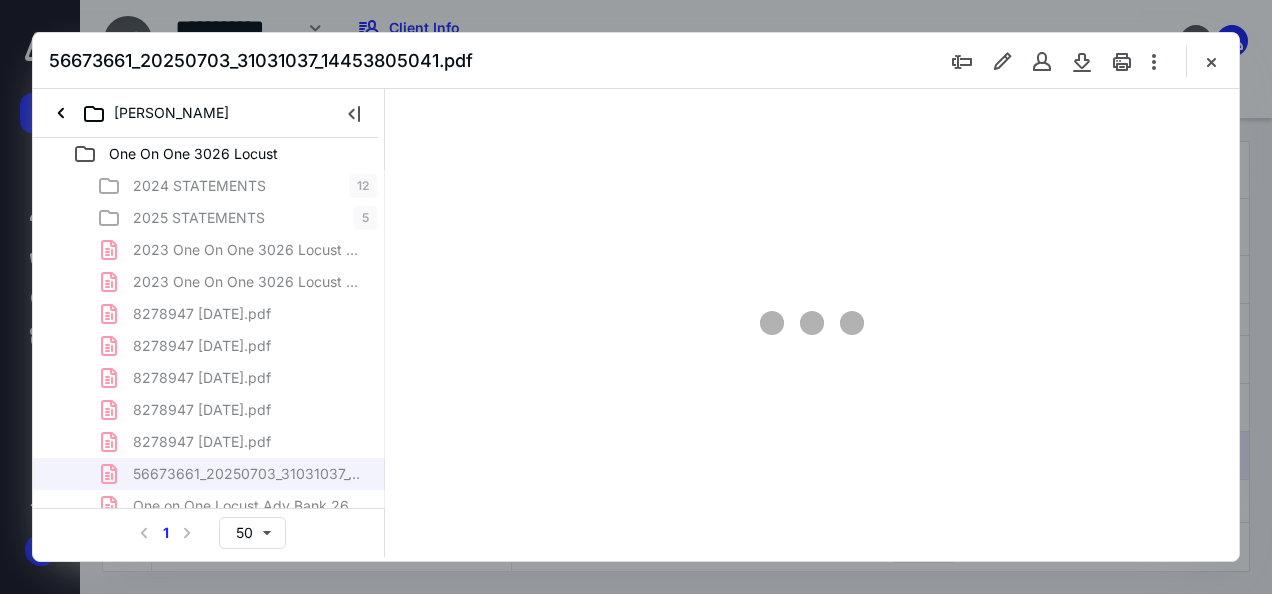 scroll, scrollTop: 106, scrollLeft: 0, axis: vertical 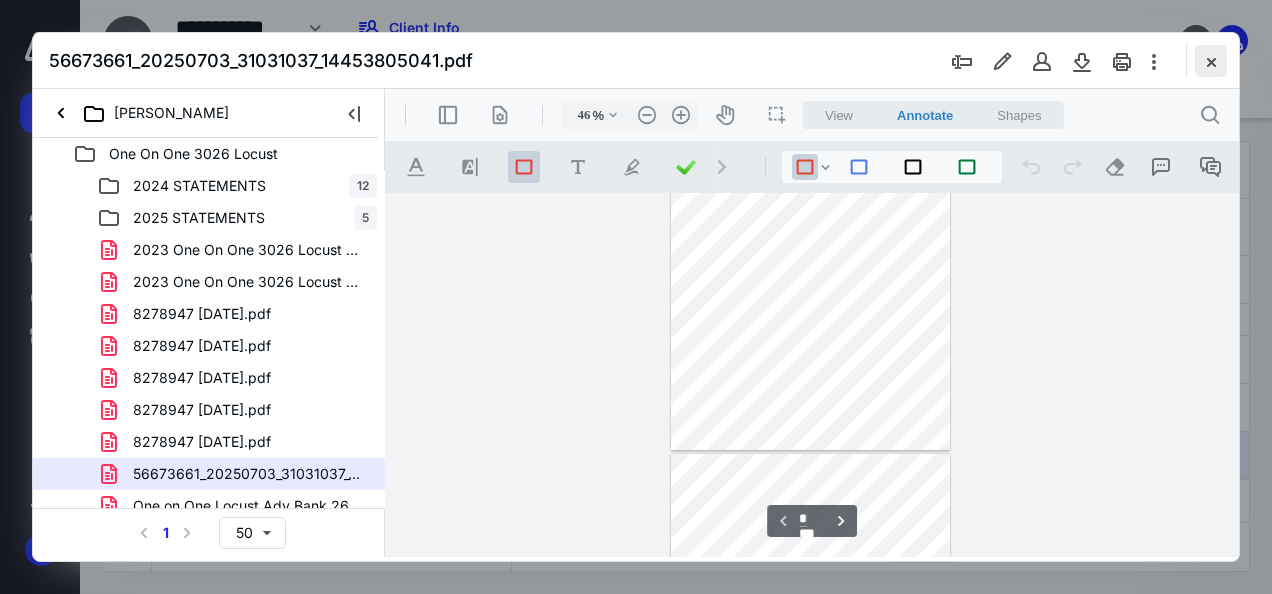 click at bounding box center [1211, 61] 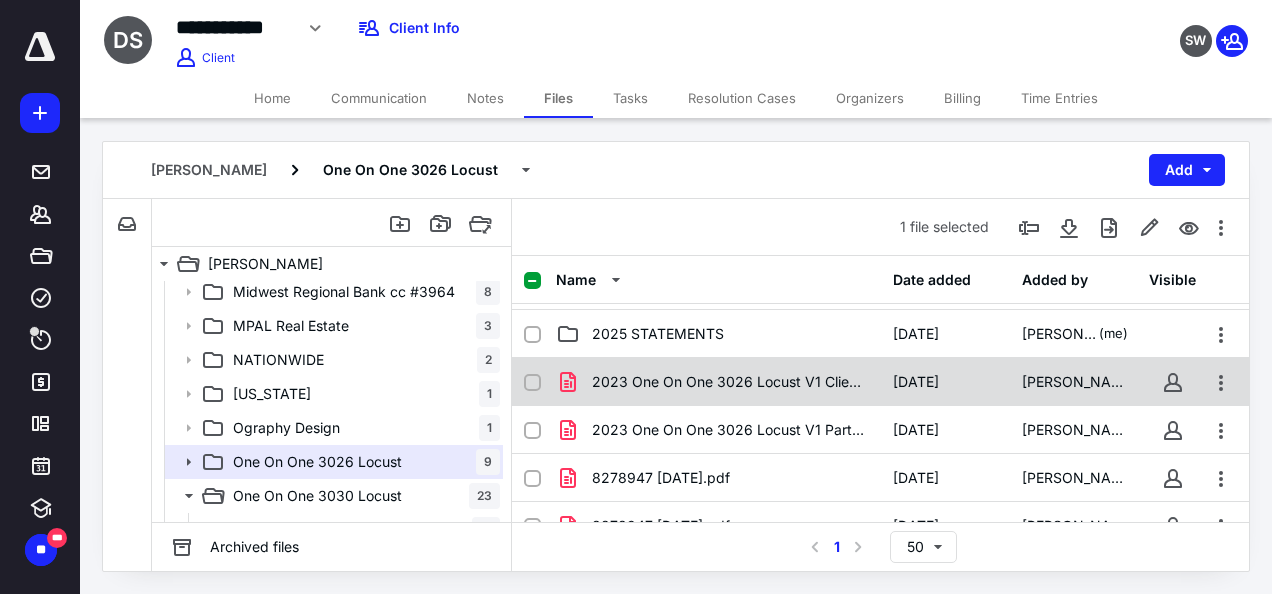 scroll, scrollTop: 4, scrollLeft: 0, axis: vertical 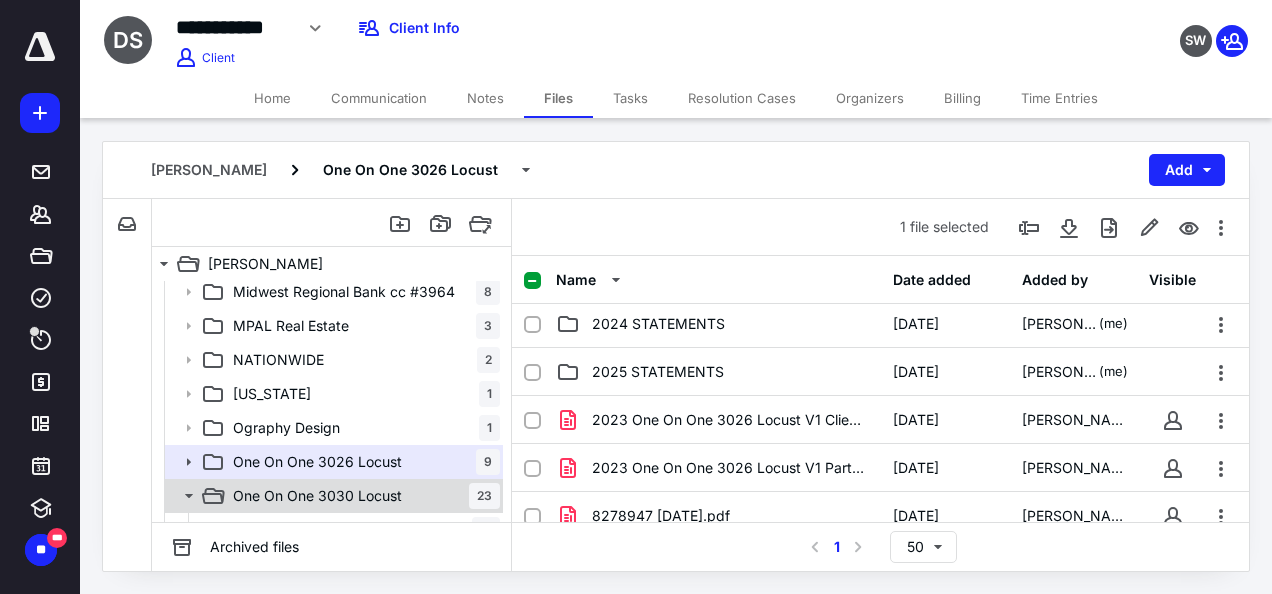click on "One On One 3030 Locust" at bounding box center (317, 496) 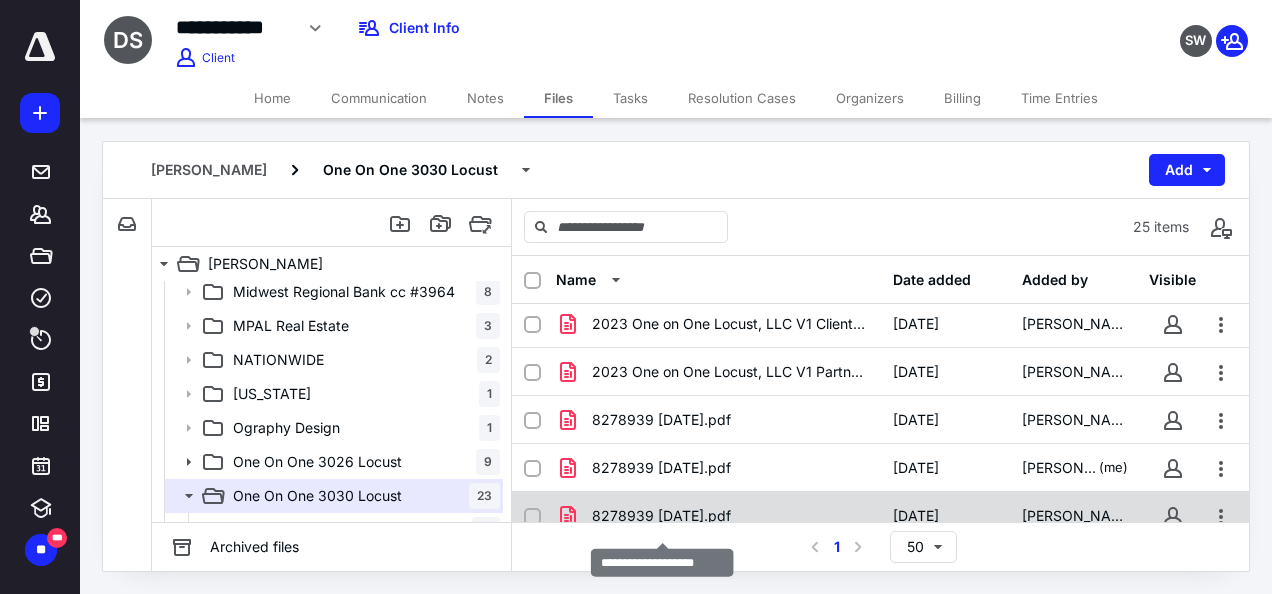 scroll, scrollTop: 0, scrollLeft: 0, axis: both 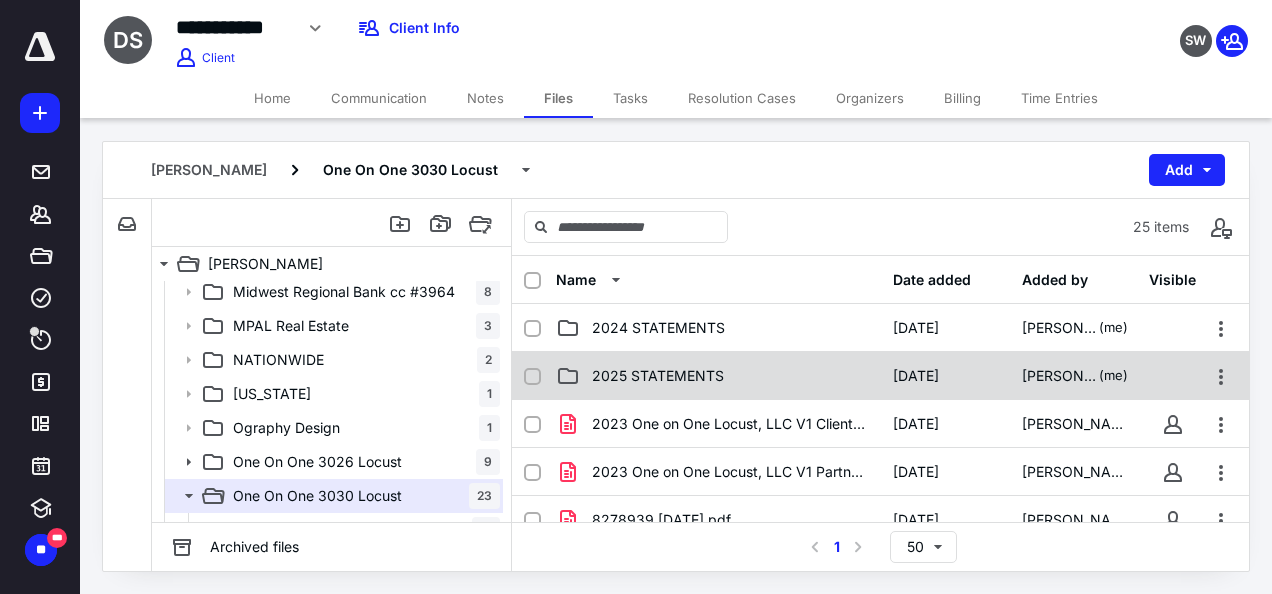 click on "2025 STATEMENTS" at bounding box center (658, 376) 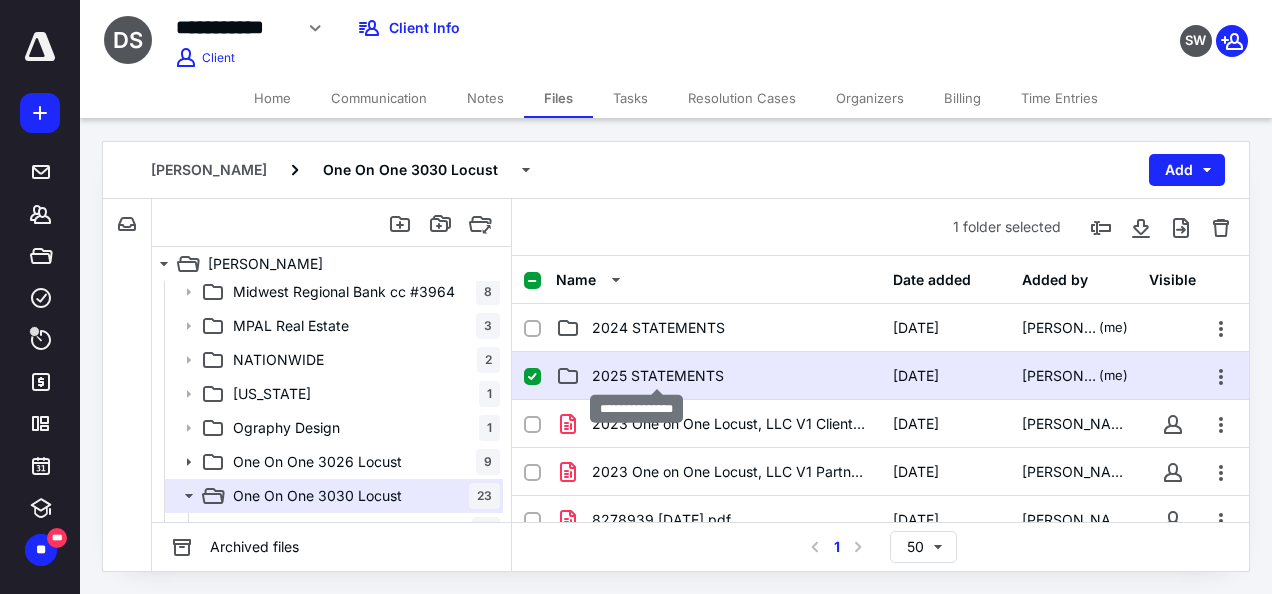 click on "2025 STATEMENTS" at bounding box center [658, 376] 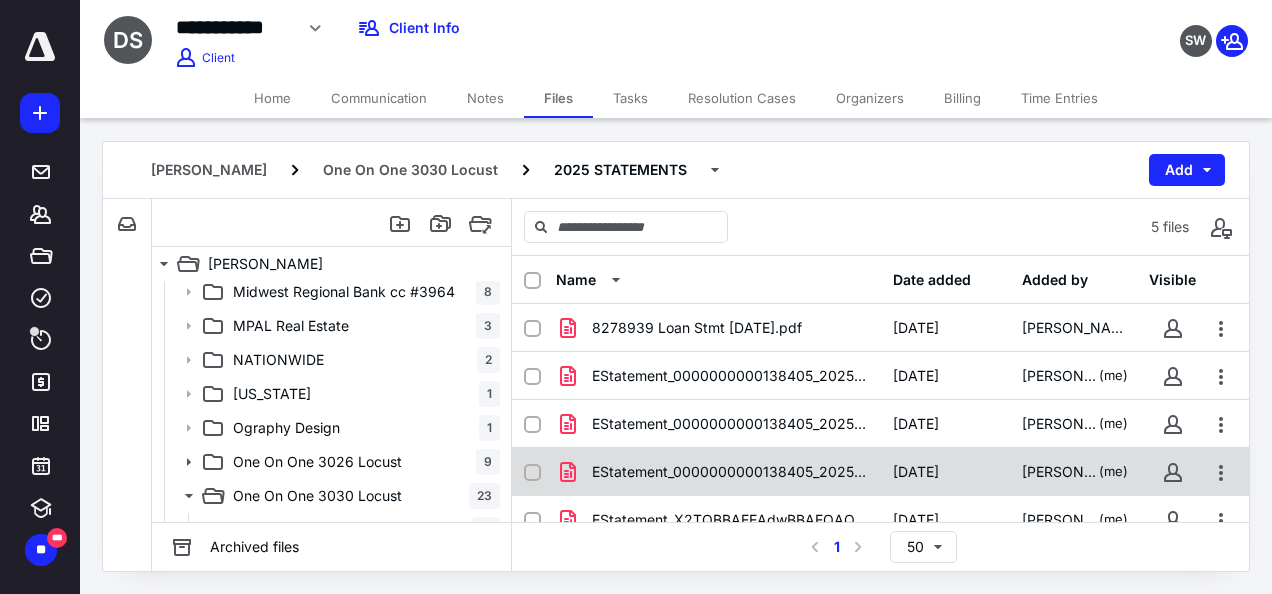 scroll, scrollTop: 80, scrollLeft: 0, axis: vertical 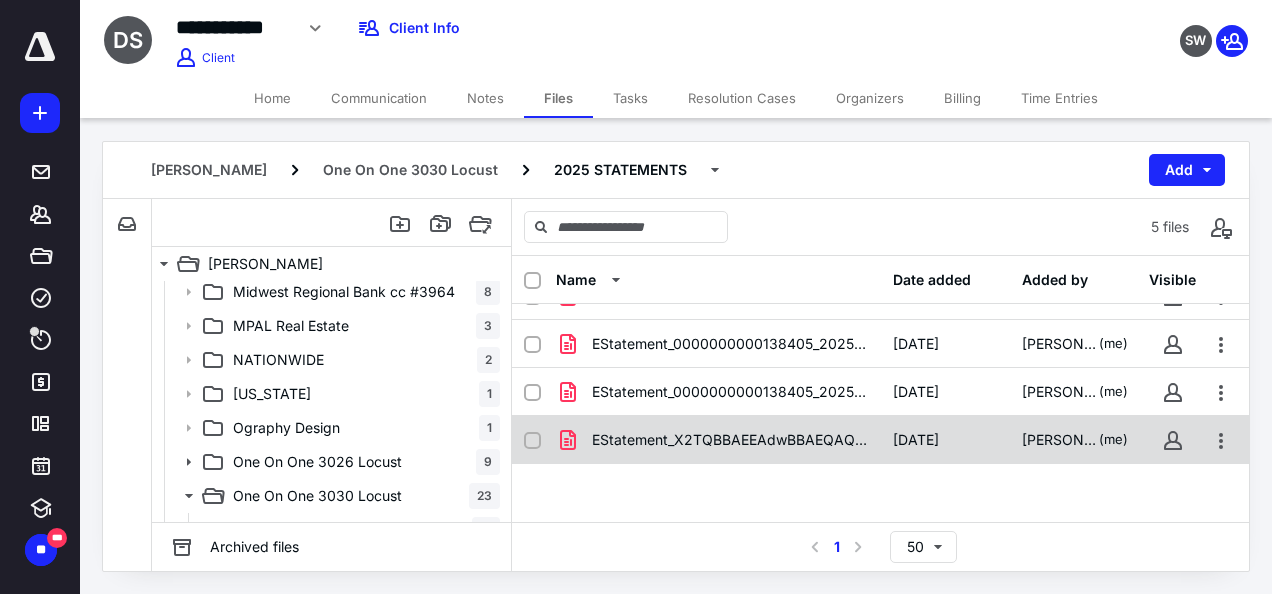 click on "EStatement_X2TQBBAEEAdwBBAEQAQQBBAE0AQQBBAHcAQQBEAEEAQQBNA.pdf" at bounding box center [730, 440] 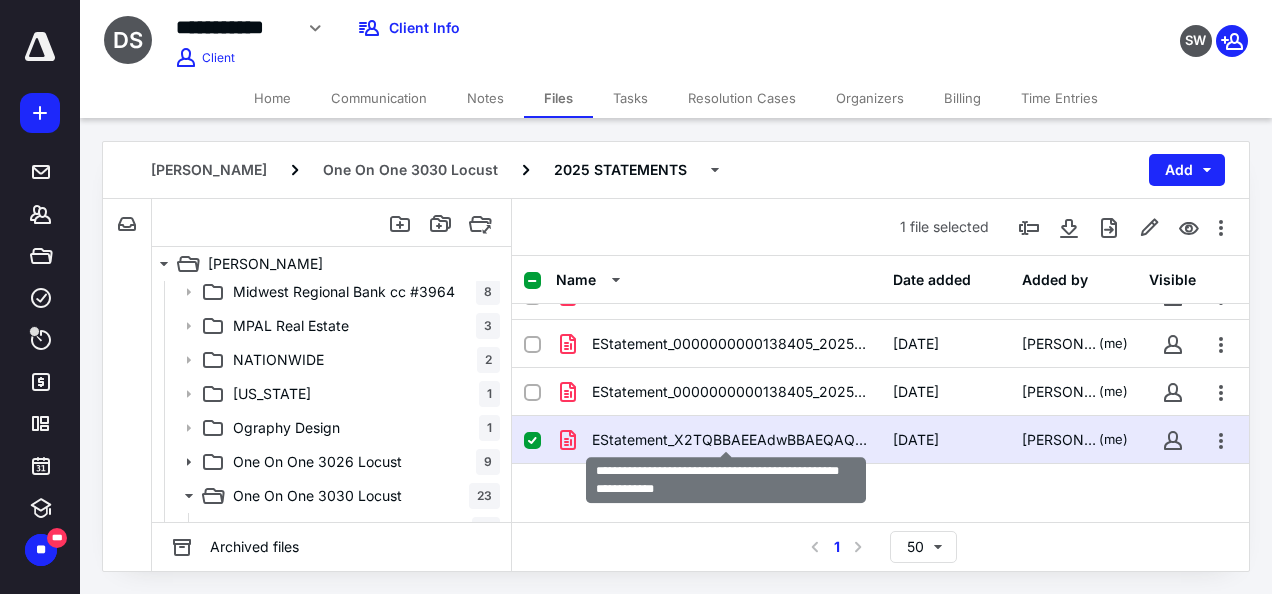 click on "EStatement_X2TQBBAEEAdwBBAEQAQQBBAE0AQQBBAHcAQQBEAEEAQQBNA.pdf" at bounding box center (730, 440) 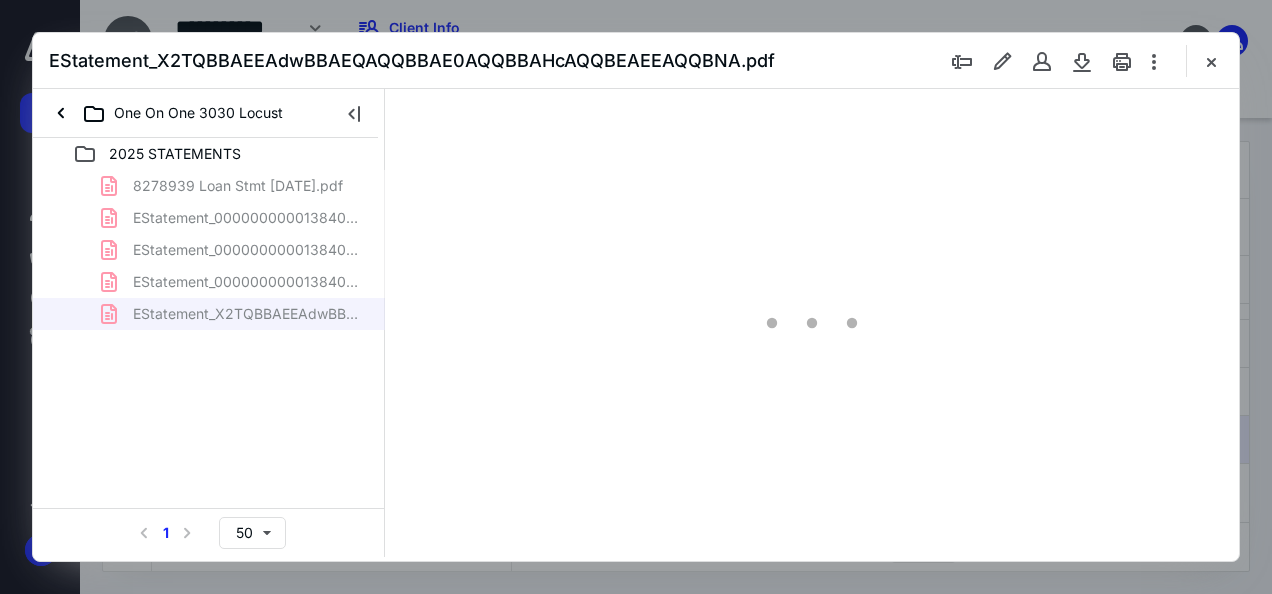 scroll, scrollTop: 0, scrollLeft: 0, axis: both 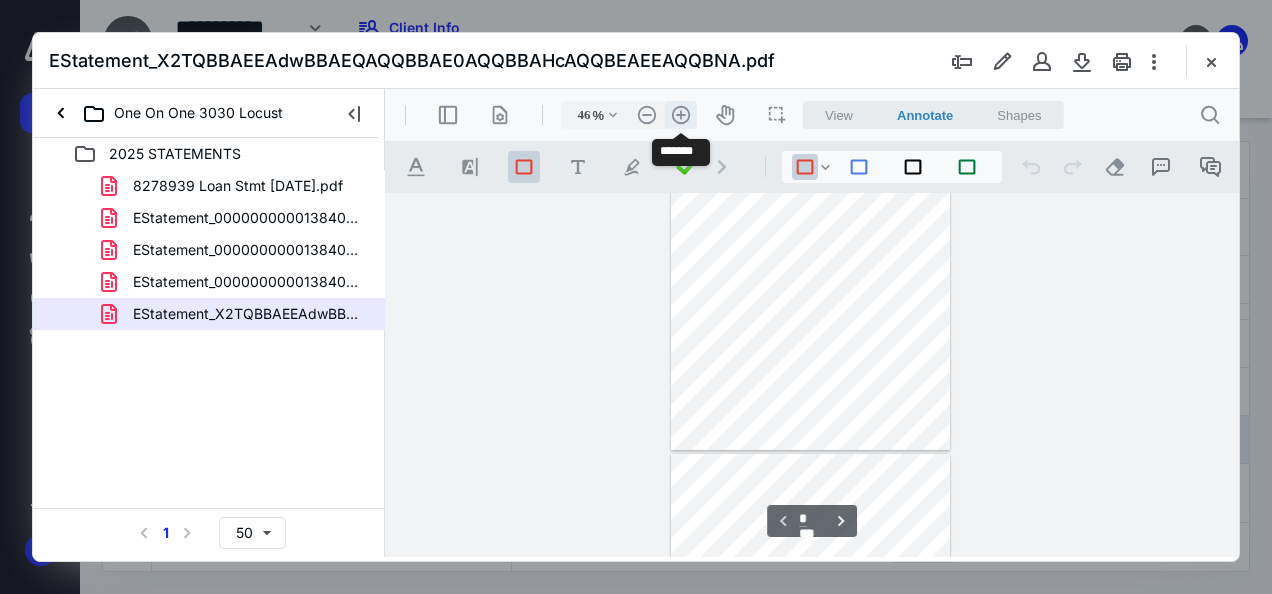 click on ".cls-1{fill:#abb0c4;} icon - header - zoom - in - line" at bounding box center [681, 115] 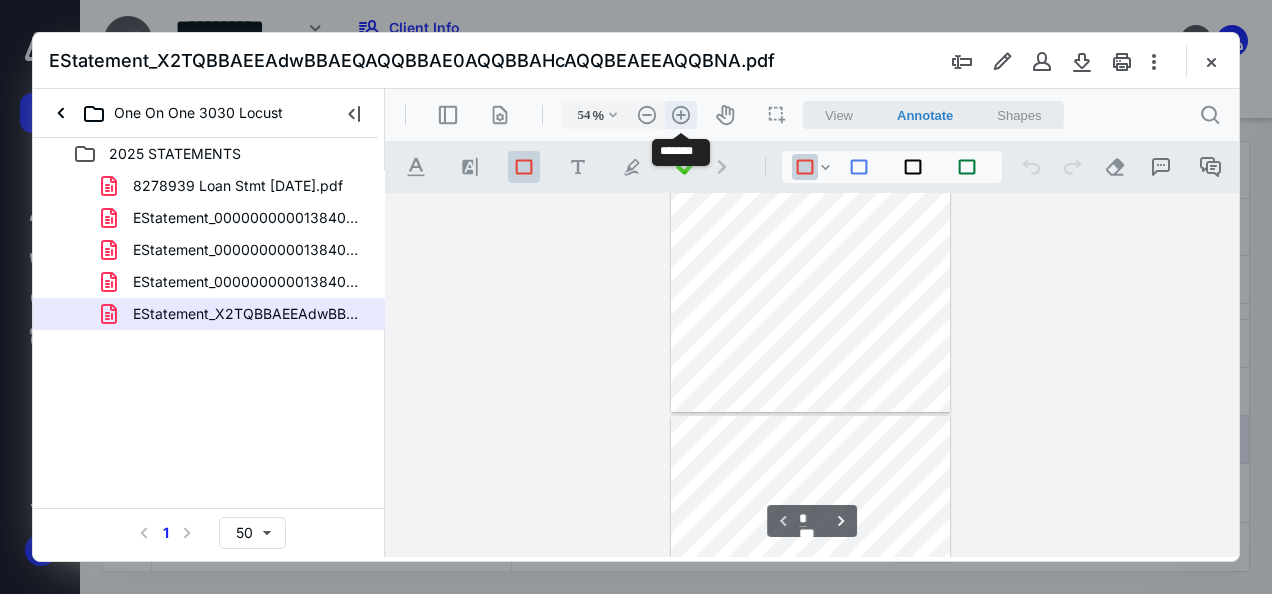 click on ".cls-1{fill:#abb0c4;} icon - header - zoom - in - line" at bounding box center (681, 115) 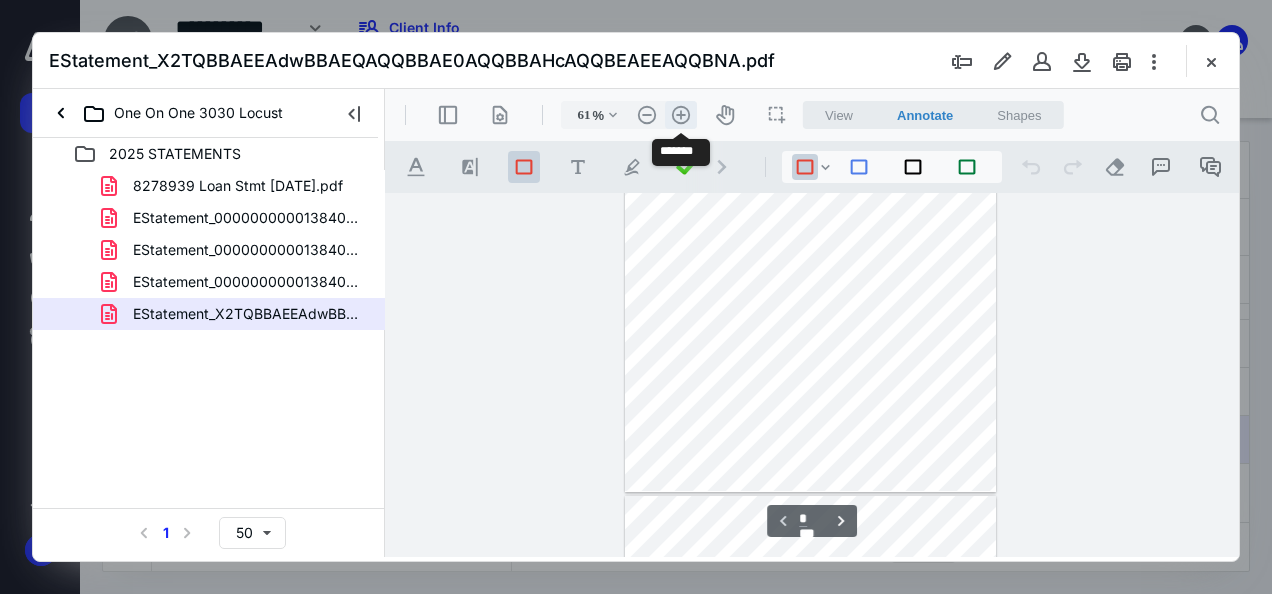 click on ".cls-1{fill:#abb0c4;} icon - header - zoom - in - line" at bounding box center (681, 115) 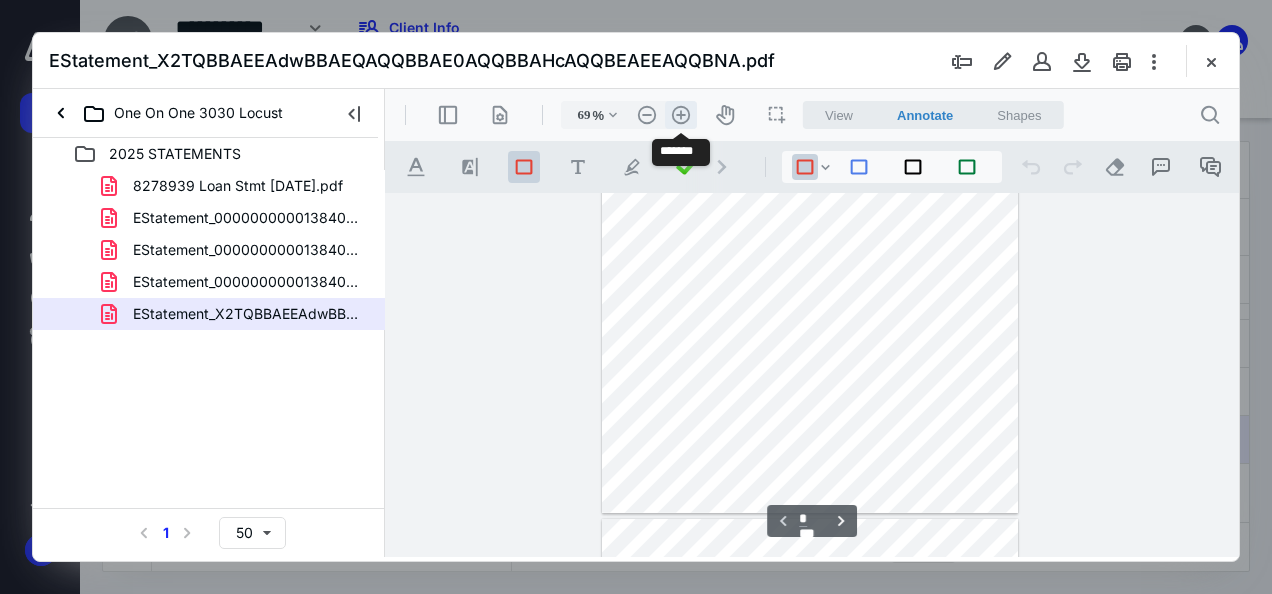 click on ".cls-1{fill:#abb0c4;} icon - header - zoom - in - line" at bounding box center [681, 115] 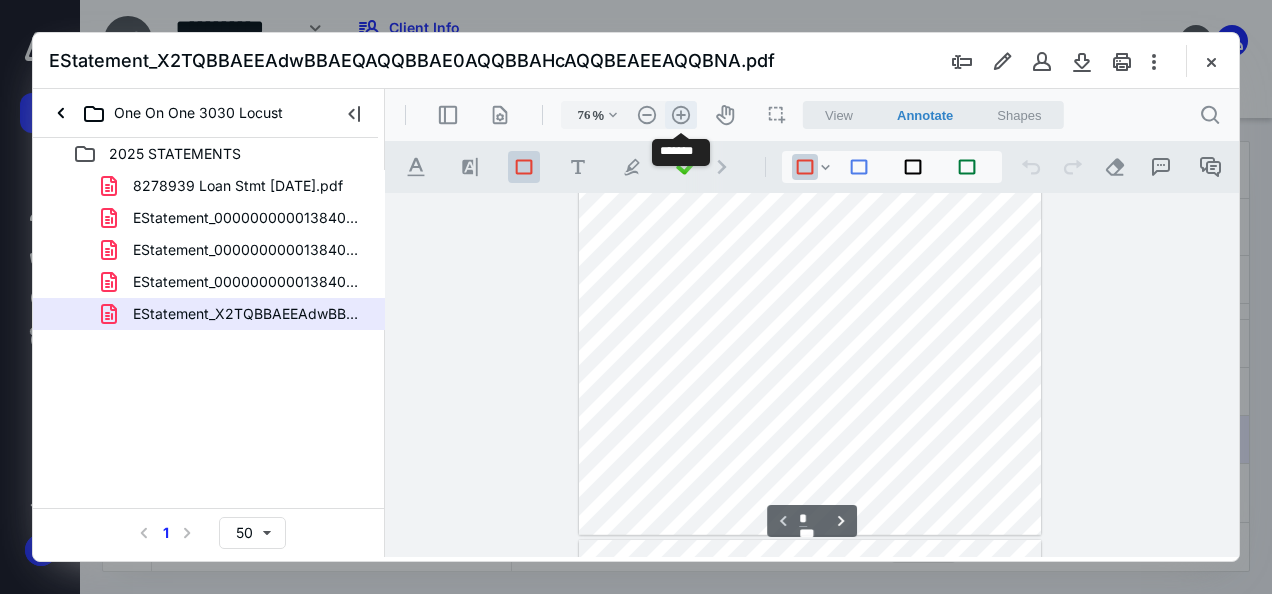 click on ".cls-1{fill:#abb0c4;} icon - header - zoom - in - line" at bounding box center (681, 115) 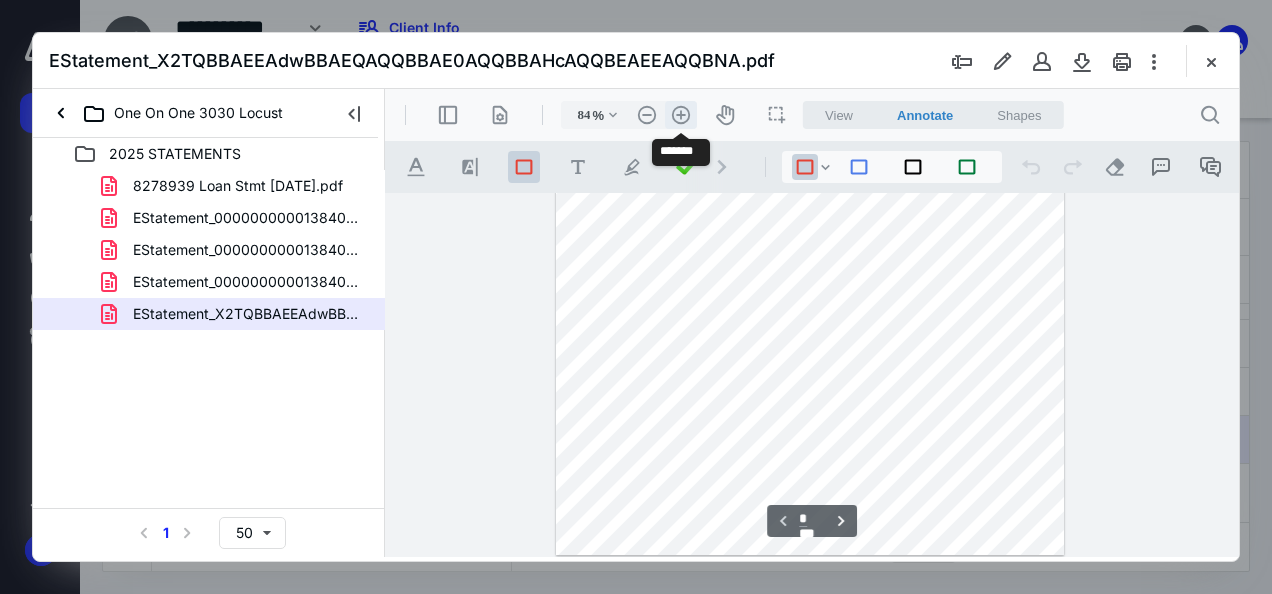 click on ".cls-1{fill:#abb0c4;} icon - header - zoom - in - line" at bounding box center [681, 115] 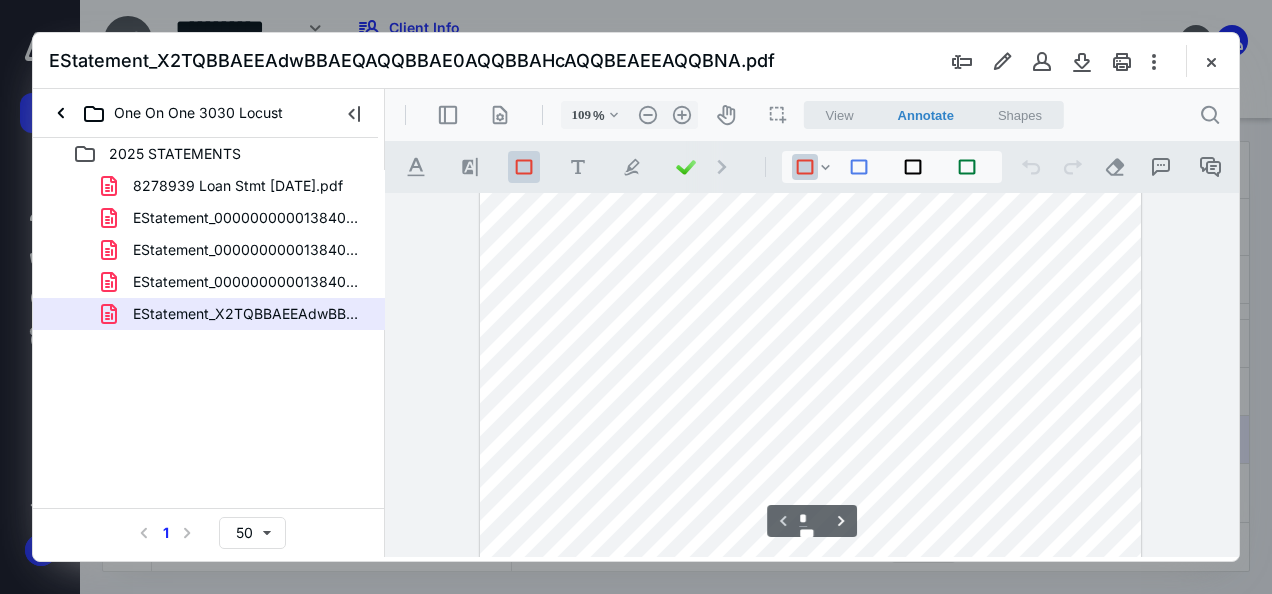 scroll, scrollTop: 0, scrollLeft: 0, axis: both 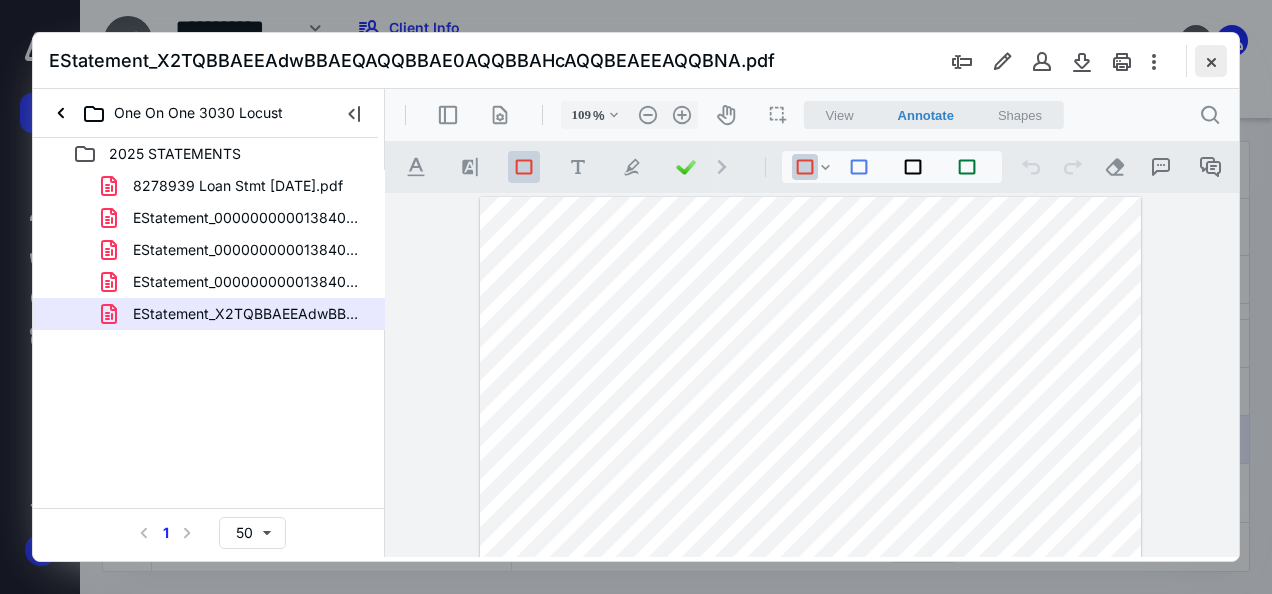 click at bounding box center [1211, 61] 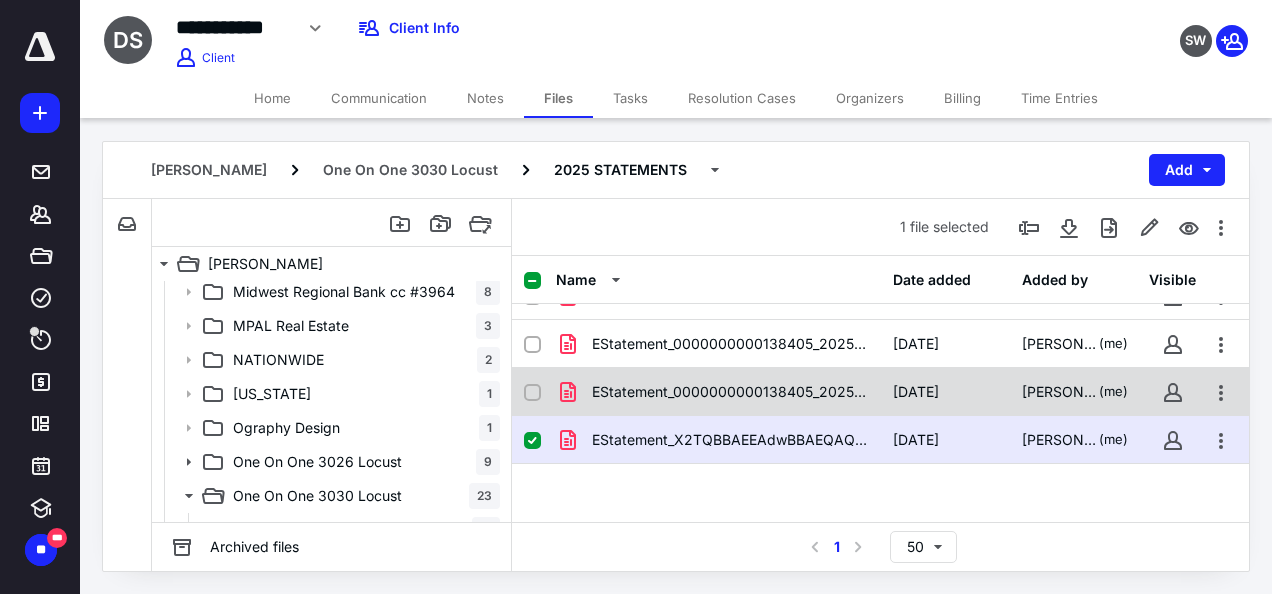scroll, scrollTop: 0, scrollLeft: 0, axis: both 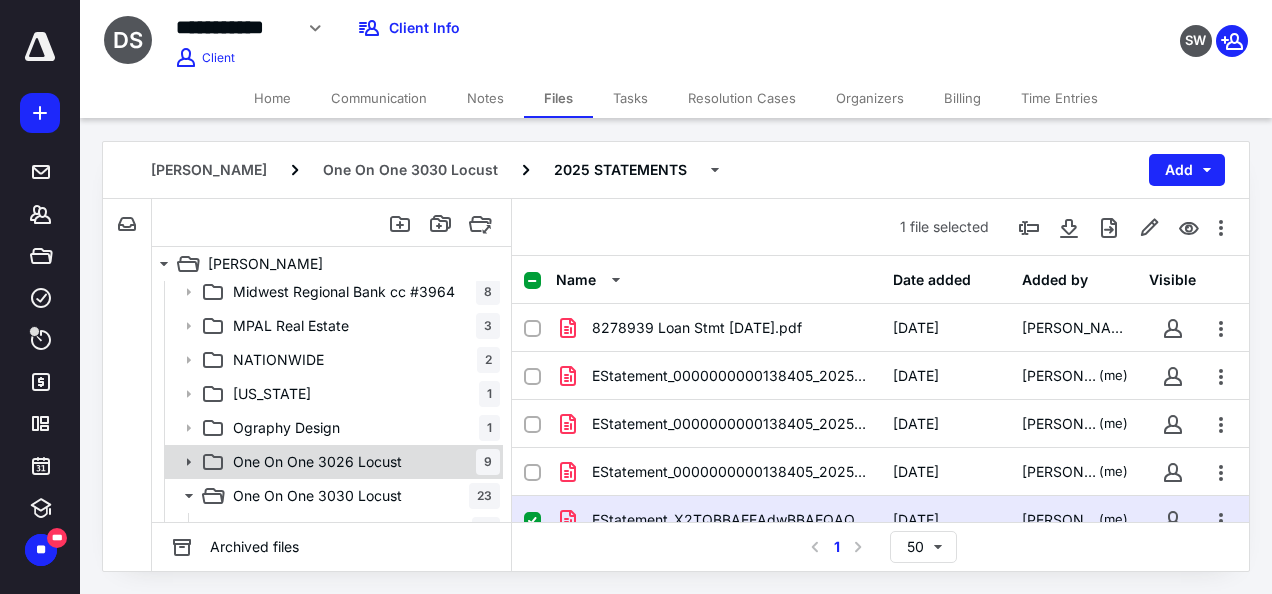 click on "One On One 3026 Locust" at bounding box center [317, 462] 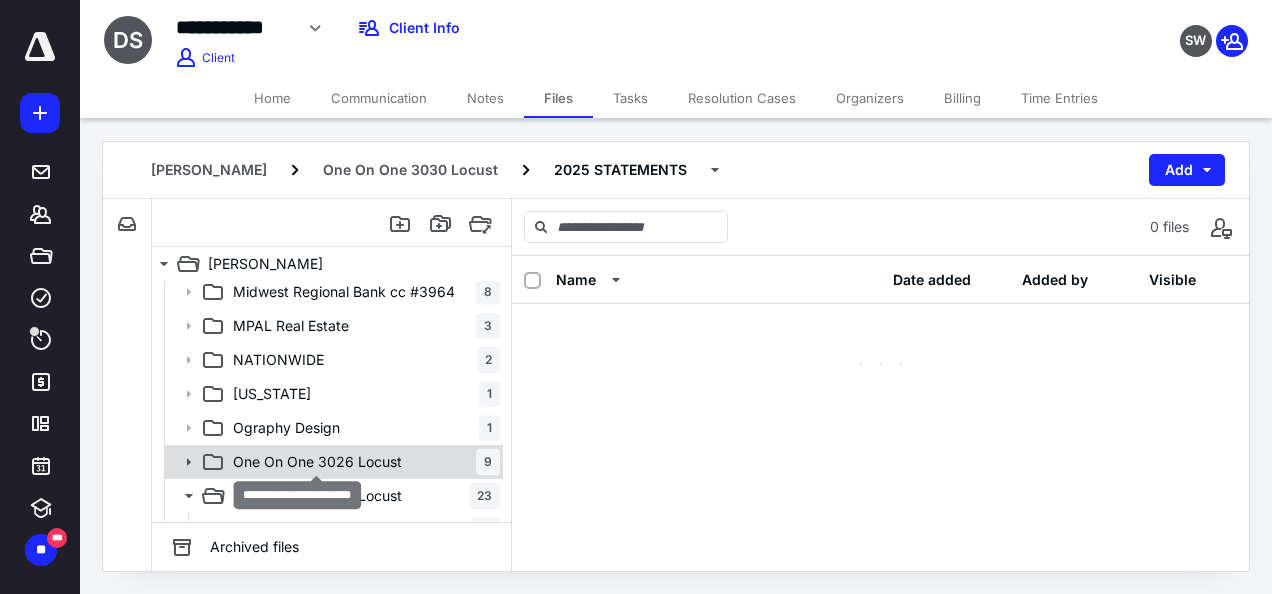 click on "One On One 3026 Locust" at bounding box center (317, 462) 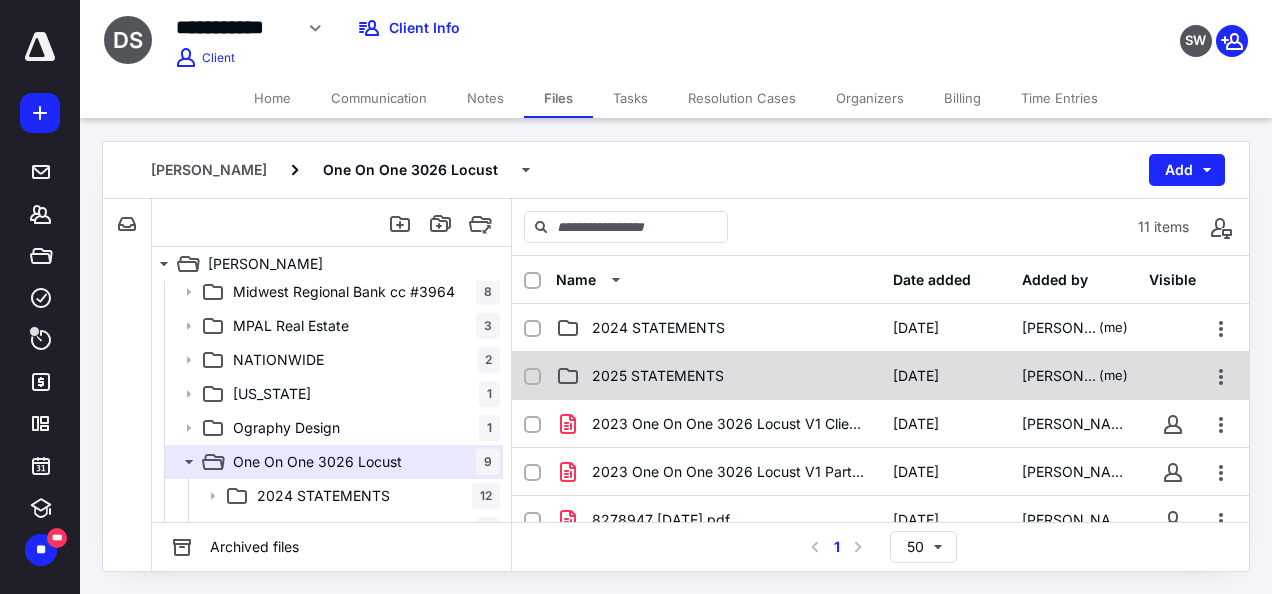 click on "2025 STATEMENTS" at bounding box center [658, 376] 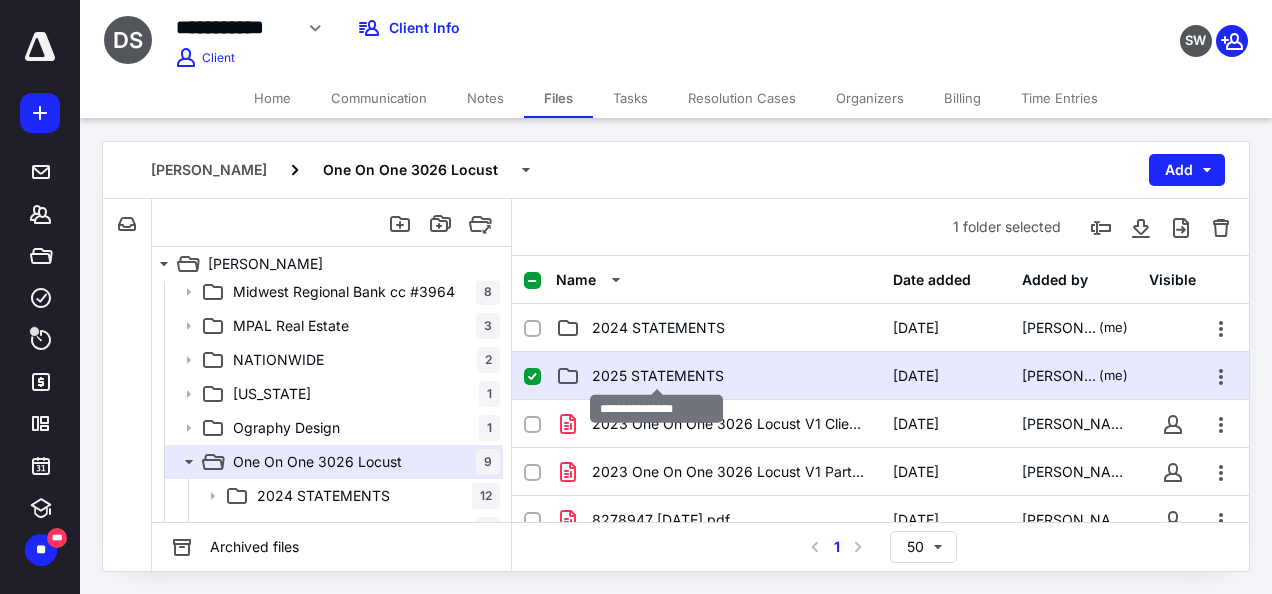 click on "2025 STATEMENTS" at bounding box center (658, 376) 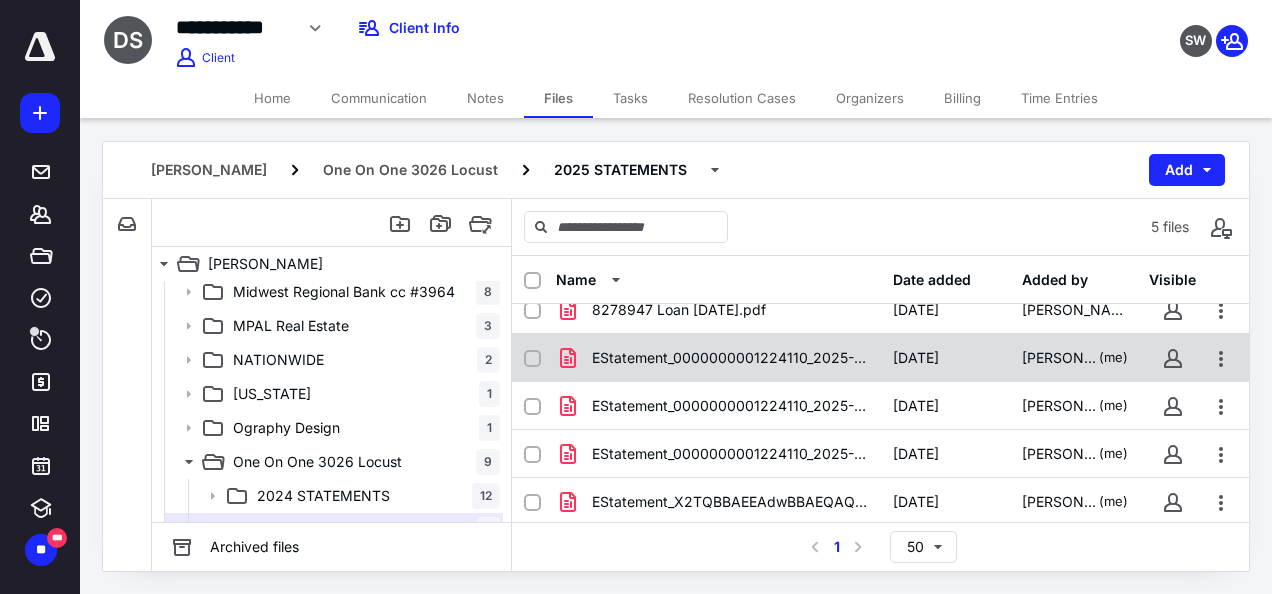 scroll, scrollTop: 0, scrollLeft: 0, axis: both 